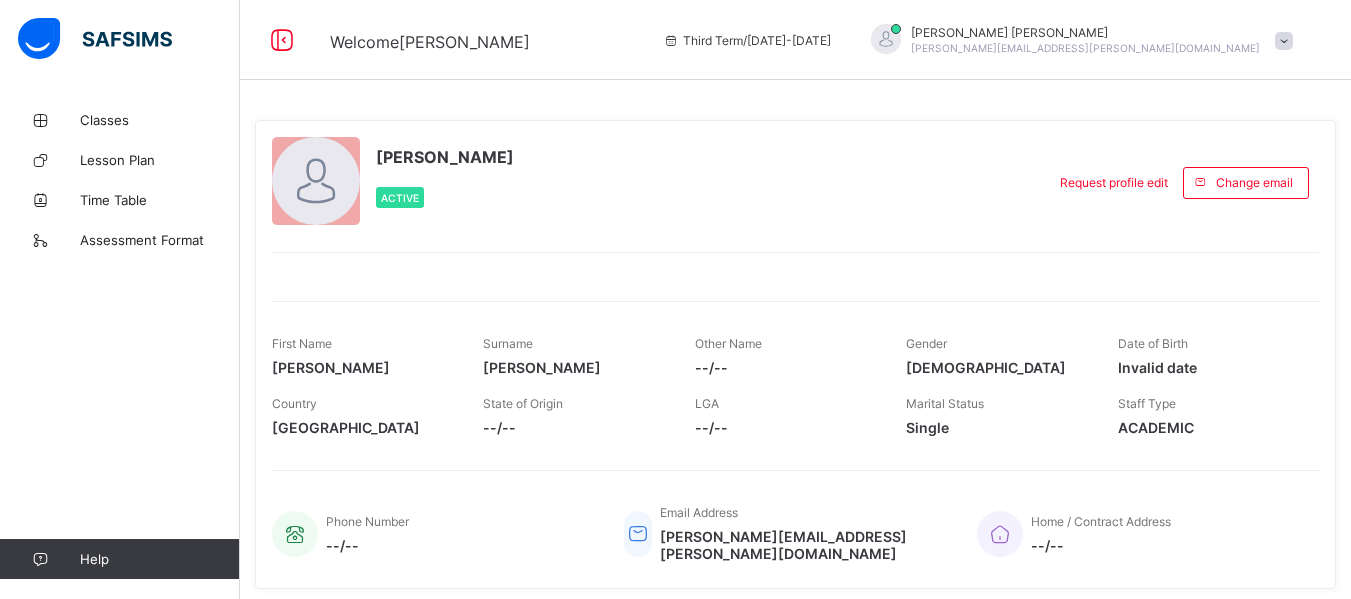scroll, scrollTop: 0, scrollLeft: 0, axis: both 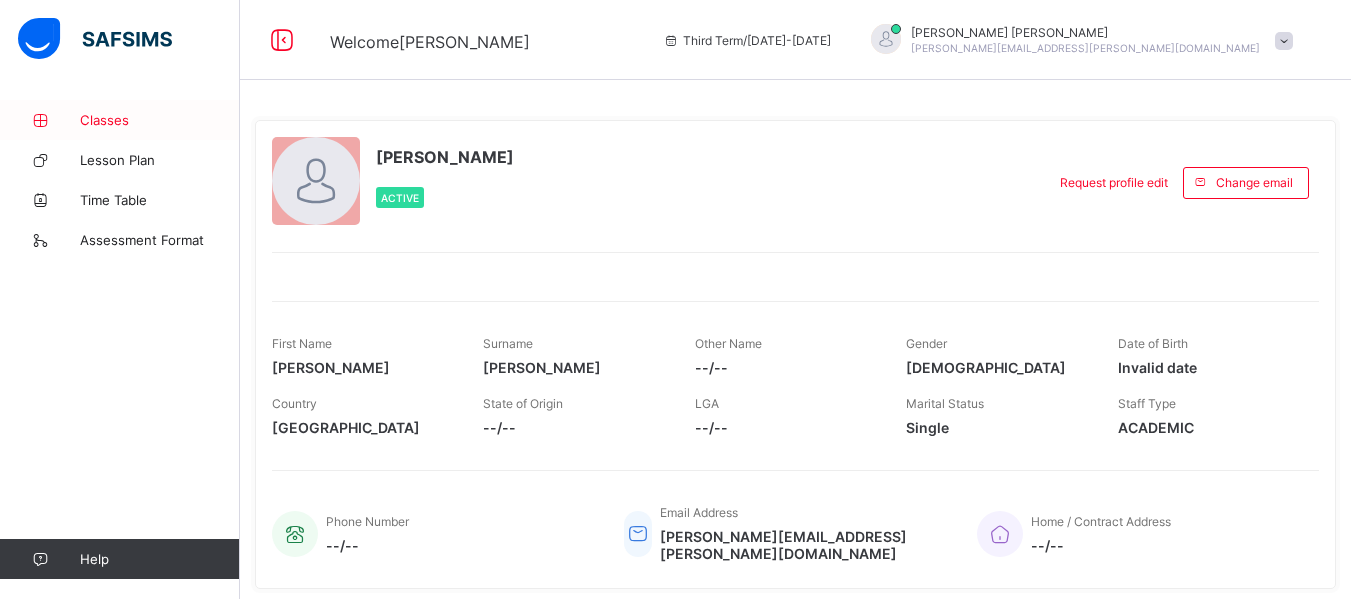 click on "Classes" at bounding box center [120, 120] 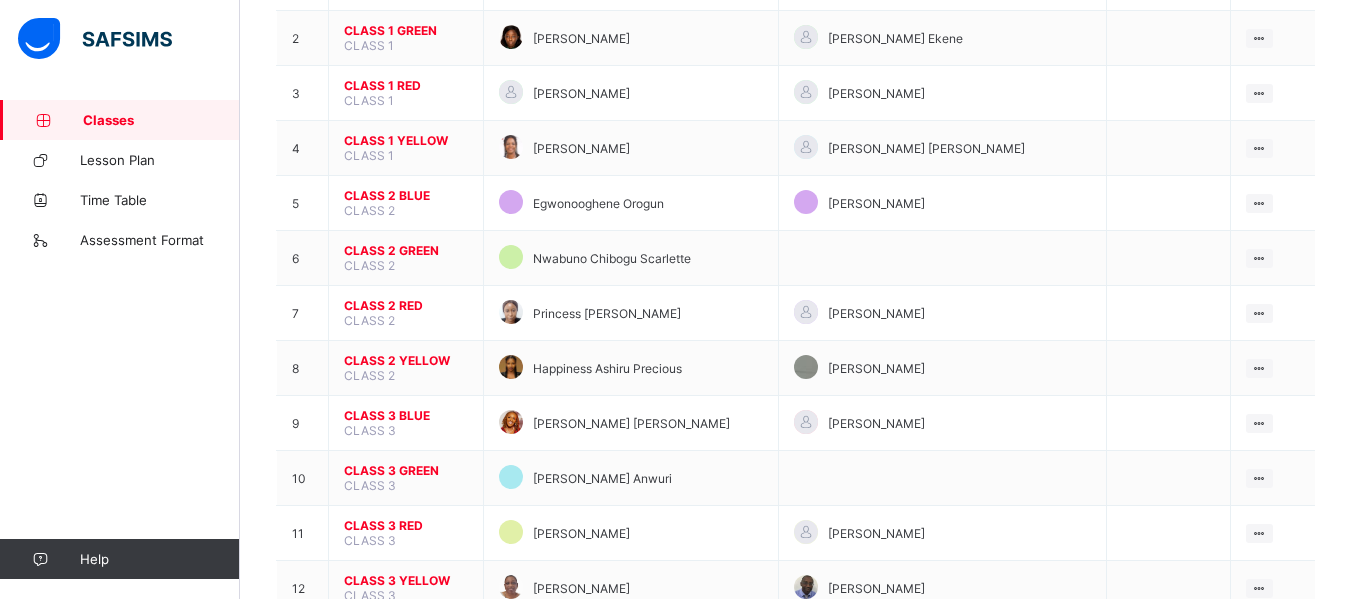scroll, scrollTop: 346, scrollLeft: 0, axis: vertical 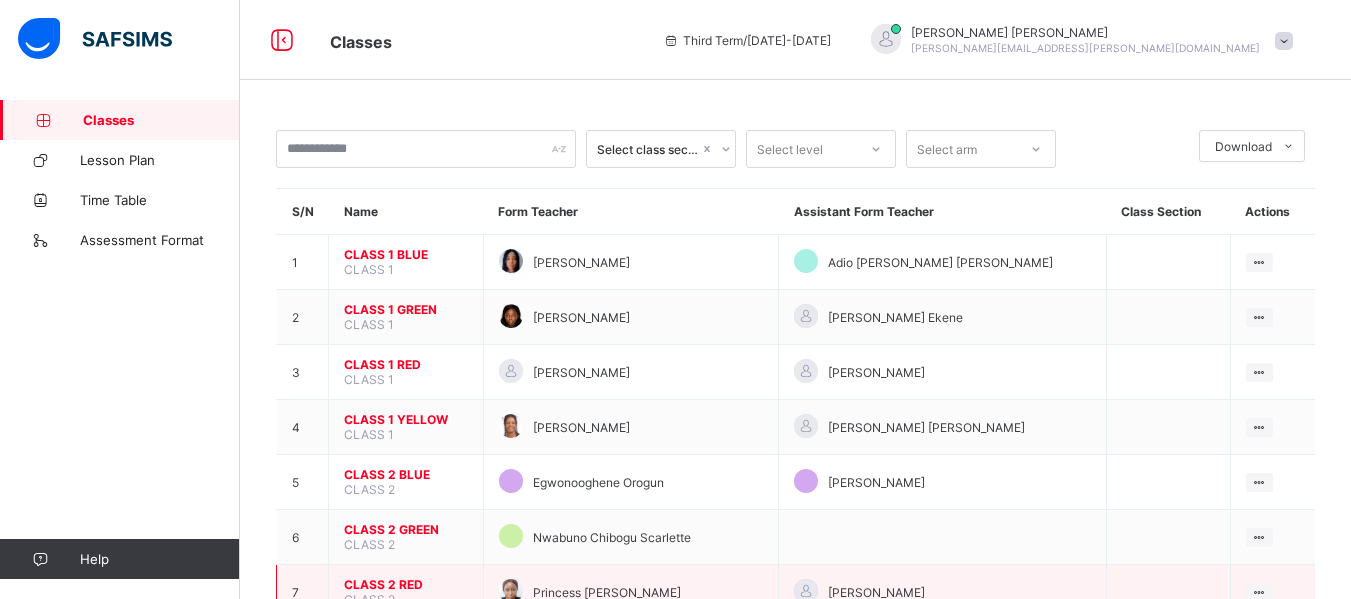 click on "CLASS 2   RED" at bounding box center (406, 584) 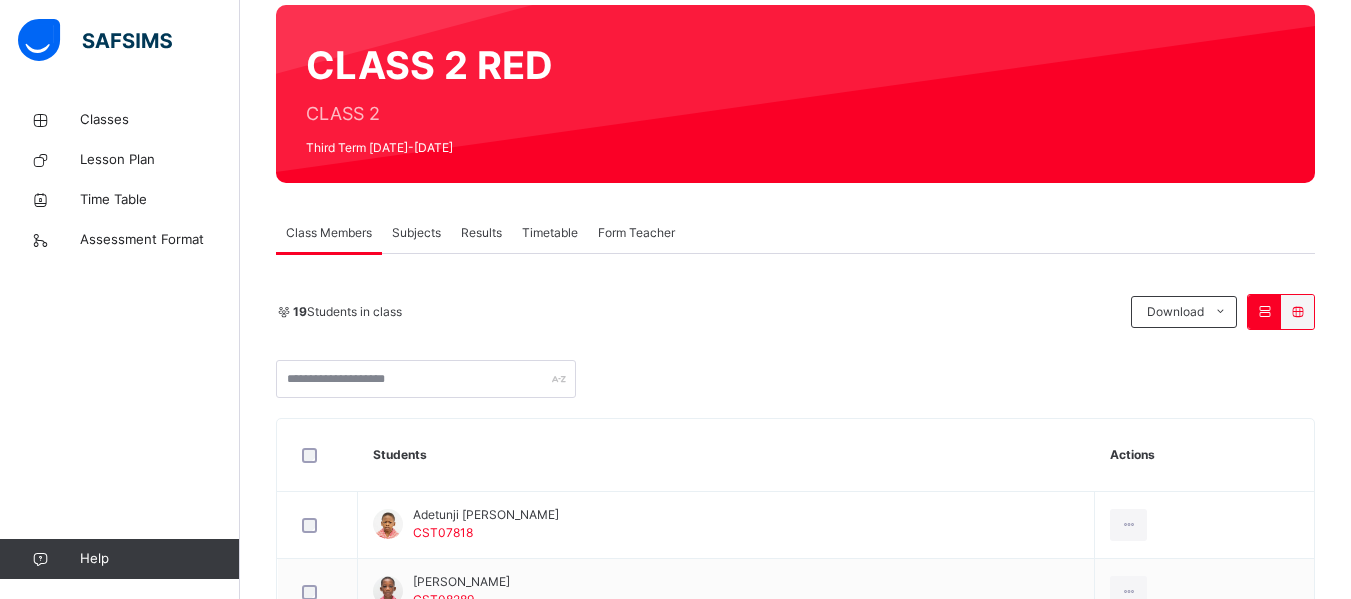 scroll, scrollTop: 141, scrollLeft: 0, axis: vertical 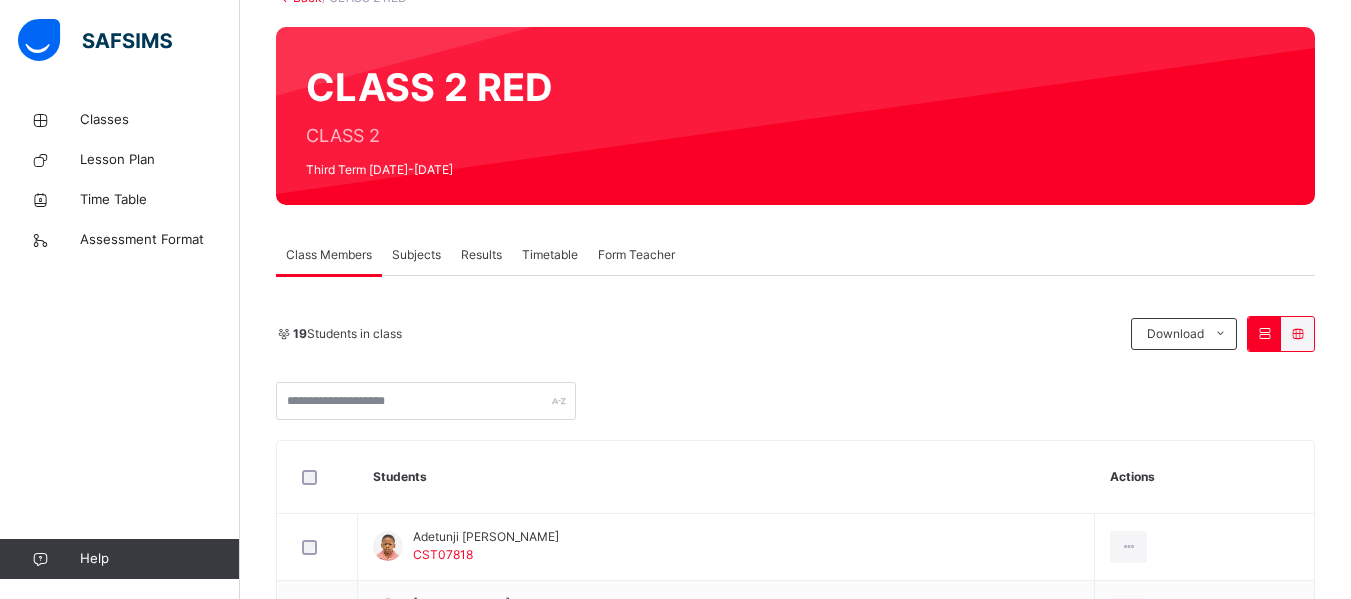 click on "Subjects" at bounding box center [416, 255] 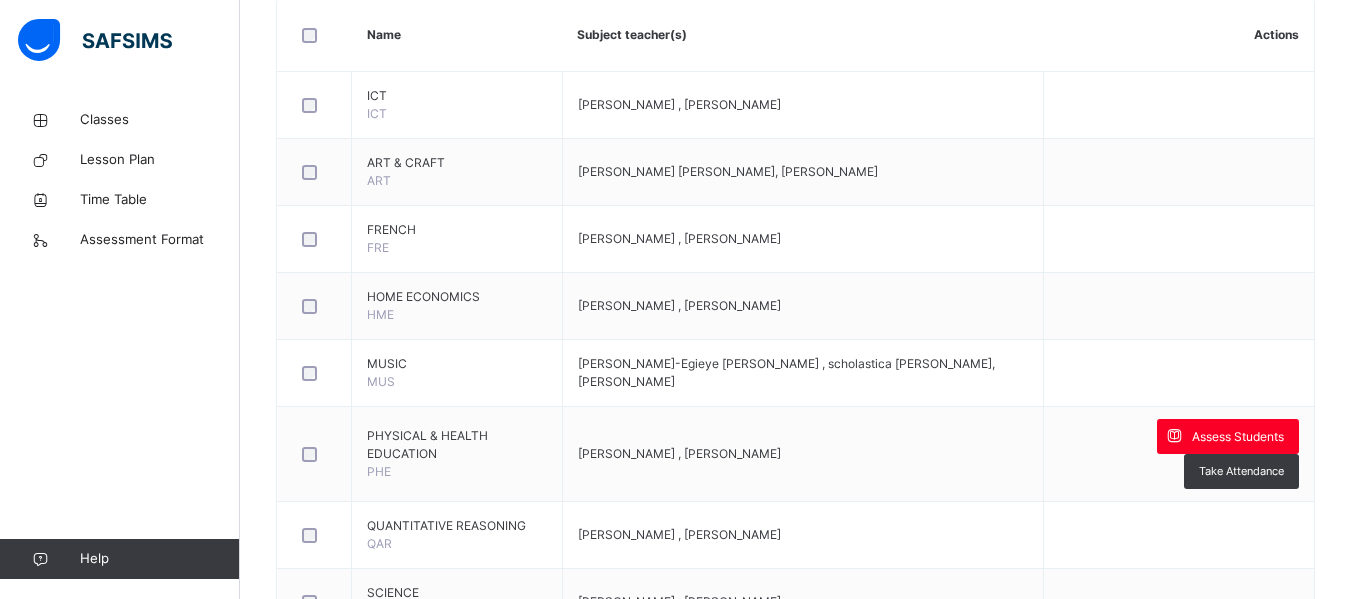 scroll, scrollTop: 621, scrollLeft: 0, axis: vertical 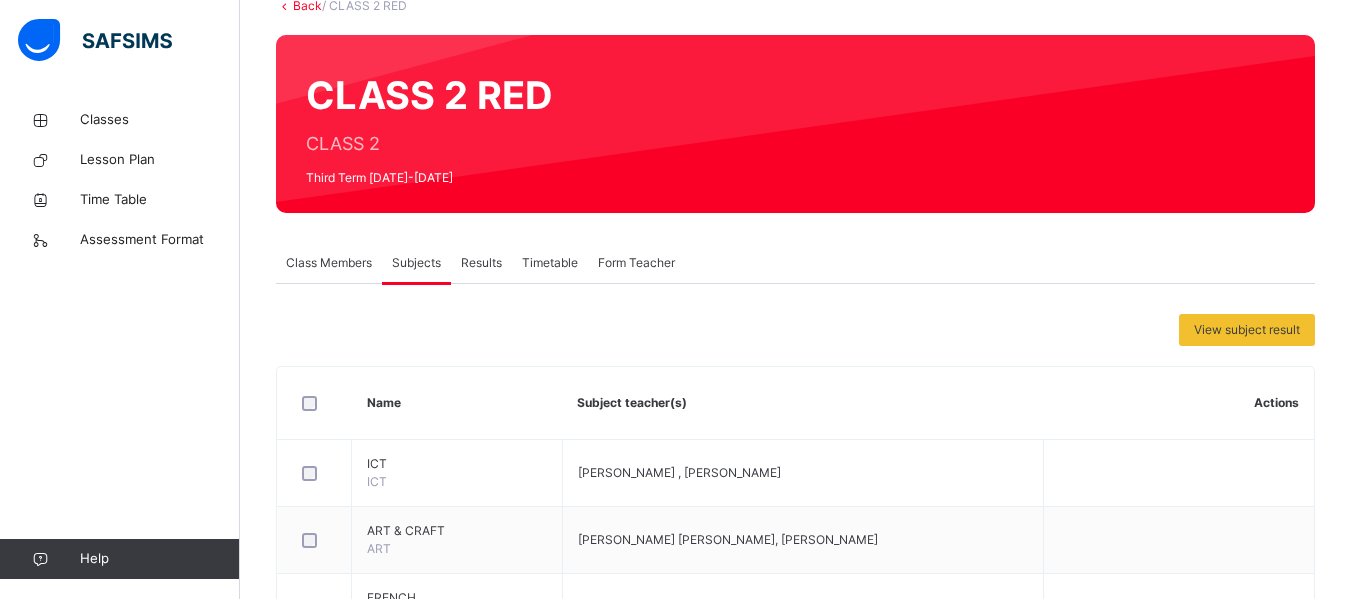 click on "Results" at bounding box center (481, 263) 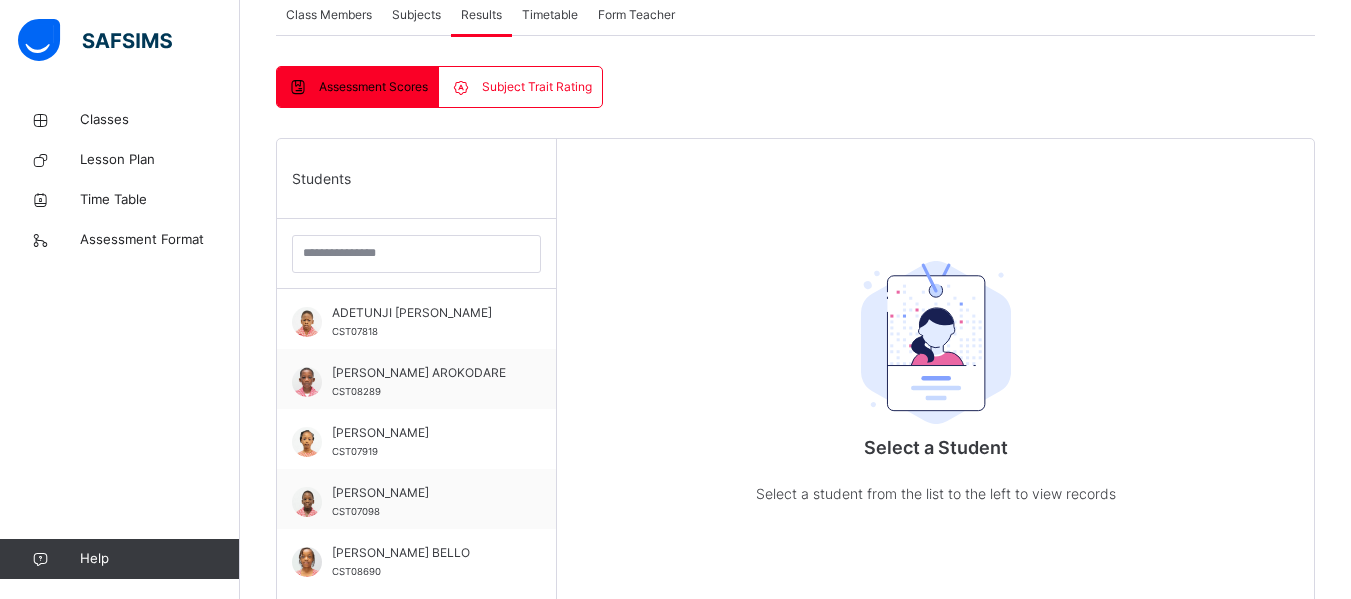 scroll, scrollTop: 261, scrollLeft: 0, axis: vertical 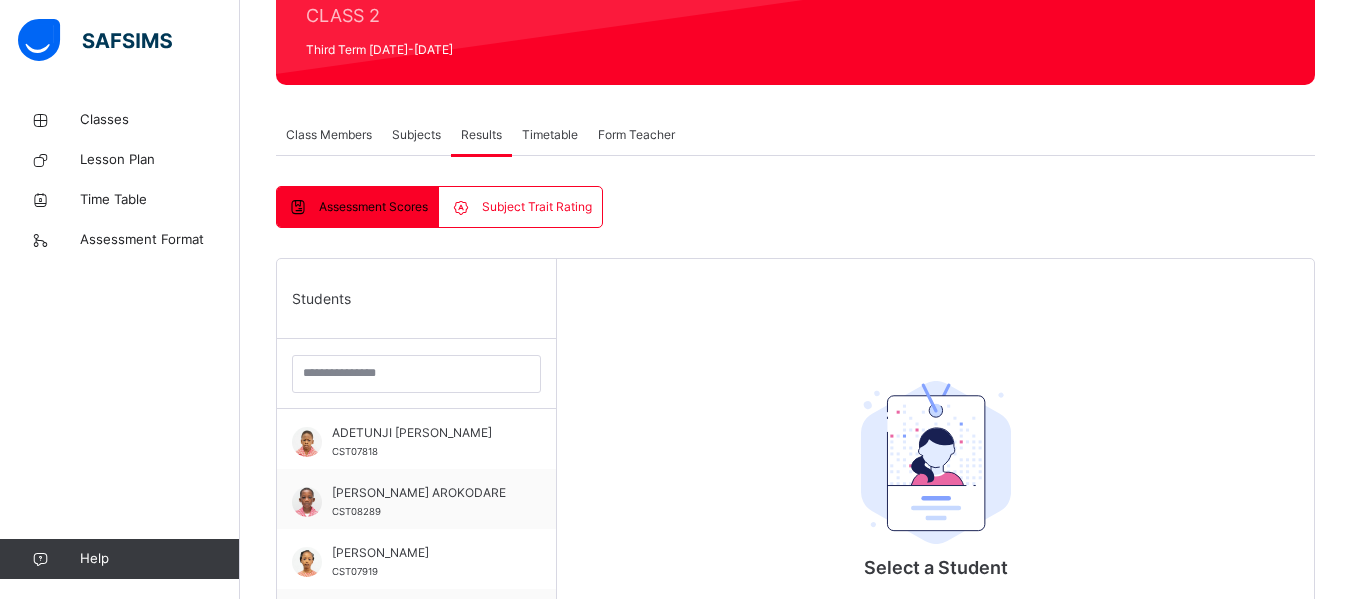 click on "Subjects" at bounding box center [416, 135] 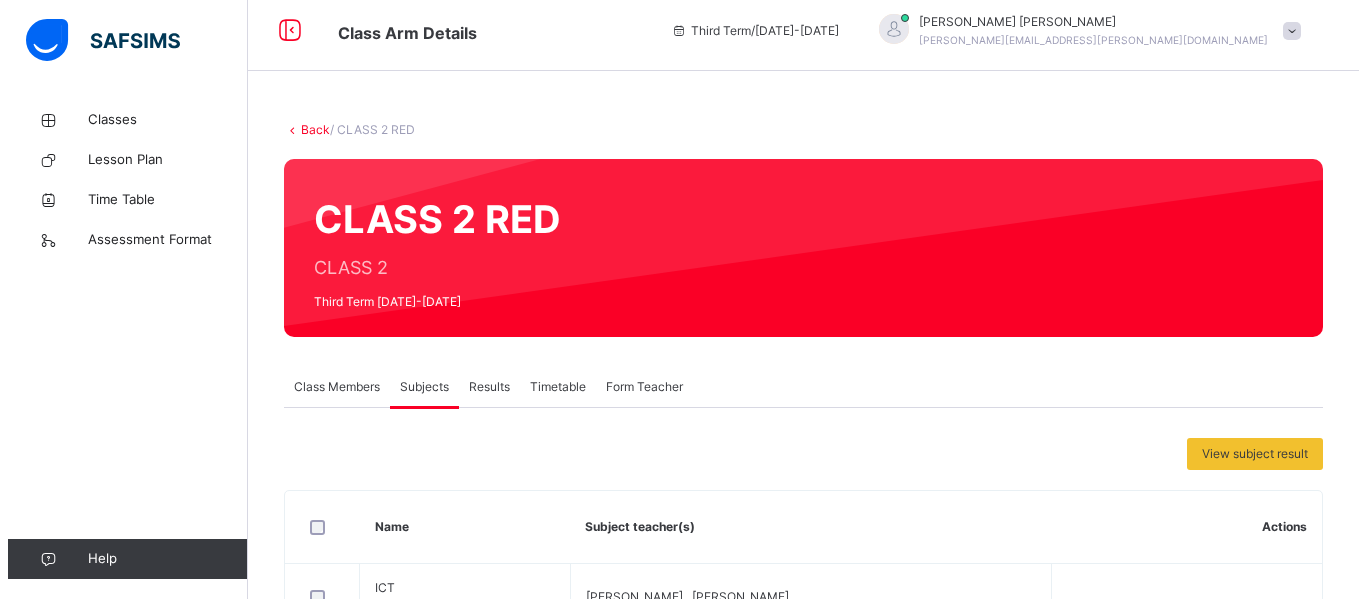 scroll, scrollTop: 0, scrollLeft: 0, axis: both 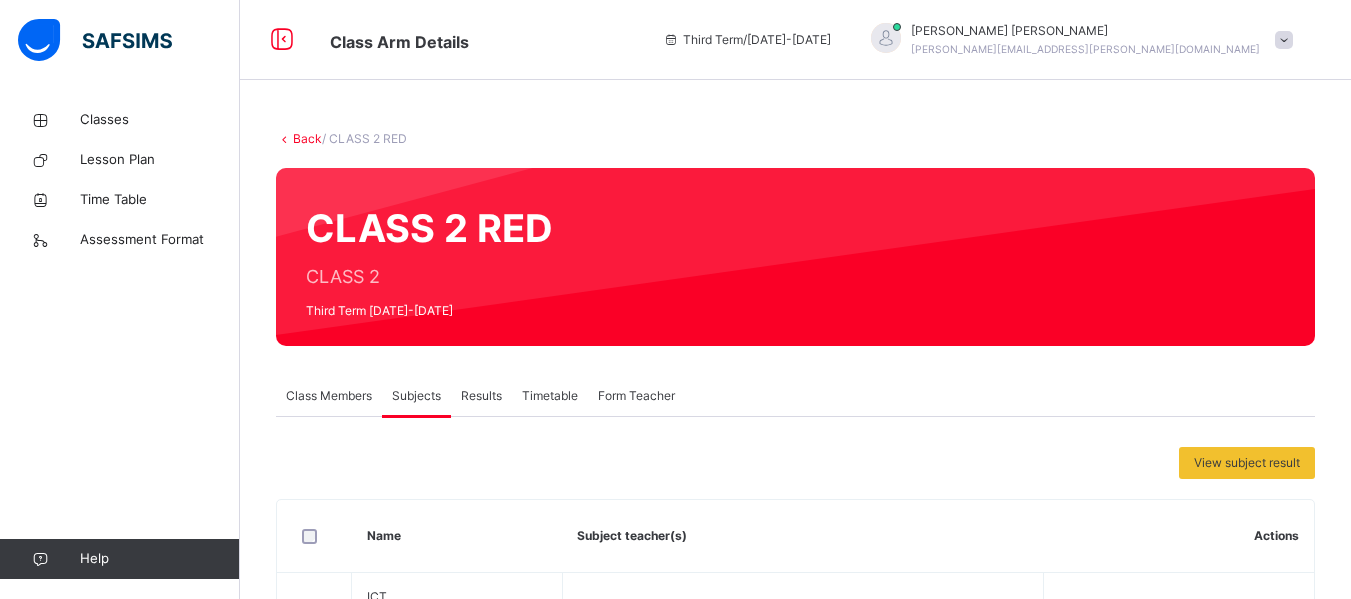 click on "Back" at bounding box center [307, 138] 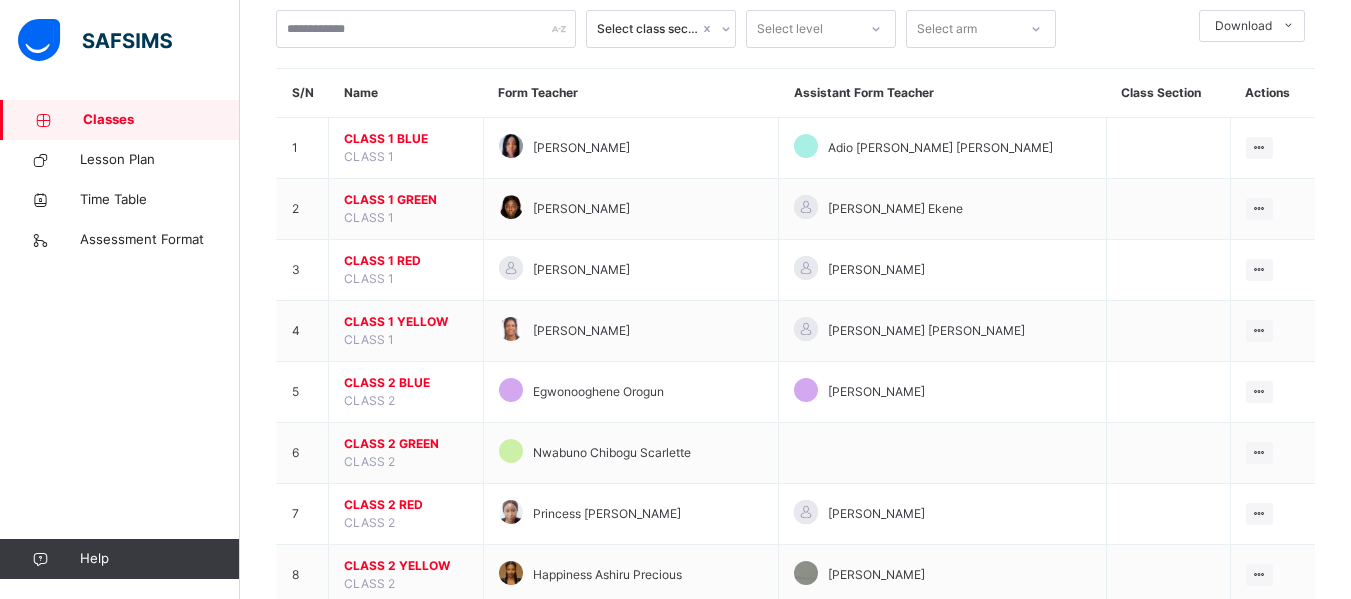scroll, scrollTop: 160, scrollLeft: 0, axis: vertical 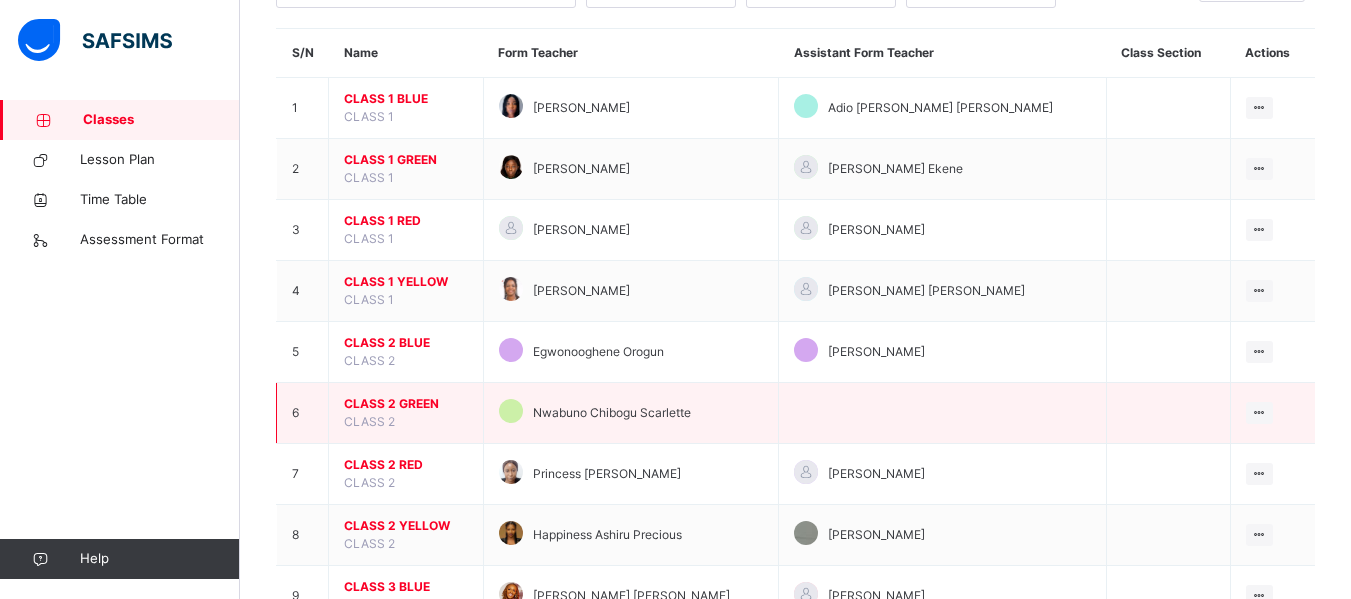 click on "CLASS 2   GREEN" at bounding box center [406, 404] 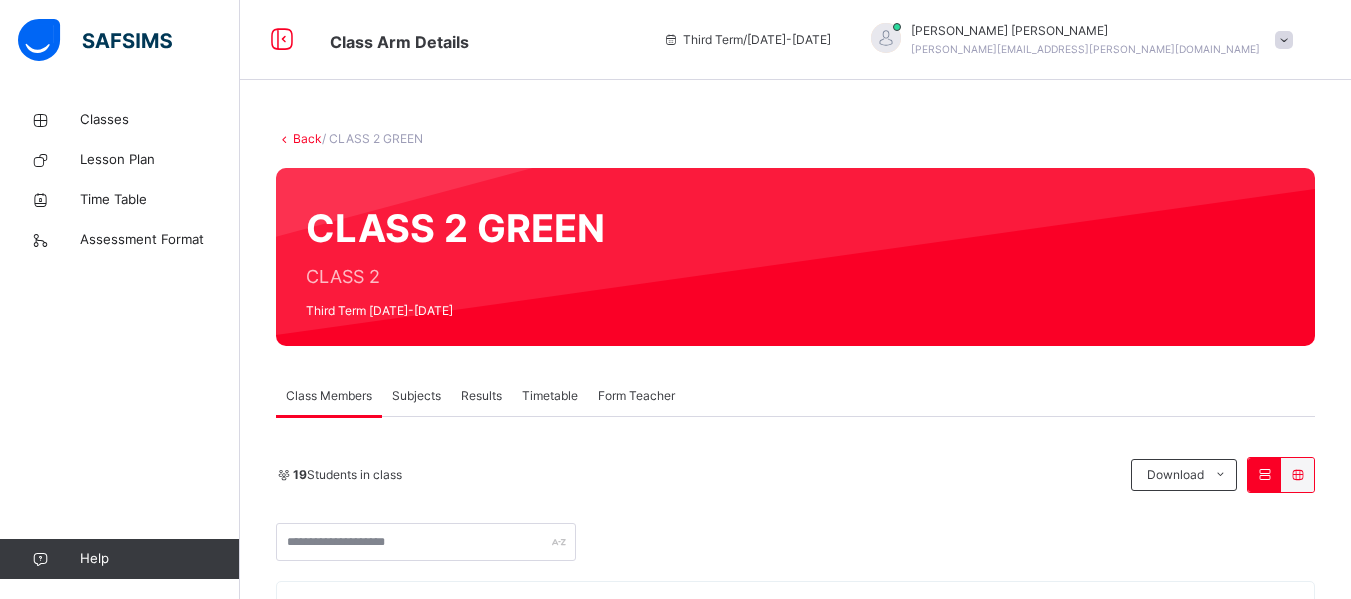 click on "19  Students in class Download Pdf Report Excel Report Corona School Ikoyi Date: [DATE] 8:26:44 am Class Members Class:  CLASS 2 GREEN Total no. of Students:  19 Term:  Third Term Session:  [DATE]-[DATE] S/NO Admission No. Last Name First Name Other Name 1 CST07798 OMOGIAFO [PERSON_NAME] 2 CST07822 ADESIYAN ADEKANMI 3 CST07825 OGUNDOLAPO ADEMIDE [PERSON_NAME] 4 CST08290 AROKODARE [PERSON_NAME] 5 CST06556 AKINDELE BOLUWATIFE 6 CST07827 OLEAH DONATELLA NKIRUKA 7 CST05654 [PERSON_NAME] 8 CST05154 [PERSON_NAME] 9 CST06591 [PERSON_NAME] 10 CST05025 [PERSON_NAME] 11 CST08796 [PERSON_NAME] 12 CST06142 [PERSON_NAME] 13 CST07685 ALALADE OLUWADARASIMI 14 CST06842 FASUYI OLUWADARASIMI 15 CST06224 DISU OREOLUWA 16 CSTO6148 [PERSON_NAME] PRINCESS [PERSON_NAME] 17 CST08284 OWUNNA SOCHIKAIMA OWUNNA 18 CST04794 OGUNBIYI TIWATOPE 19 CST04889 [PERSON_NAME] Students Actions [PERSON_NAME] CST07798 Adekanmi  Adesiyan CST07822 Ademide [PERSON_NAME] CST07825 [PERSON_NAME]  Arokodare CST08290 Boluwatife  Akindele" at bounding box center [795, 1202] 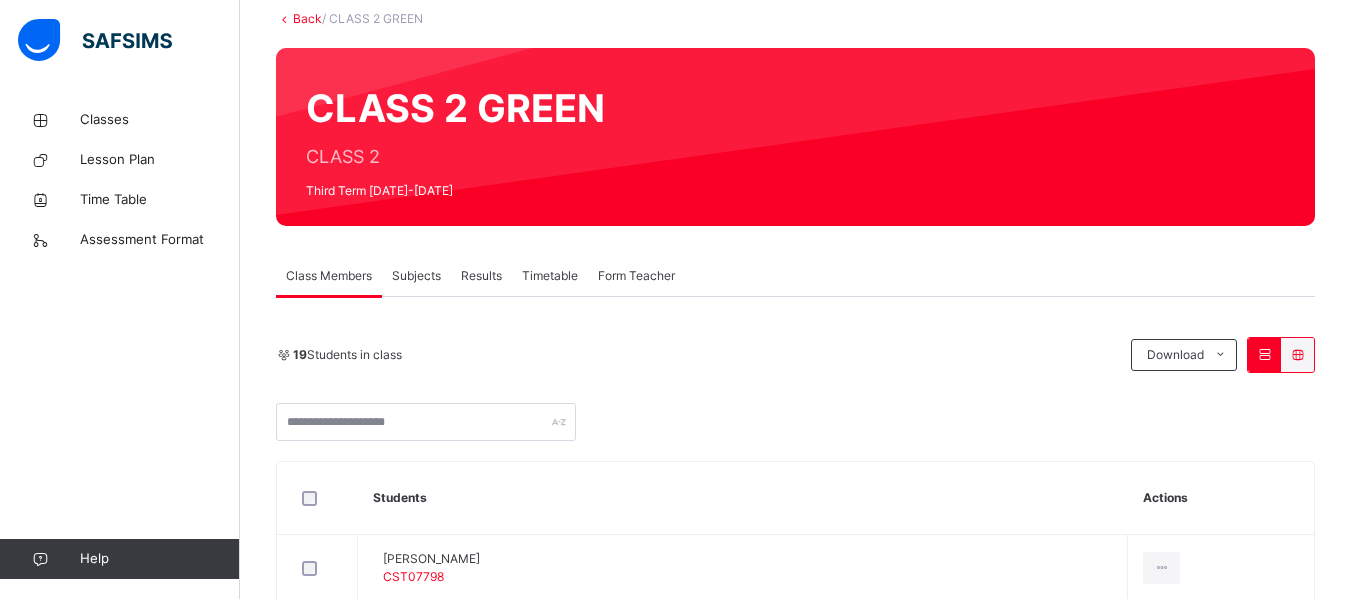 scroll, scrollTop: 160, scrollLeft: 0, axis: vertical 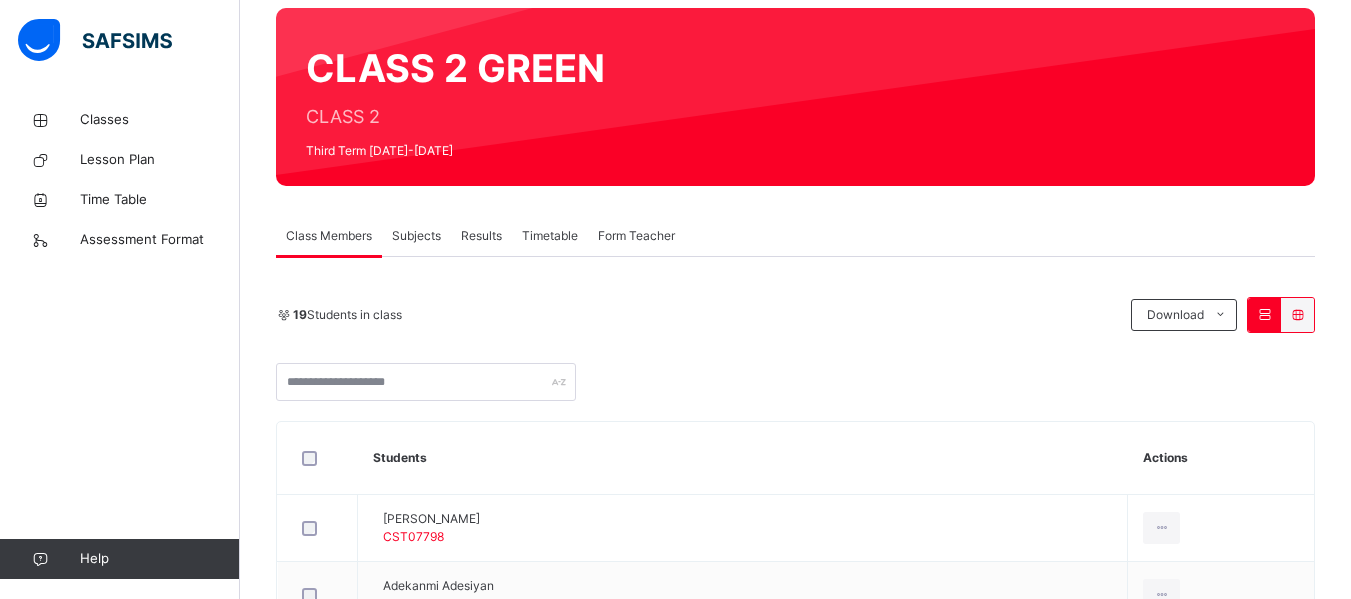 click on "Subjects" at bounding box center (416, 236) 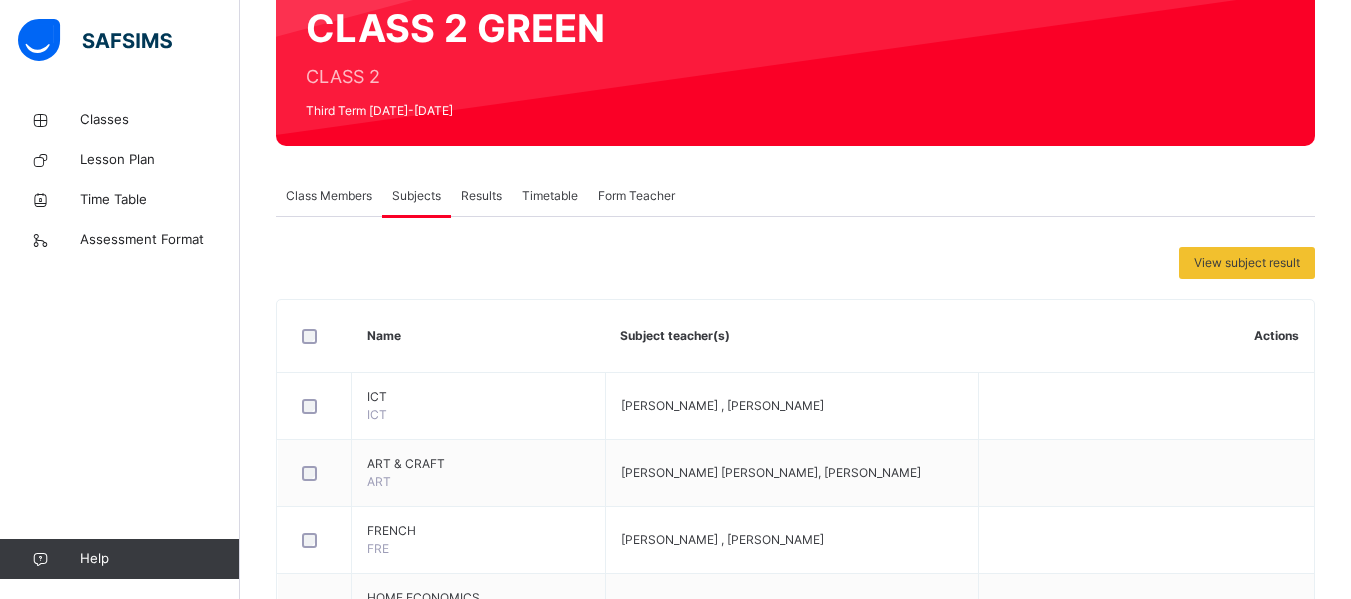 scroll, scrollTop: 520, scrollLeft: 0, axis: vertical 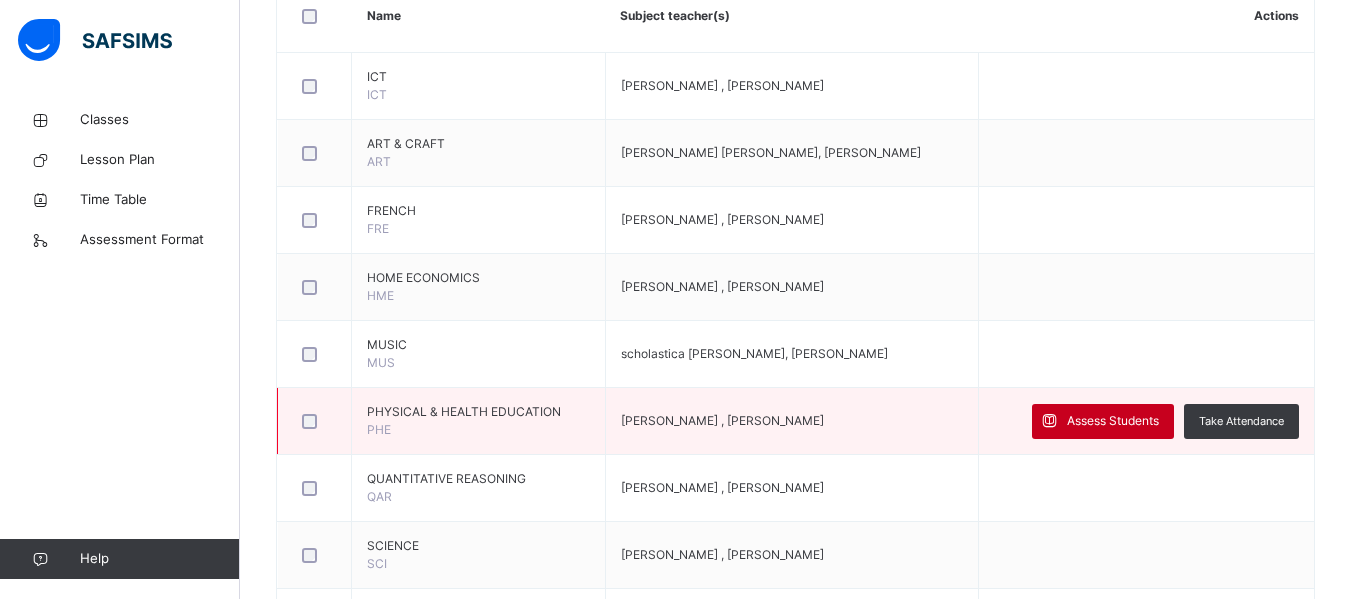 click on "Assess Students" at bounding box center (1113, 421) 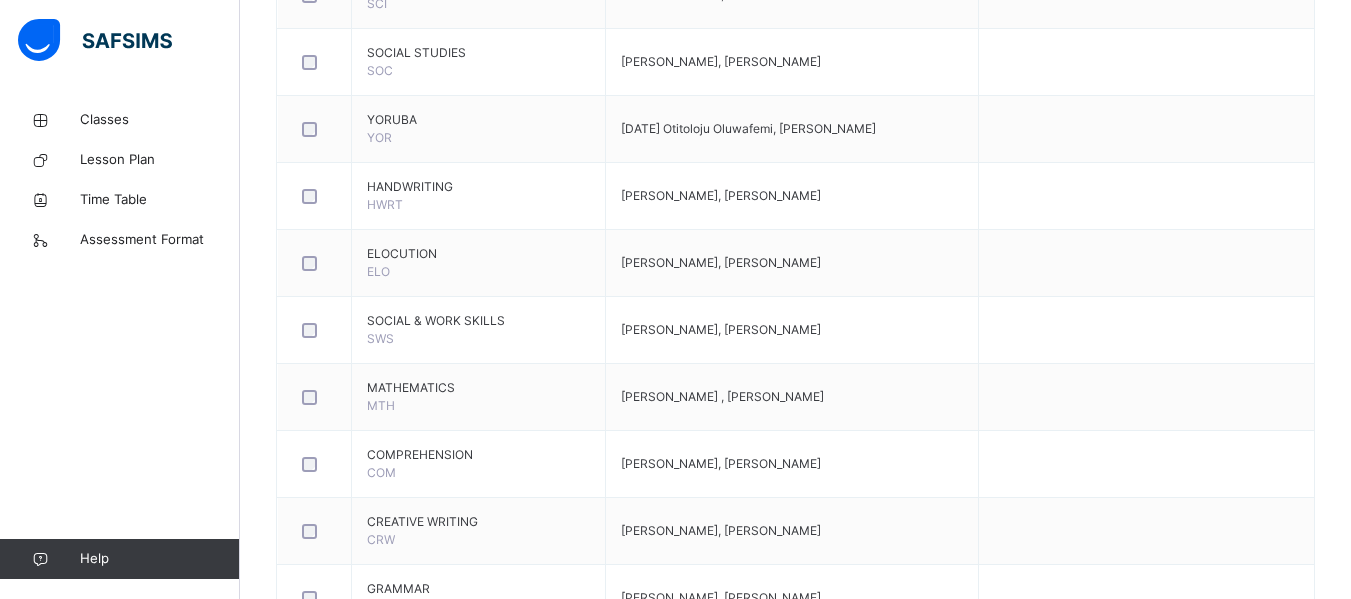 scroll, scrollTop: 1120, scrollLeft: 0, axis: vertical 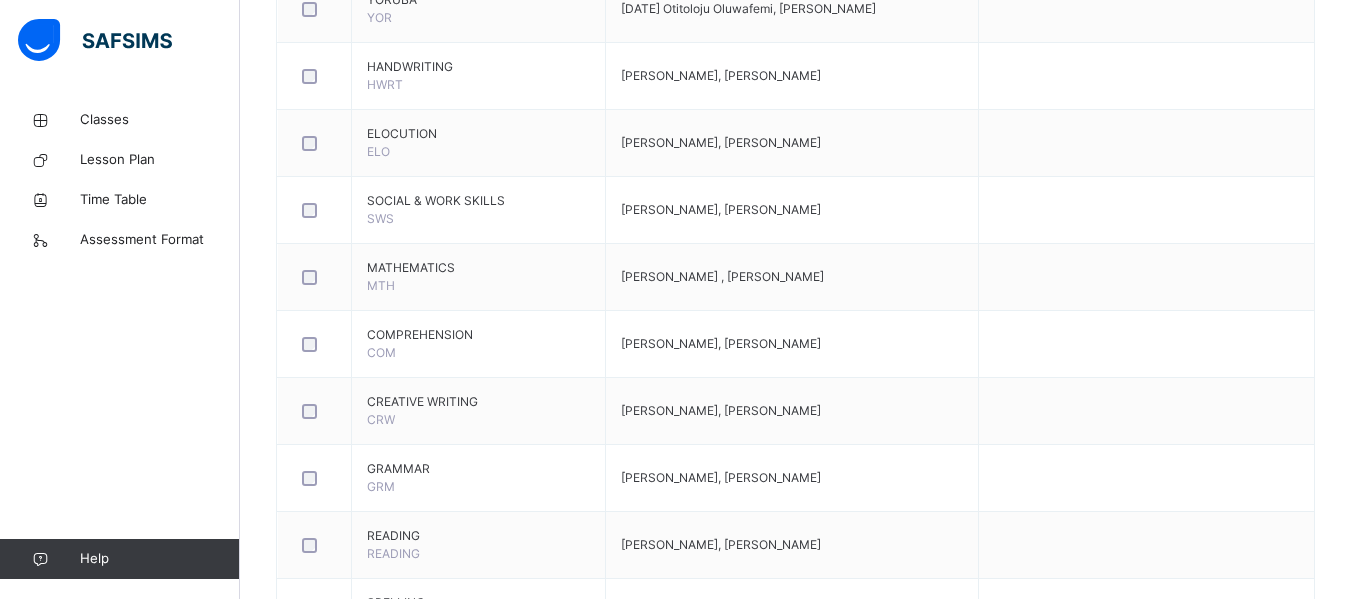 click on "×" at bounding box center (1592, 766) 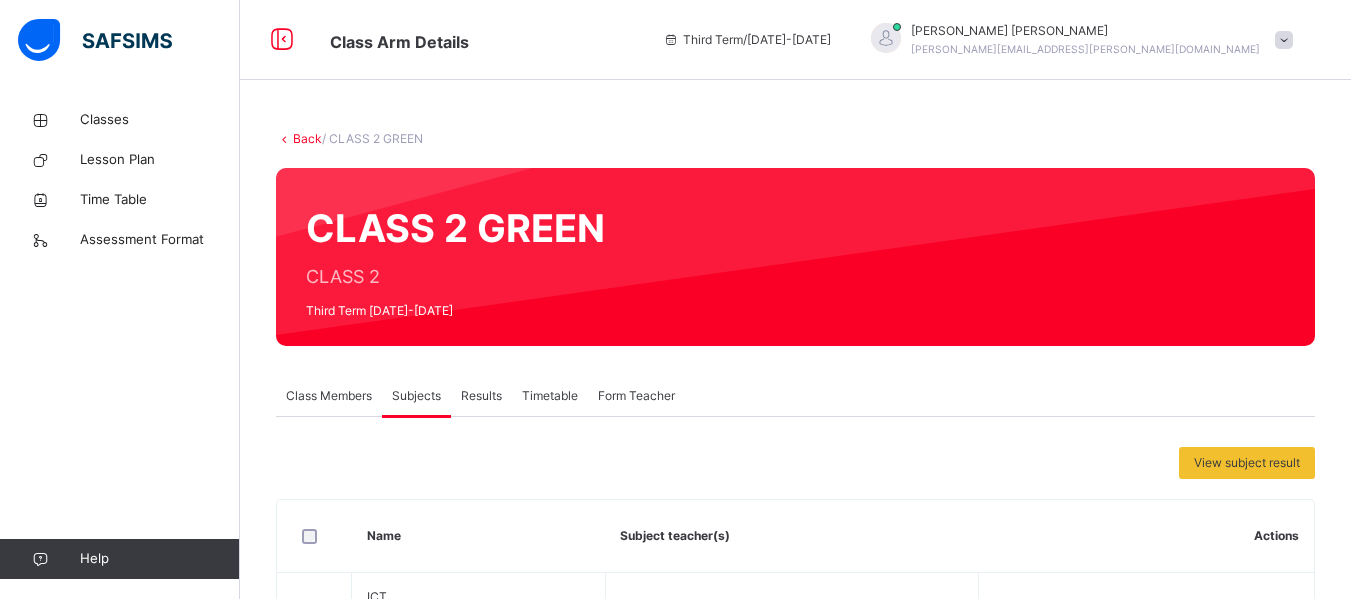 click on "Back" at bounding box center [307, 138] 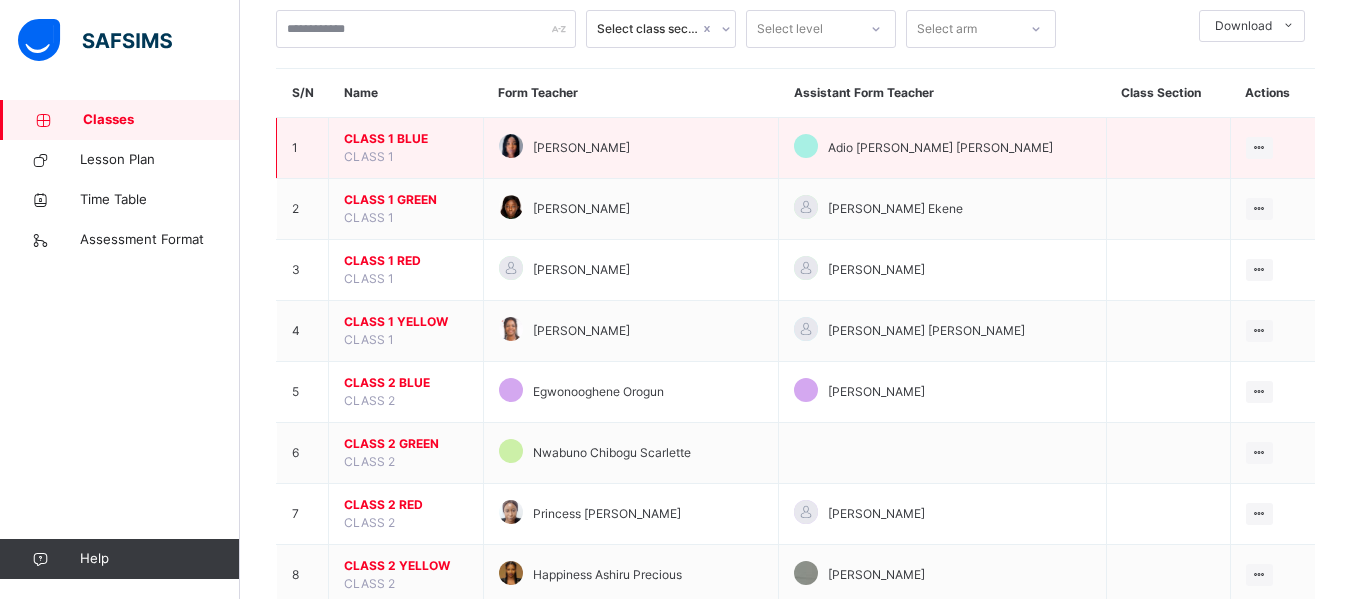 scroll, scrollTop: 160, scrollLeft: 0, axis: vertical 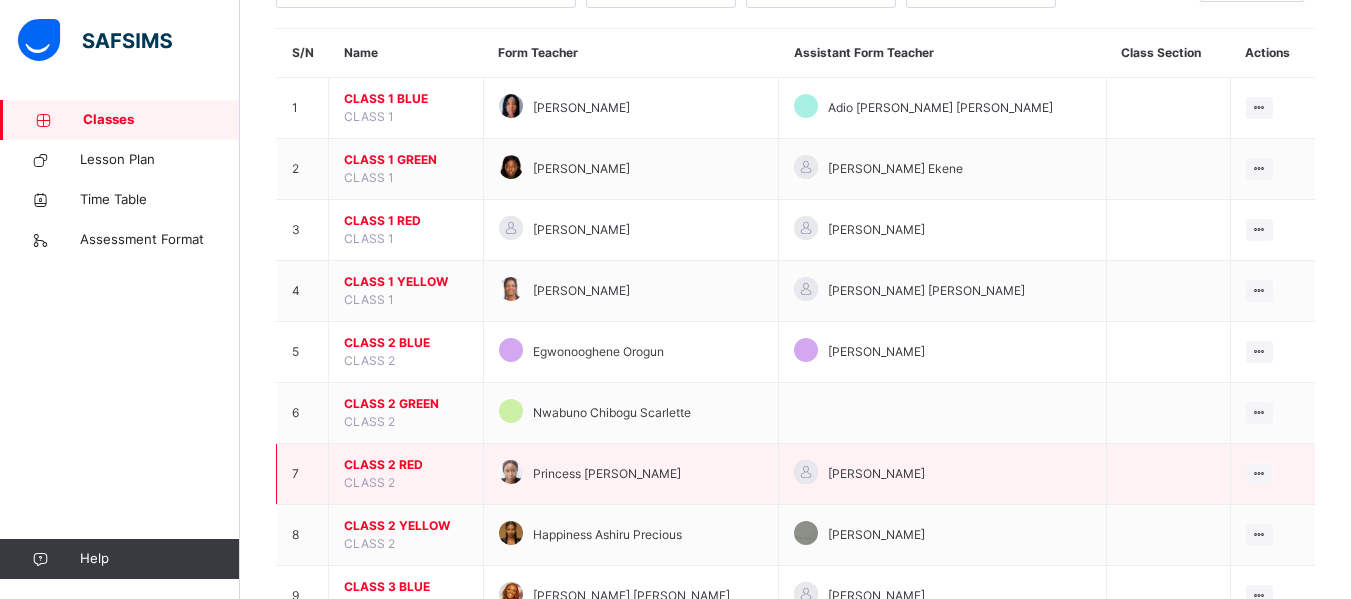 click on "CLASS 2   RED" at bounding box center (406, 465) 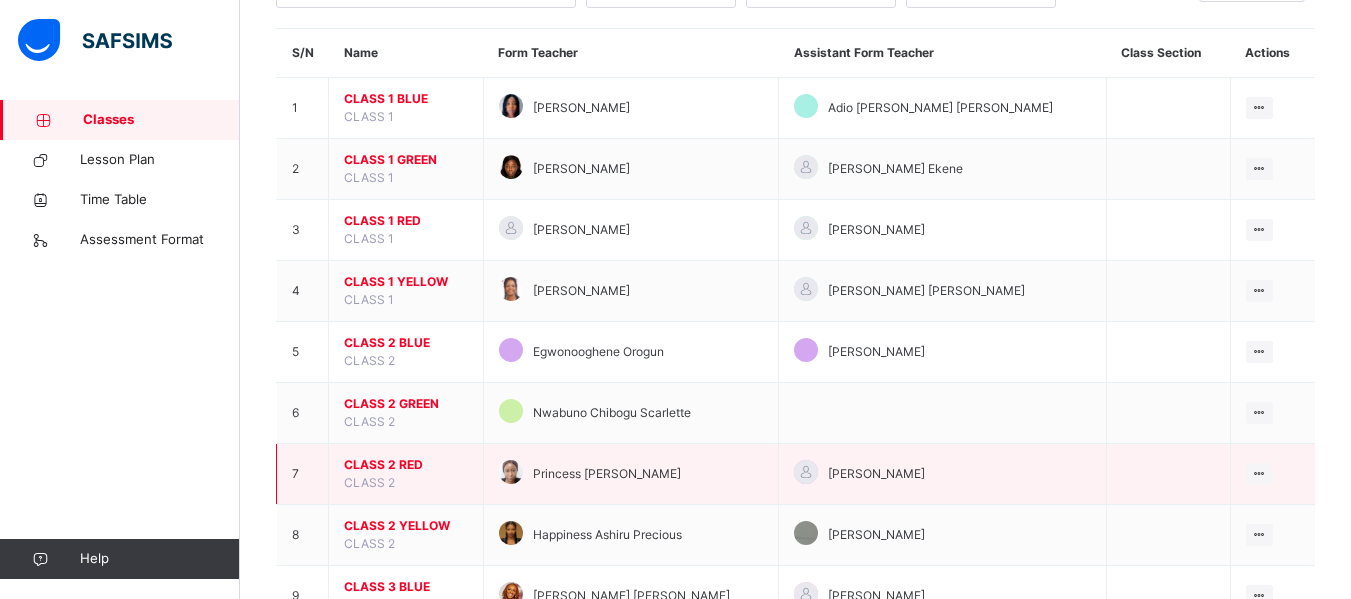 scroll, scrollTop: 0, scrollLeft: 0, axis: both 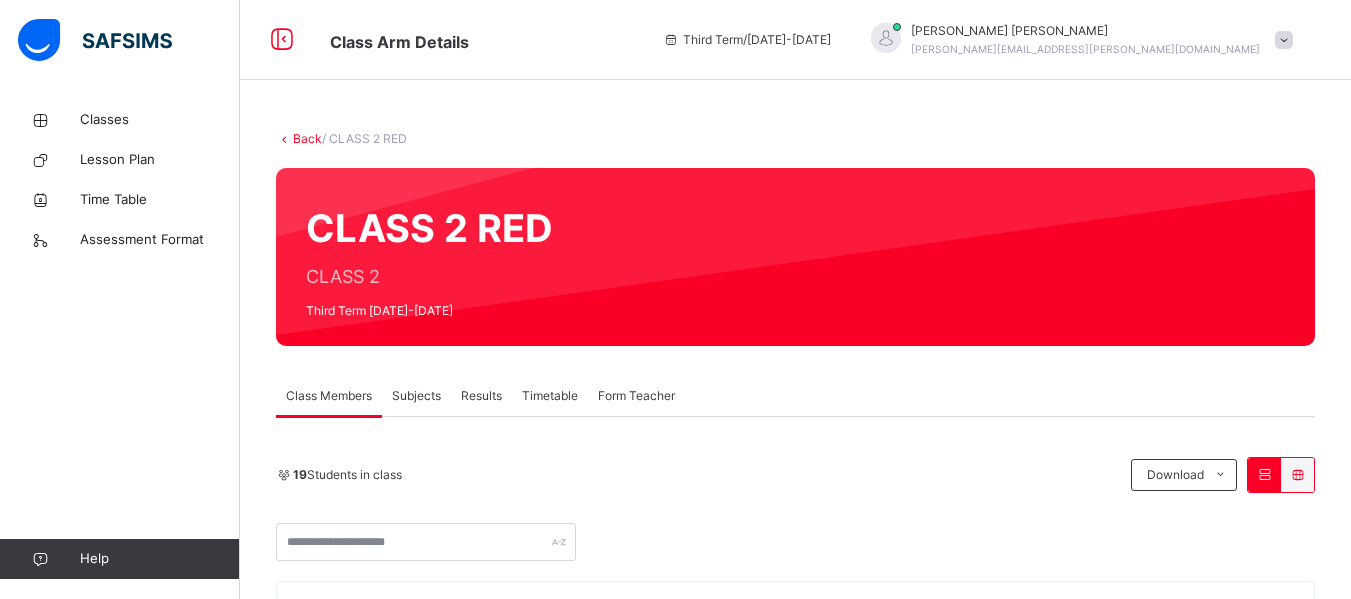 click on "Subjects" at bounding box center (416, 396) 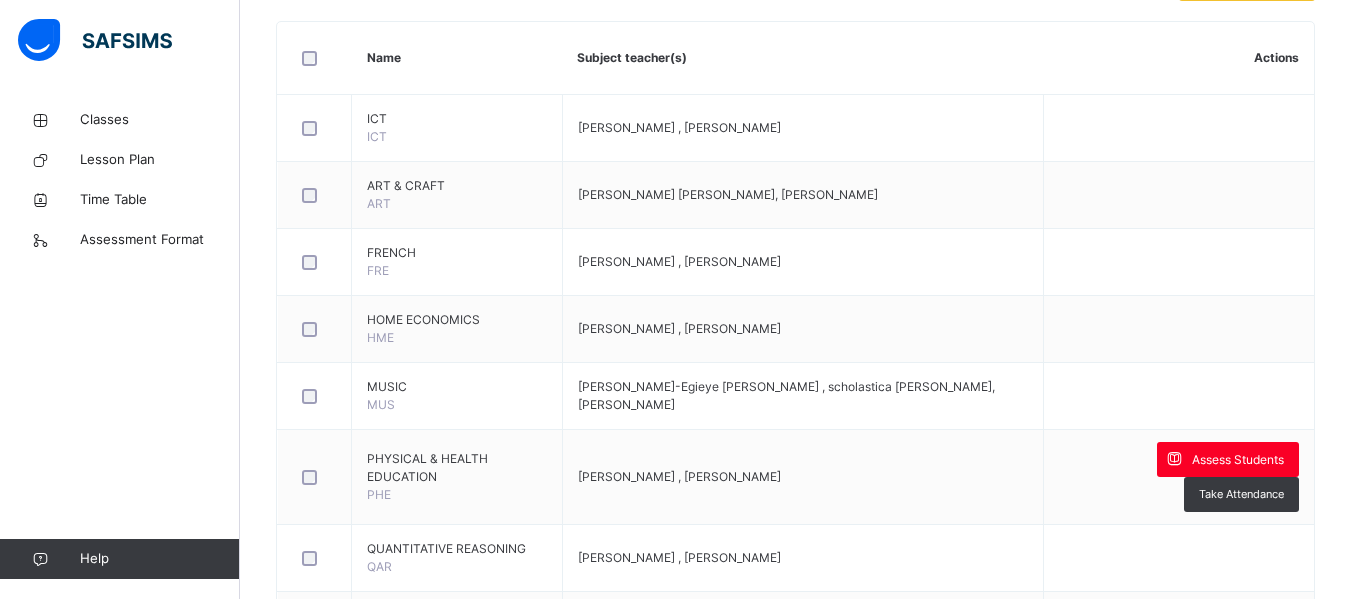 scroll, scrollTop: 551, scrollLeft: 0, axis: vertical 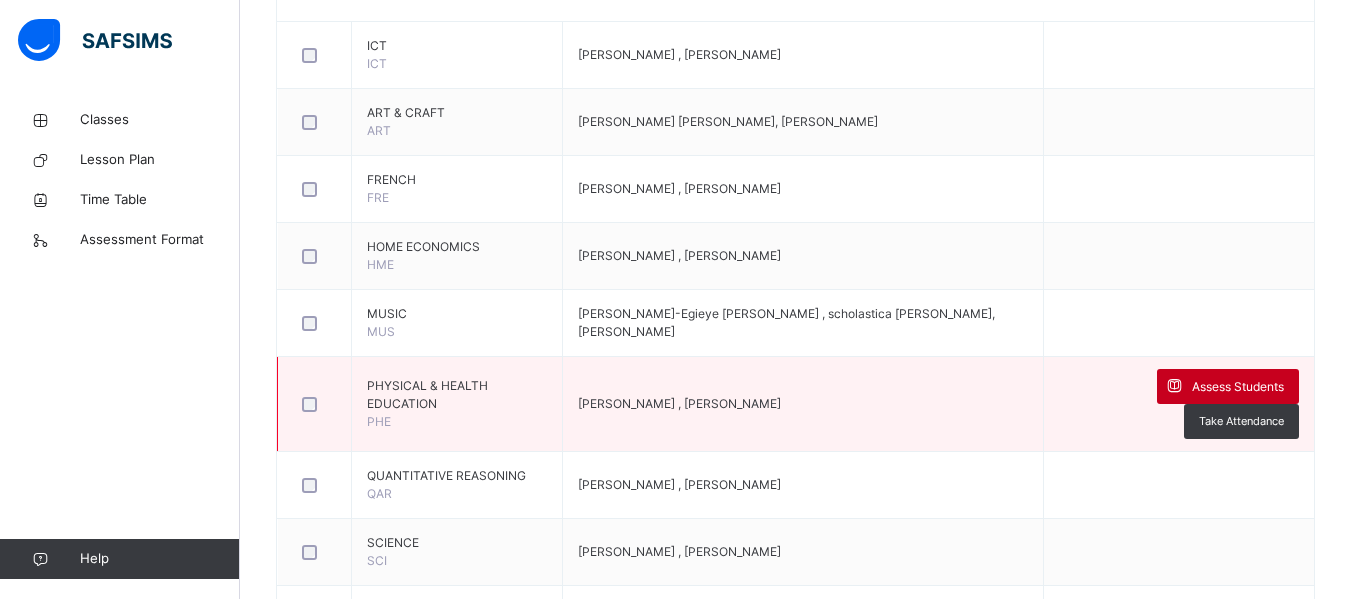 click on "Assess Students" at bounding box center (1238, 387) 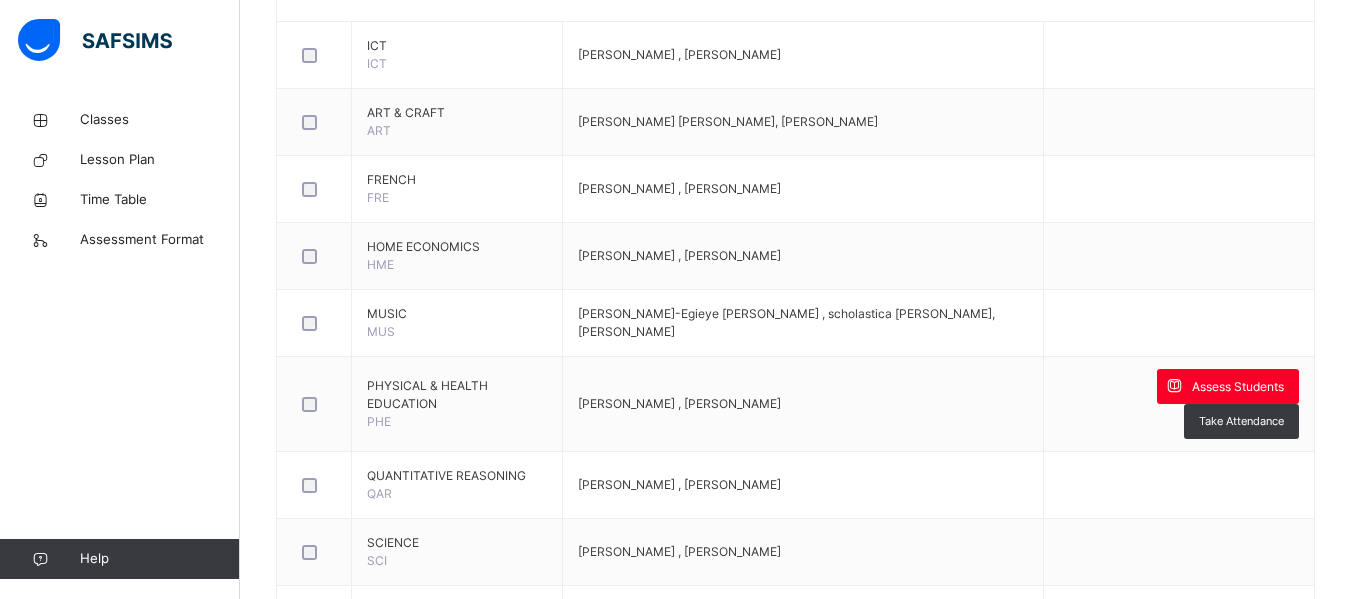 type on "*" 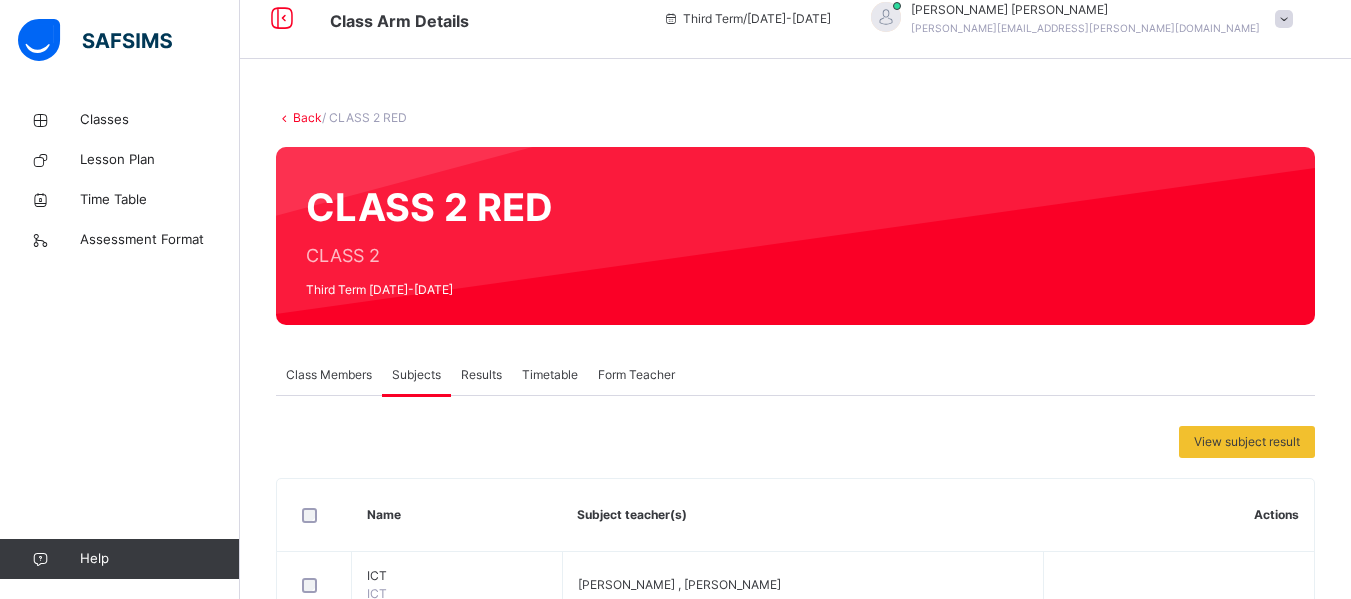 click on "Back" at bounding box center (307, 117) 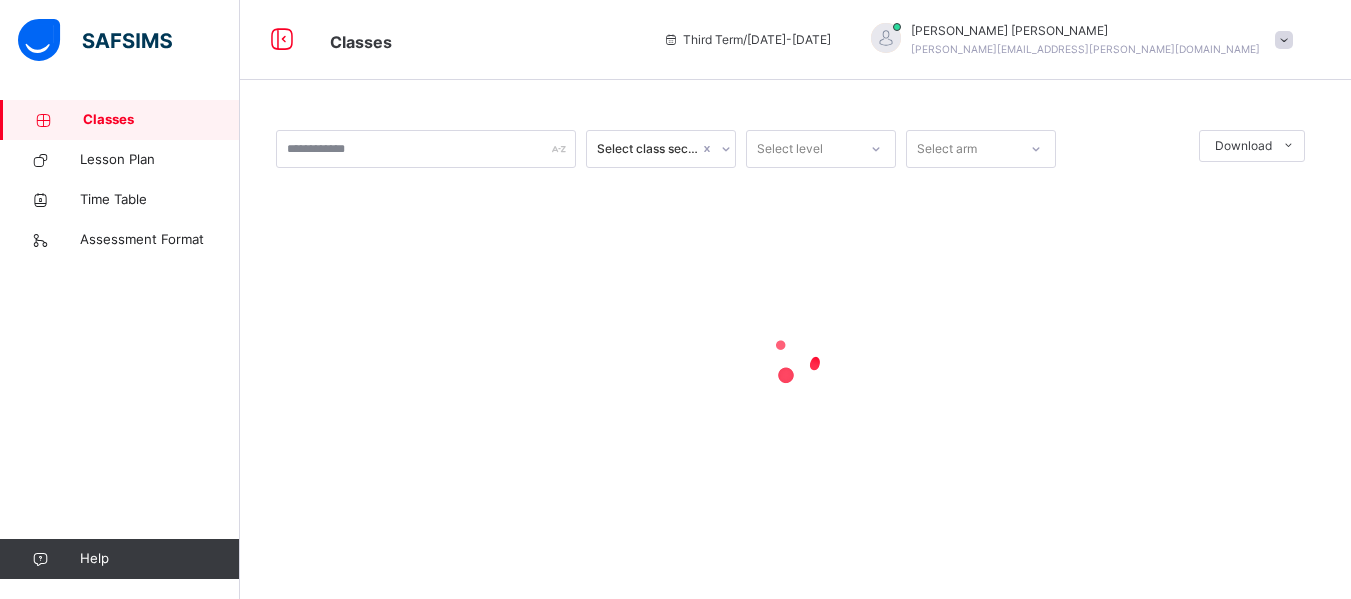 scroll, scrollTop: 0, scrollLeft: 0, axis: both 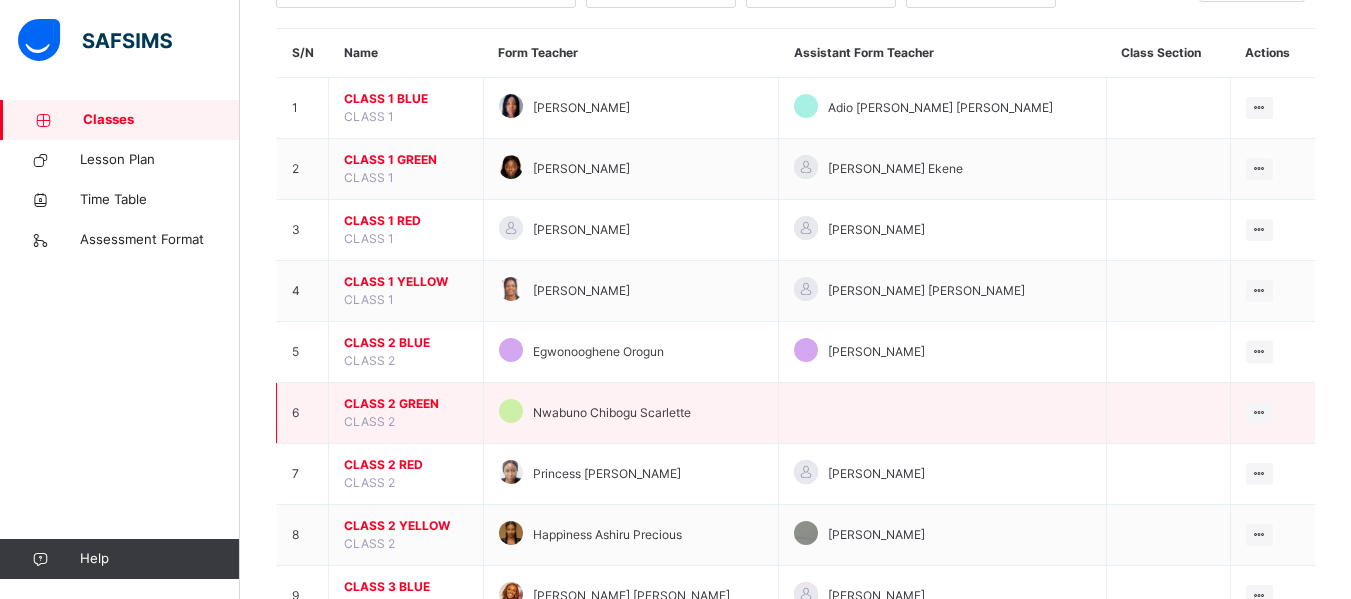 click on "CLASS 2   GREEN" at bounding box center (406, 404) 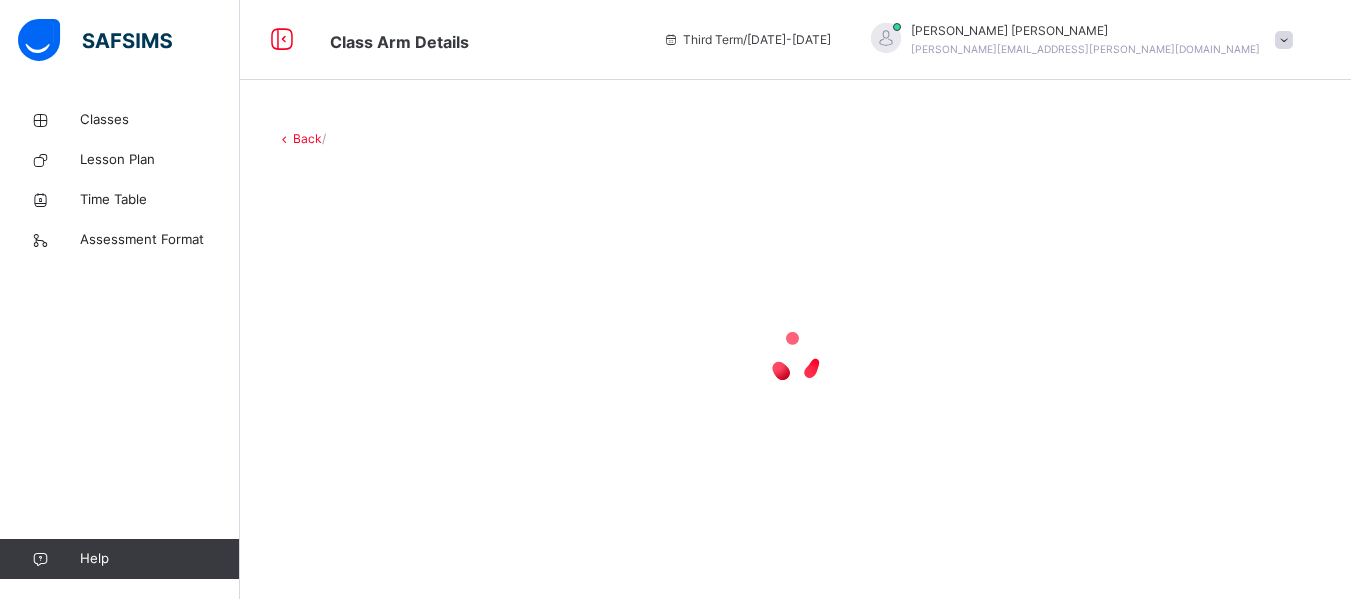 scroll, scrollTop: 0, scrollLeft: 0, axis: both 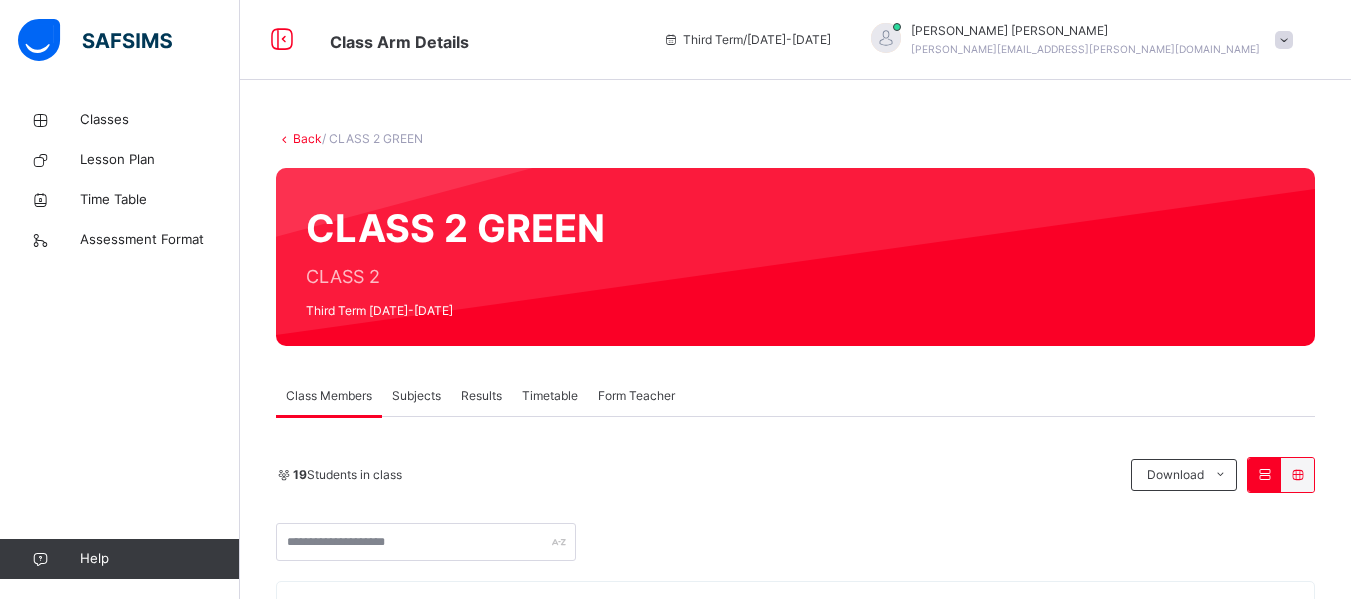 click on "Subjects" at bounding box center [416, 396] 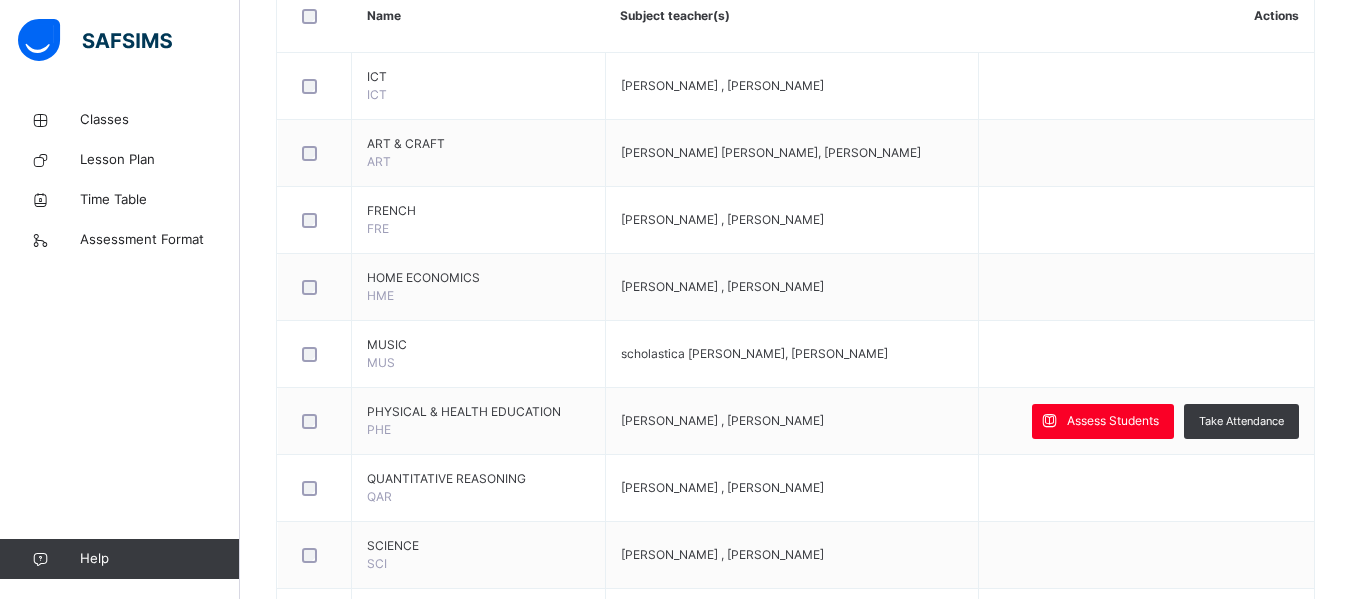 scroll, scrollTop: 640, scrollLeft: 0, axis: vertical 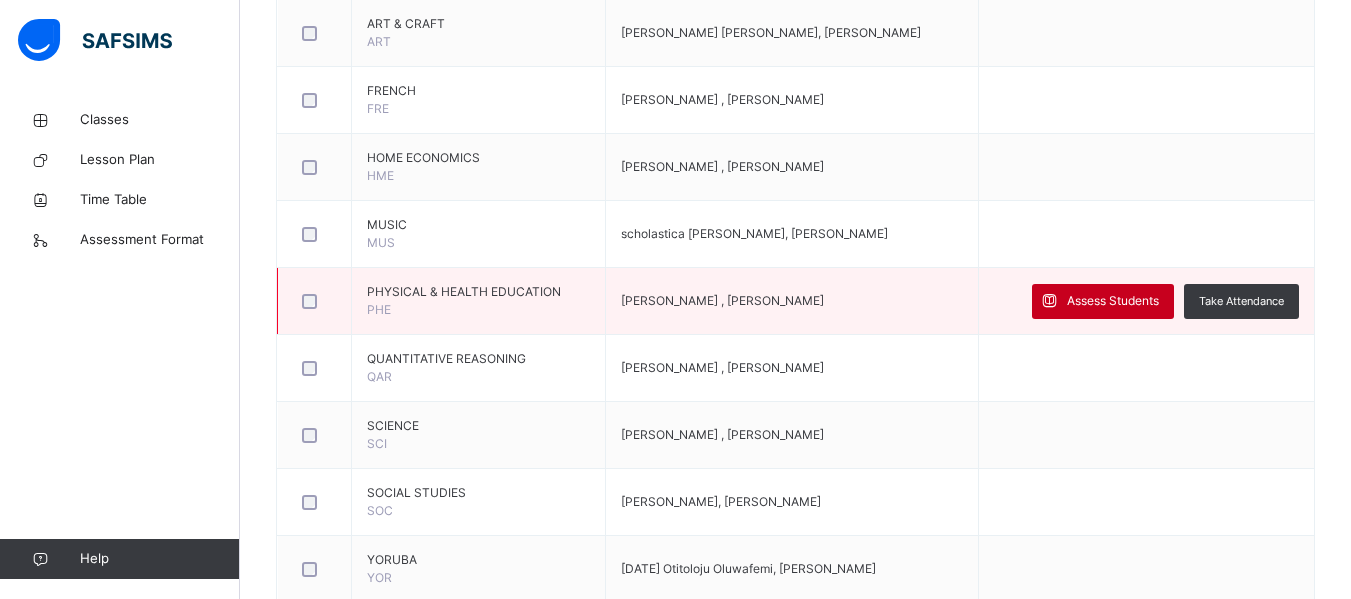 click on "Assess Students" at bounding box center (1113, 301) 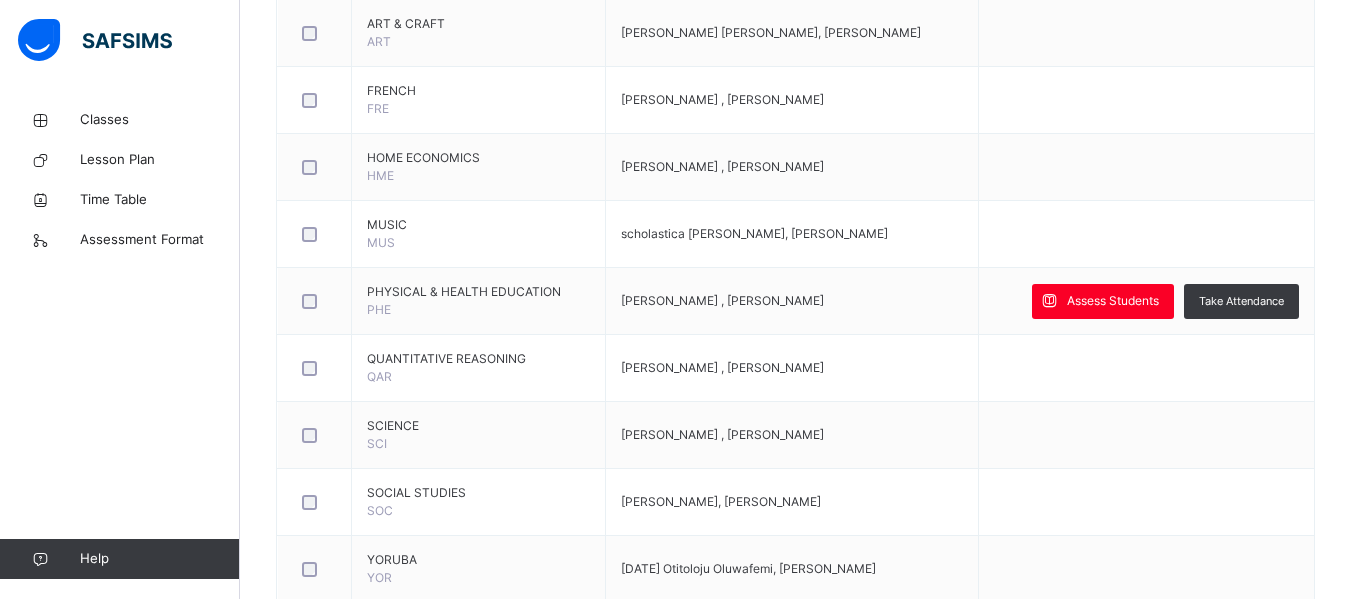 type on "*" 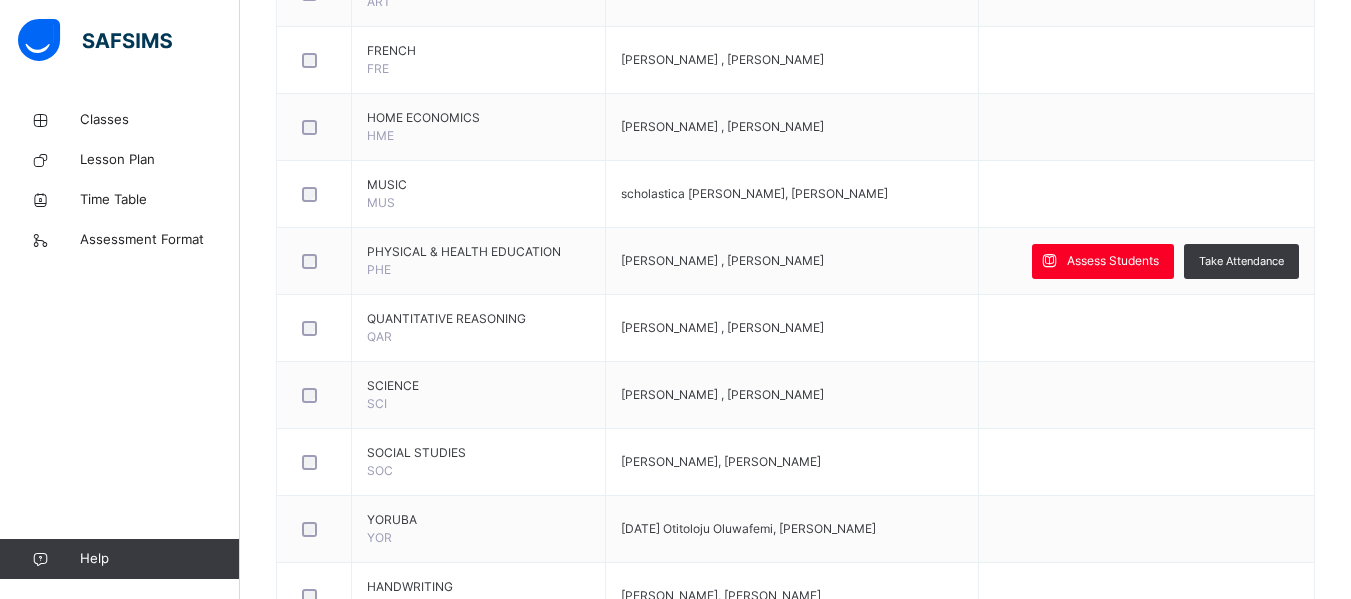 click on "×" at bounding box center [1592, 1286] 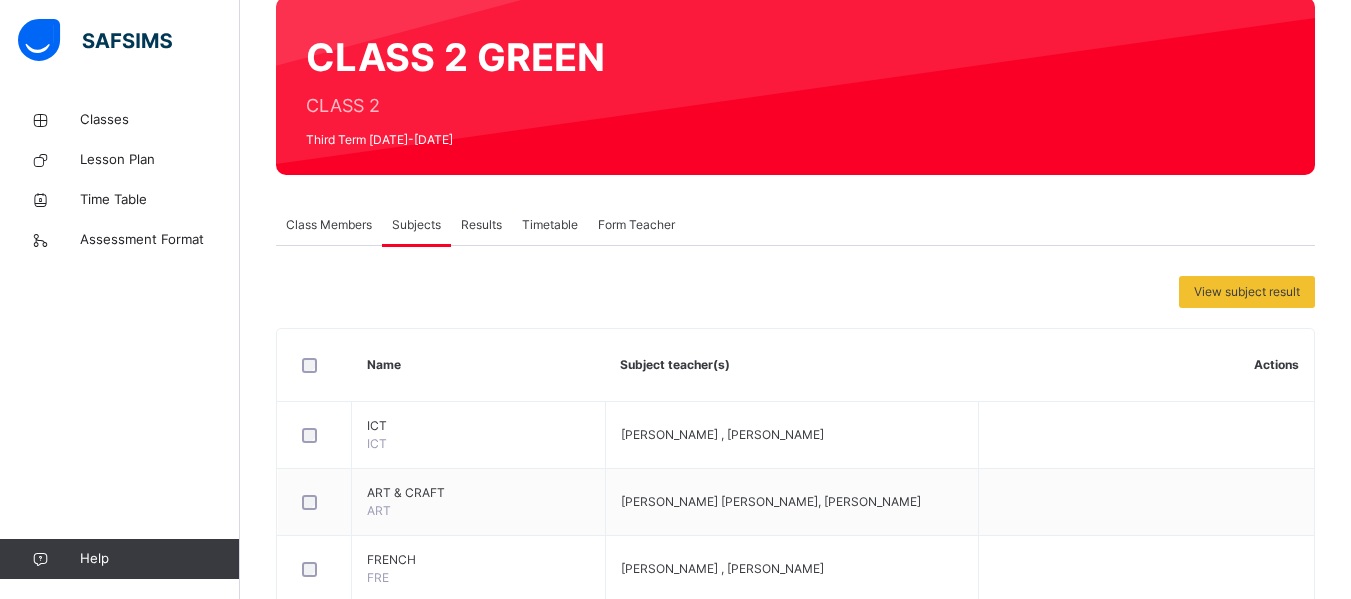 scroll, scrollTop: 164, scrollLeft: 0, axis: vertical 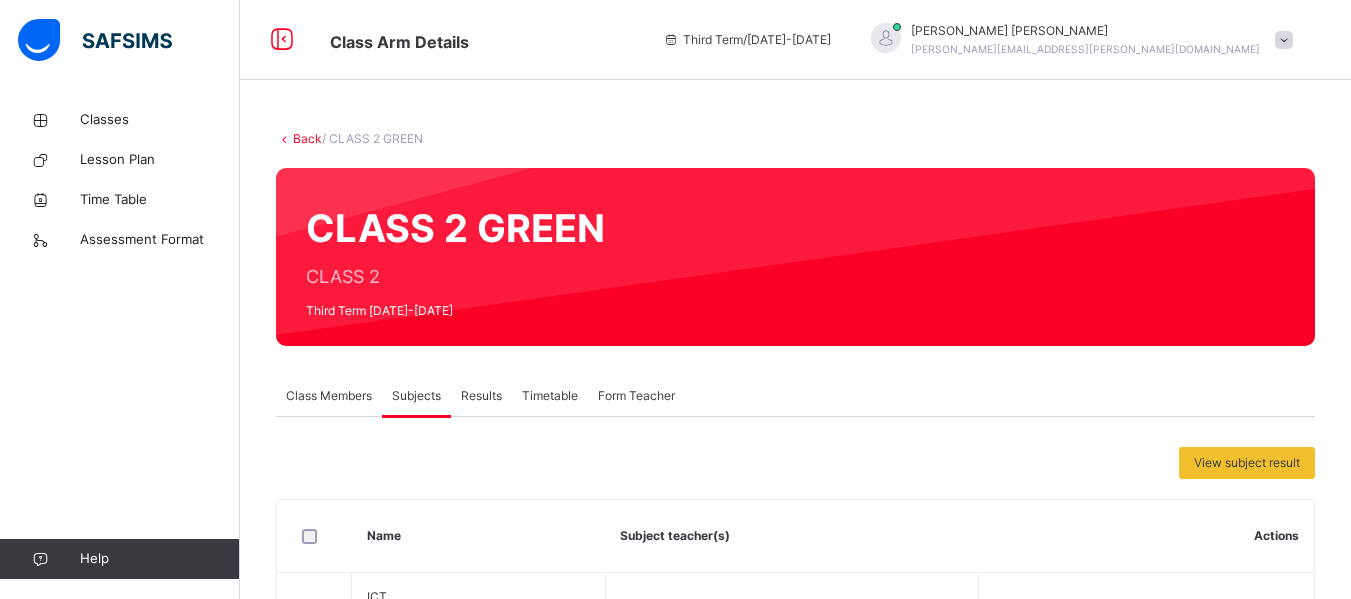click on "Back" at bounding box center [307, 138] 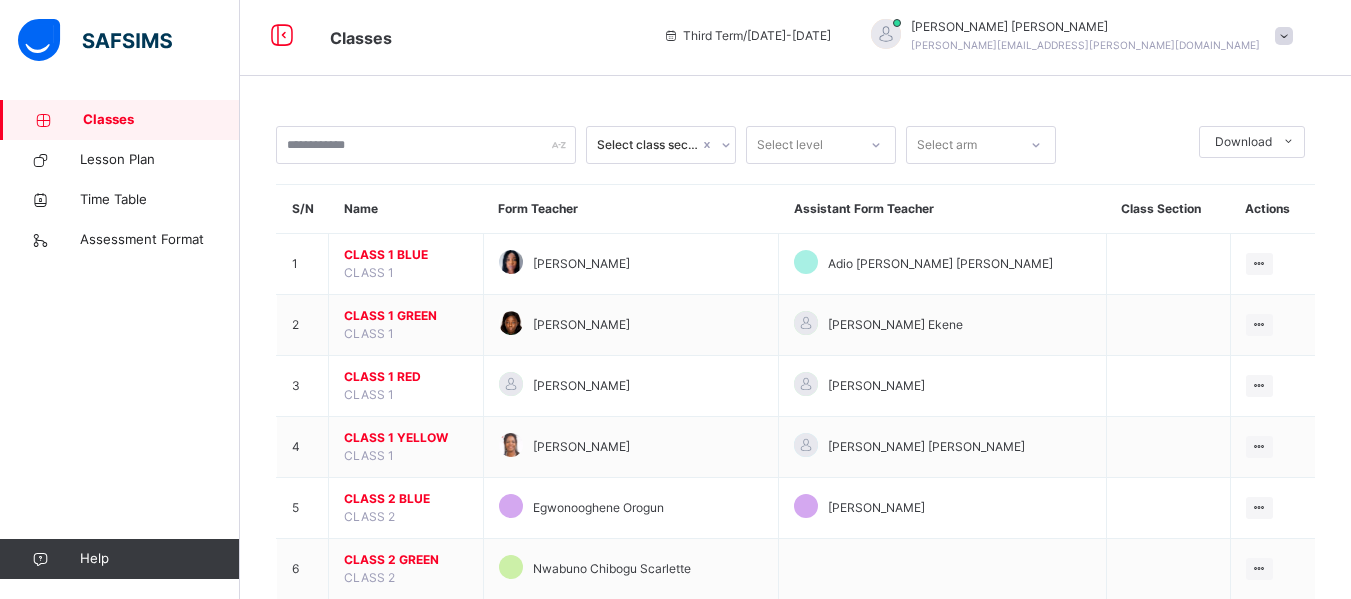 scroll, scrollTop: 0, scrollLeft: 0, axis: both 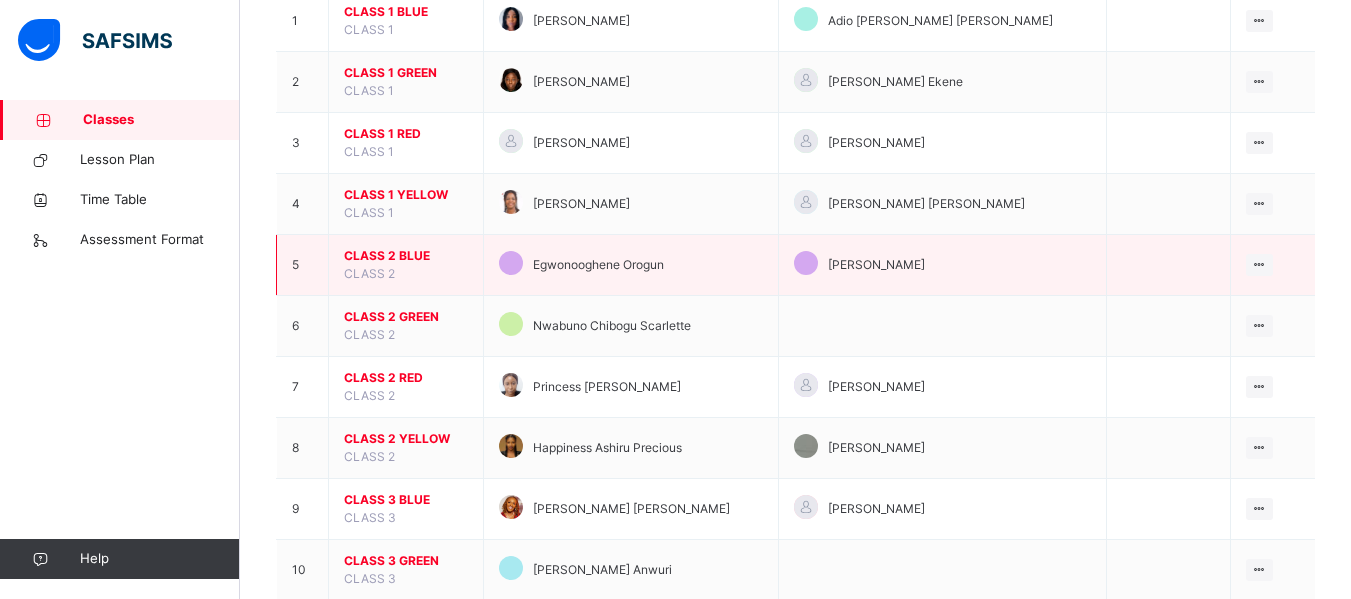 click on "CLASS 2   BLUE" at bounding box center (406, 256) 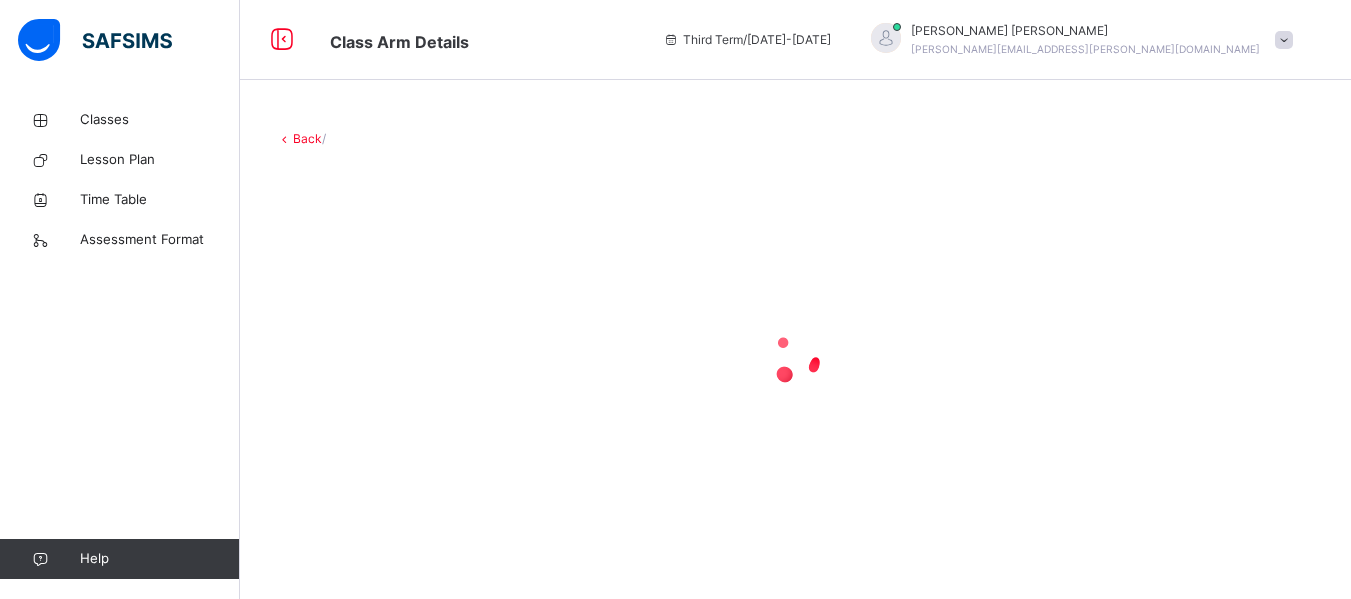 scroll, scrollTop: 0, scrollLeft: 0, axis: both 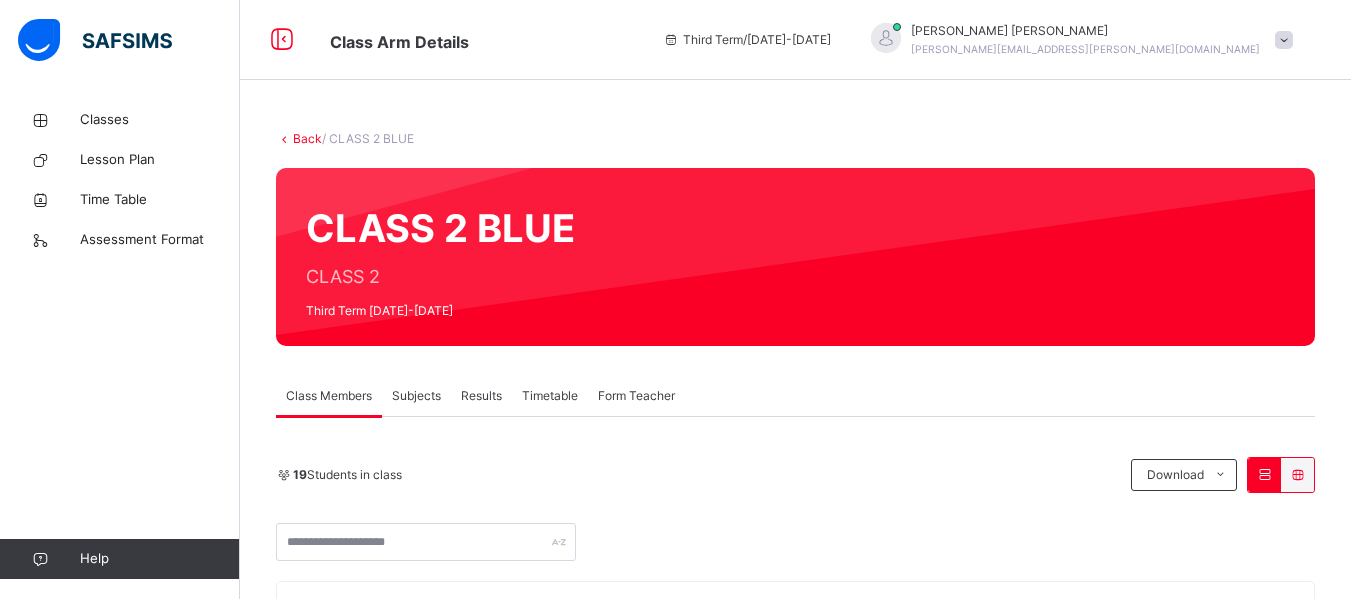 click on "Subjects" at bounding box center [416, 396] 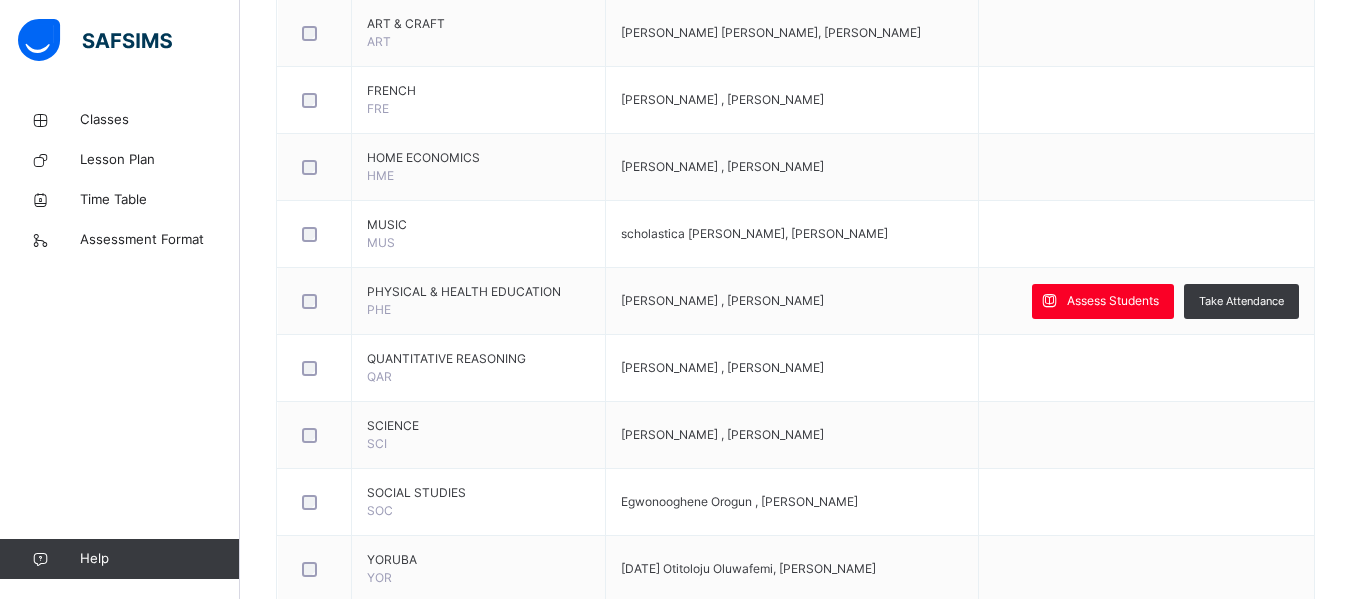 scroll, scrollTop: 600, scrollLeft: 0, axis: vertical 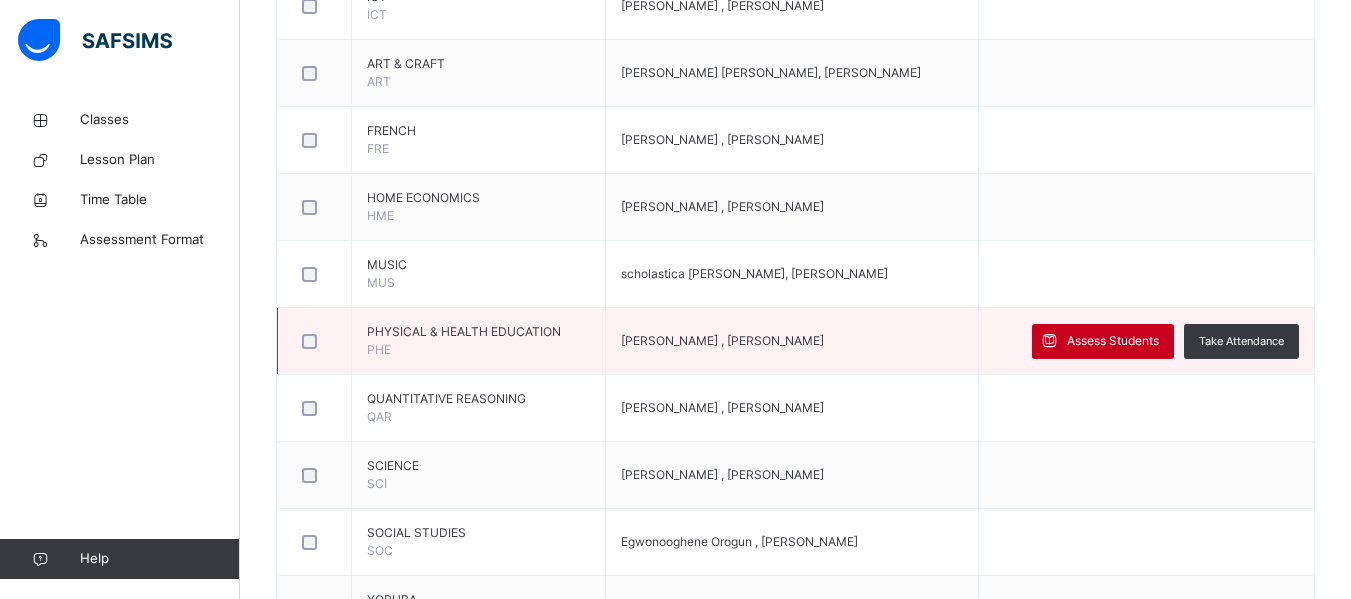 click on "Assess Students" at bounding box center (1113, 341) 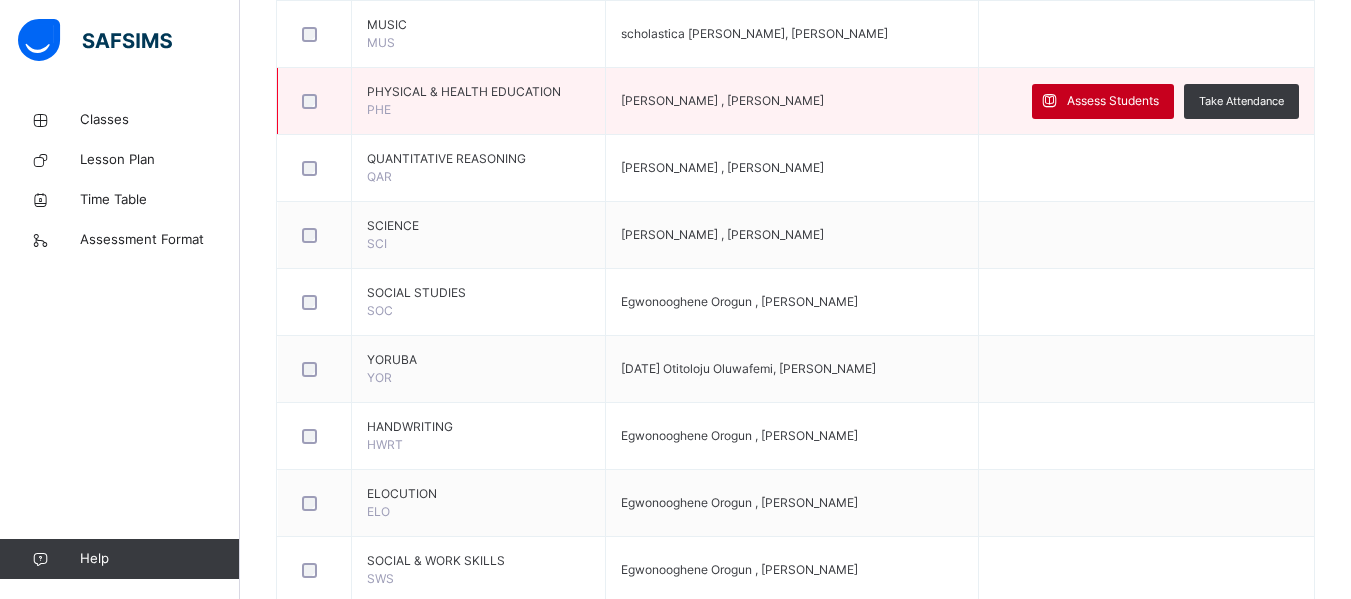 scroll, scrollTop: 880, scrollLeft: 0, axis: vertical 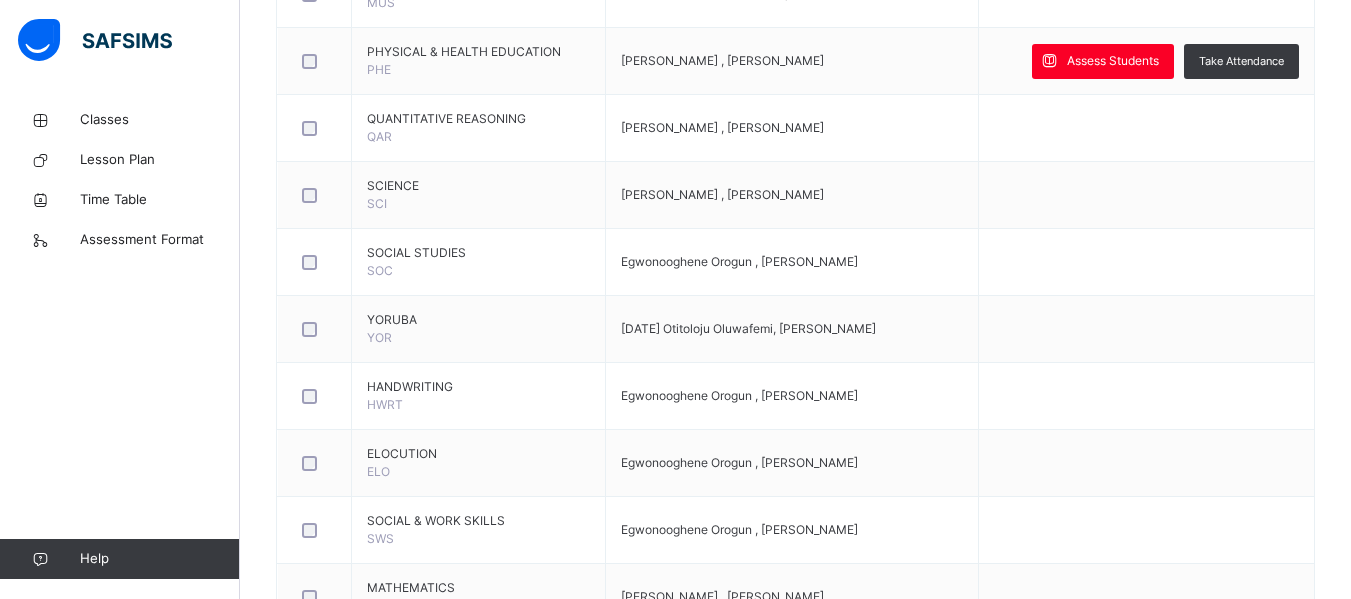 click on "×" at bounding box center (1592, 1086) 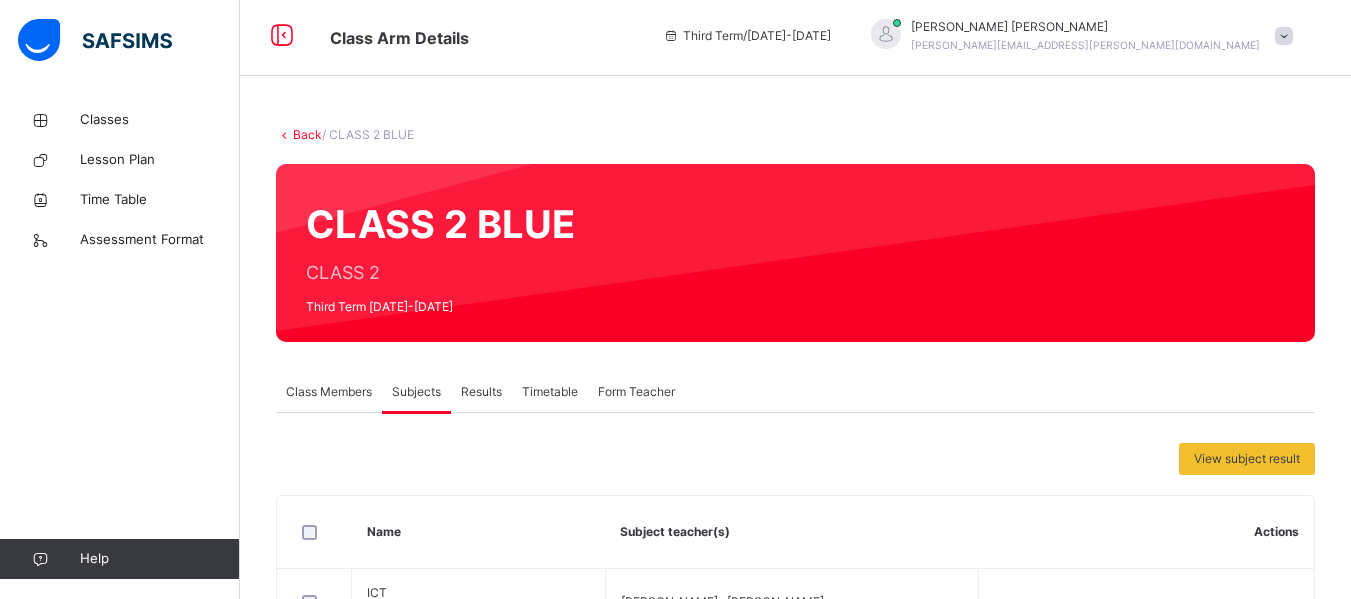 click on "Back" at bounding box center [307, 134] 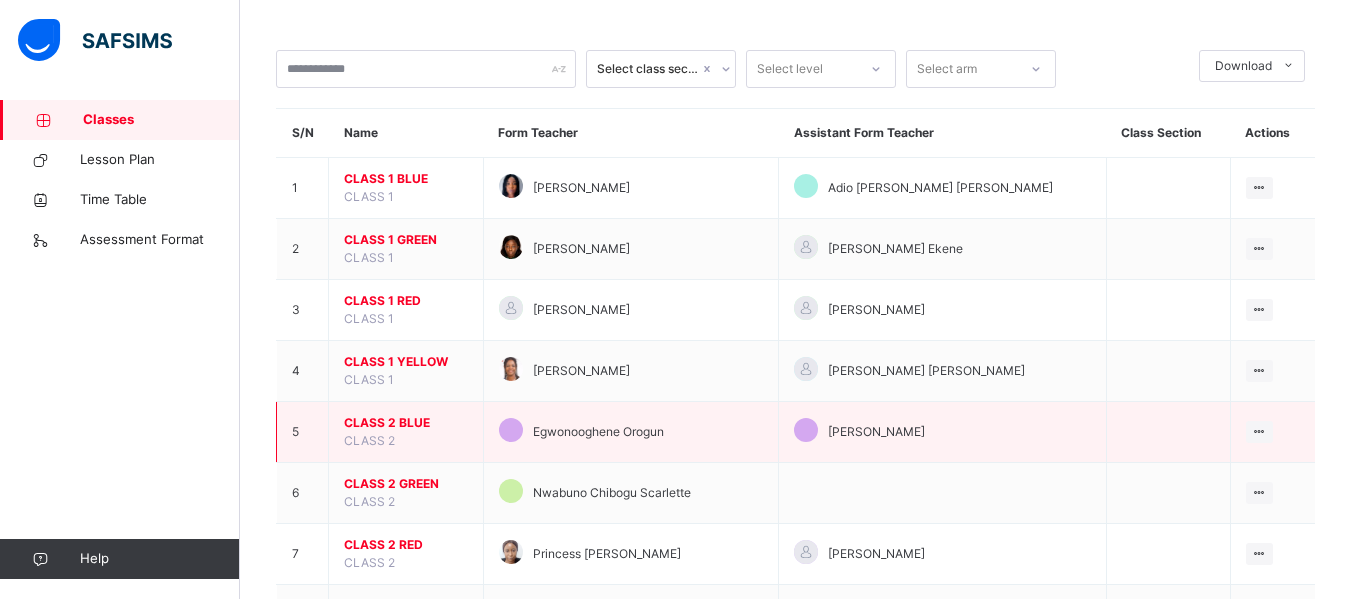 scroll, scrollTop: 120, scrollLeft: 0, axis: vertical 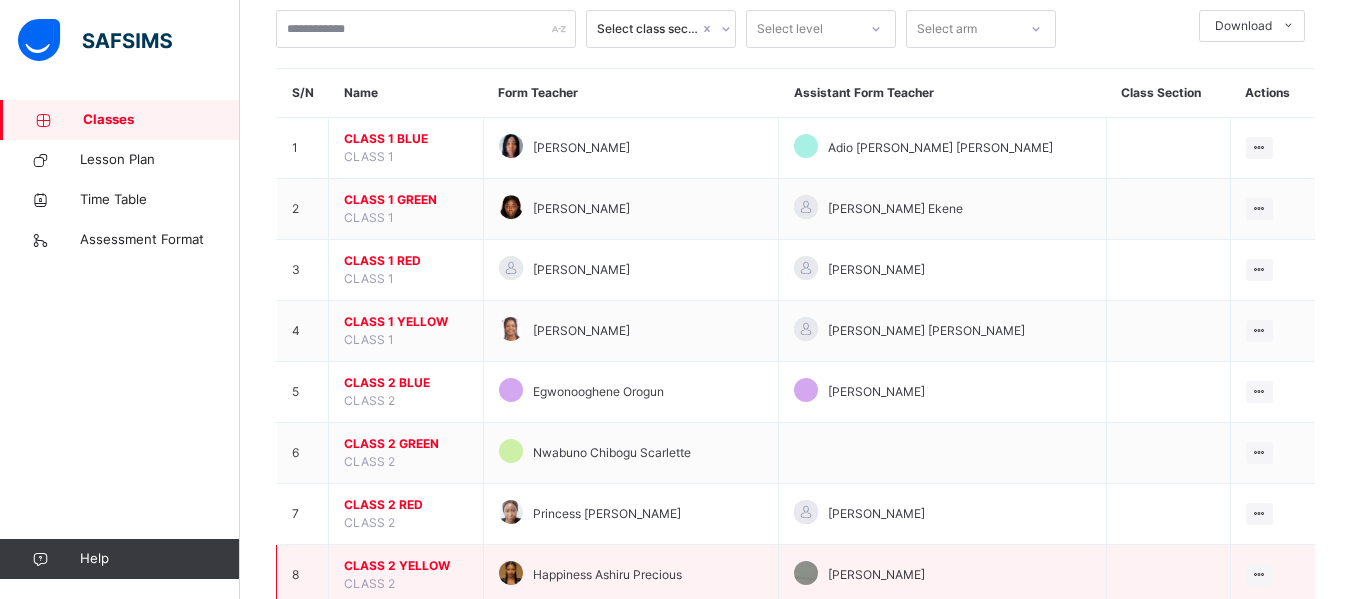click on "CLASS 2   YELLOW" at bounding box center (406, 566) 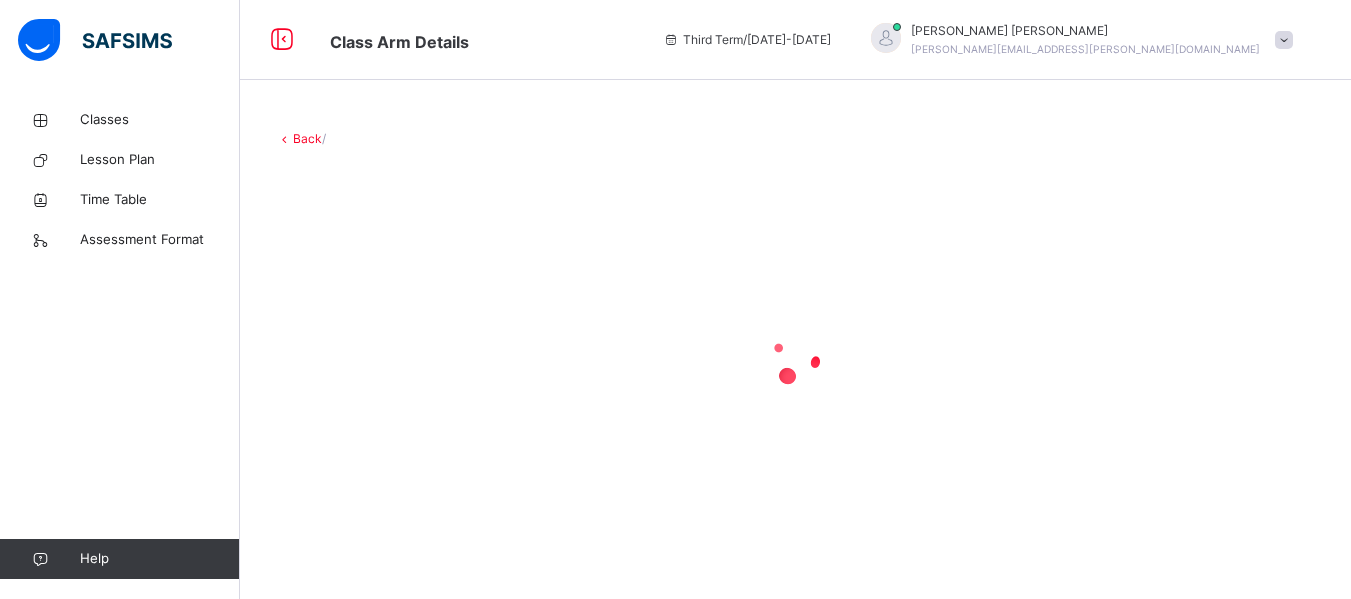 scroll, scrollTop: 0, scrollLeft: 0, axis: both 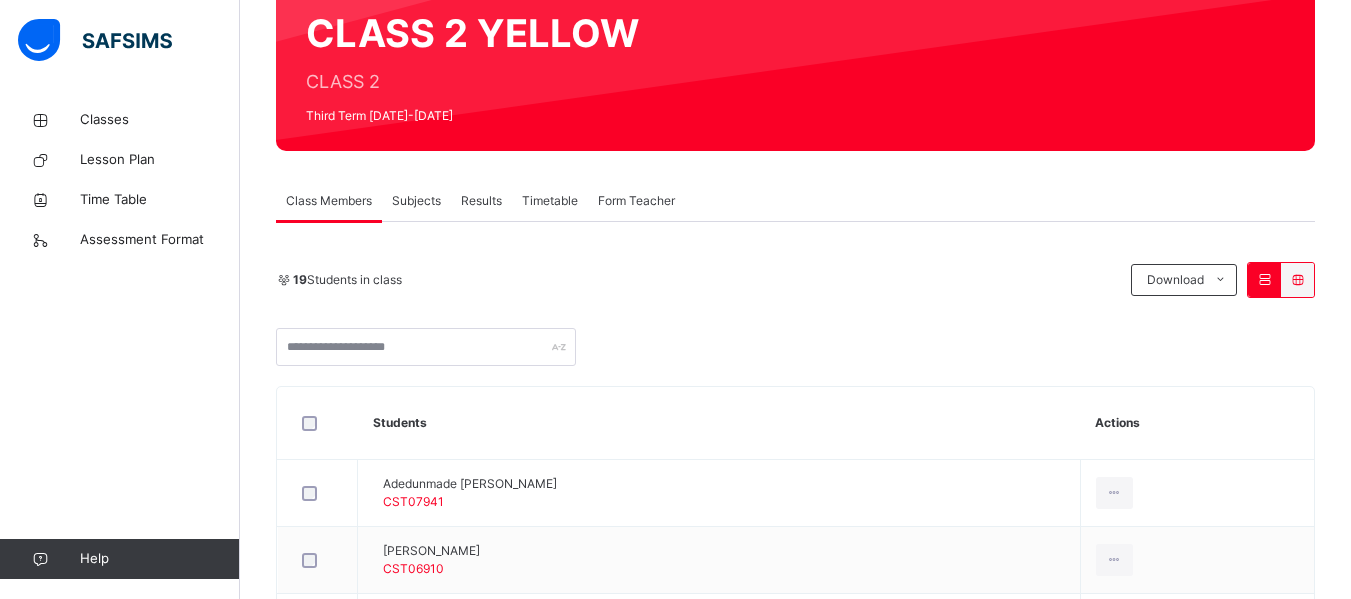 click on "Subjects" at bounding box center (416, 201) 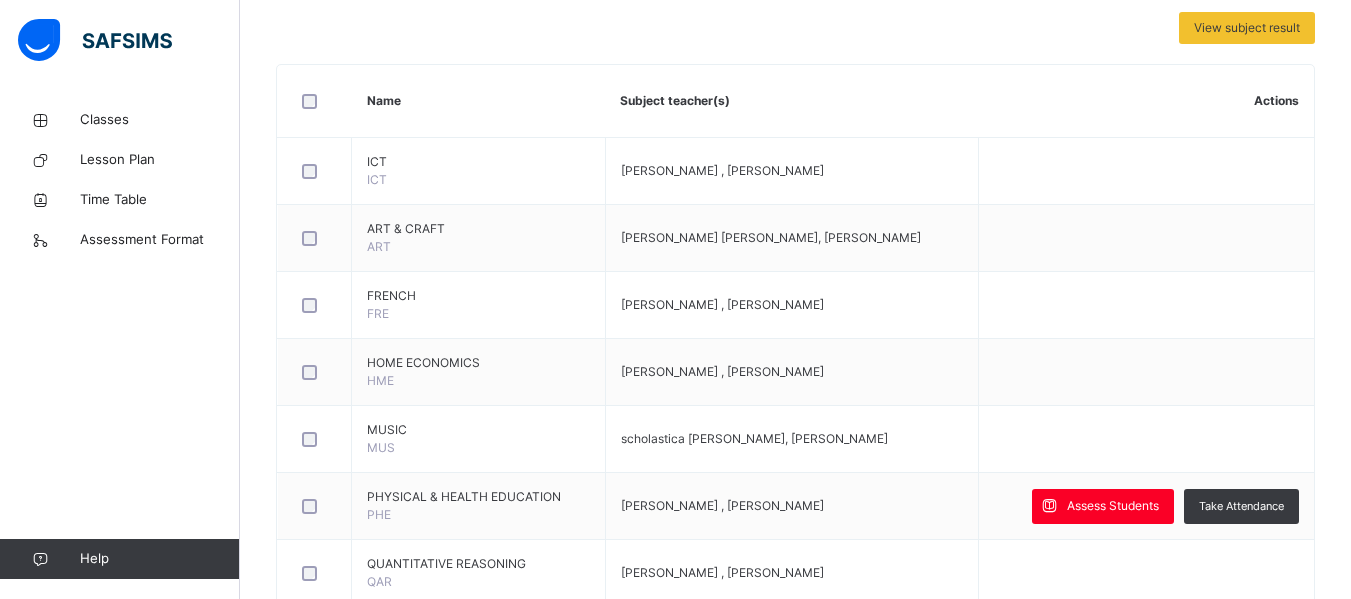 scroll, scrollTop: 555, scrollLeft: 0, axis: vertical 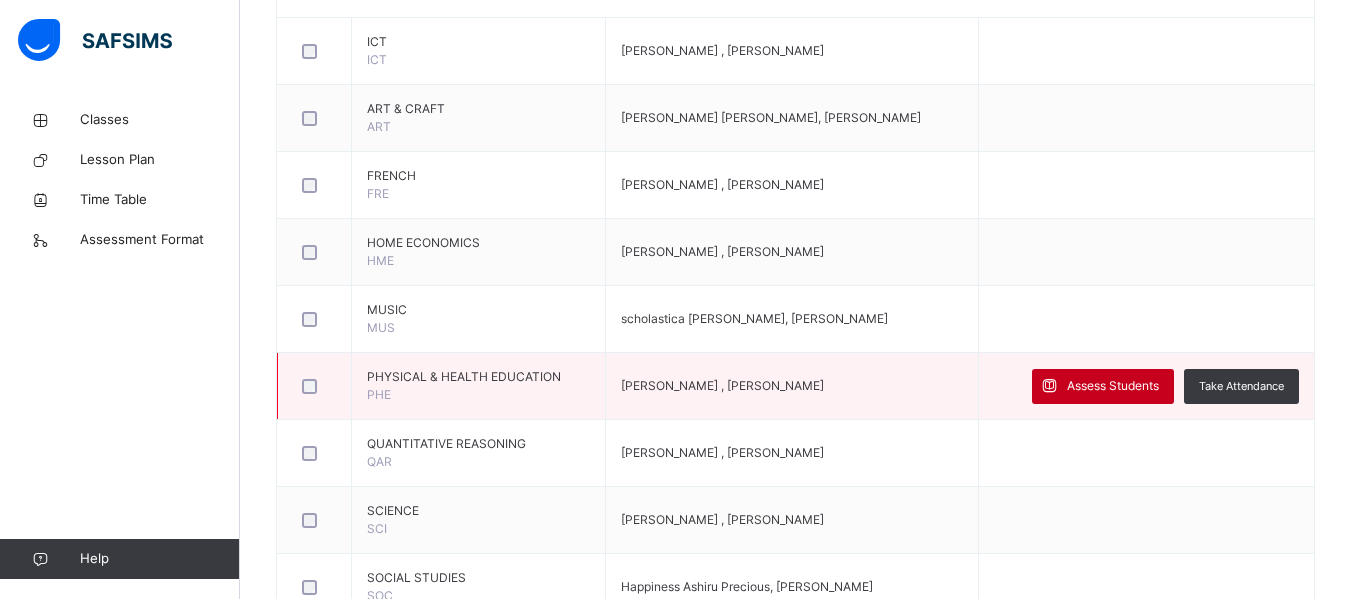 click on "Assess Students" at bounding box center (1113, 386) 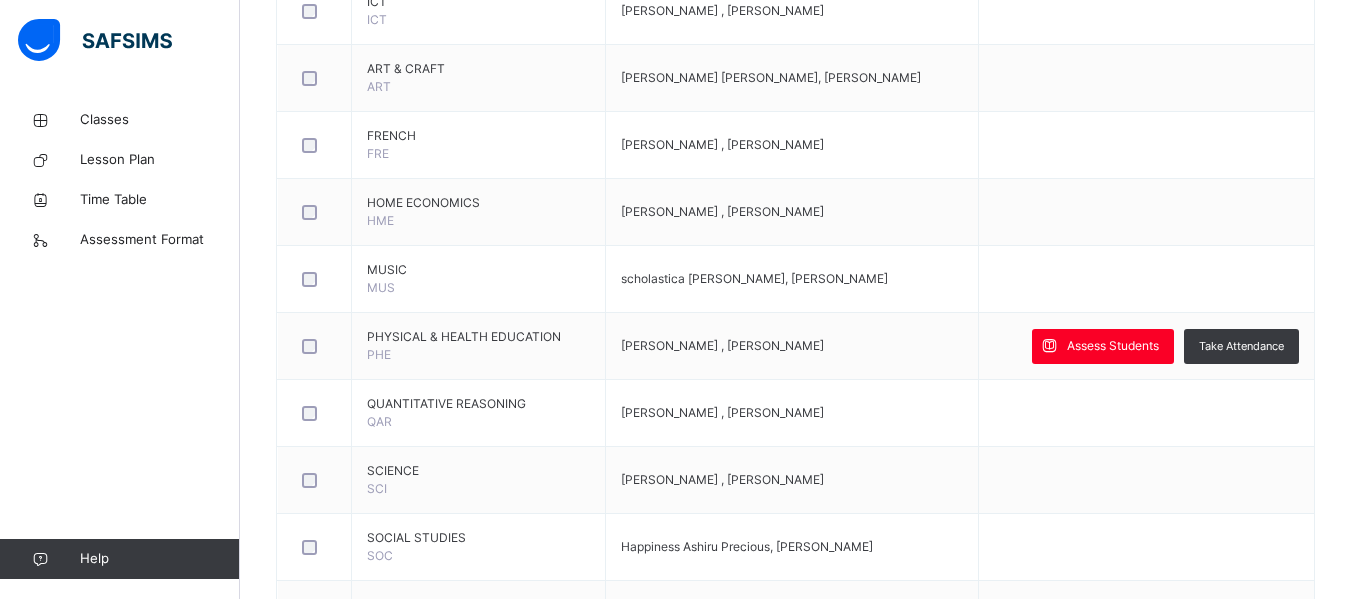 scroll, scrollTop: 635, scrollLeft: 0, axis: vertical 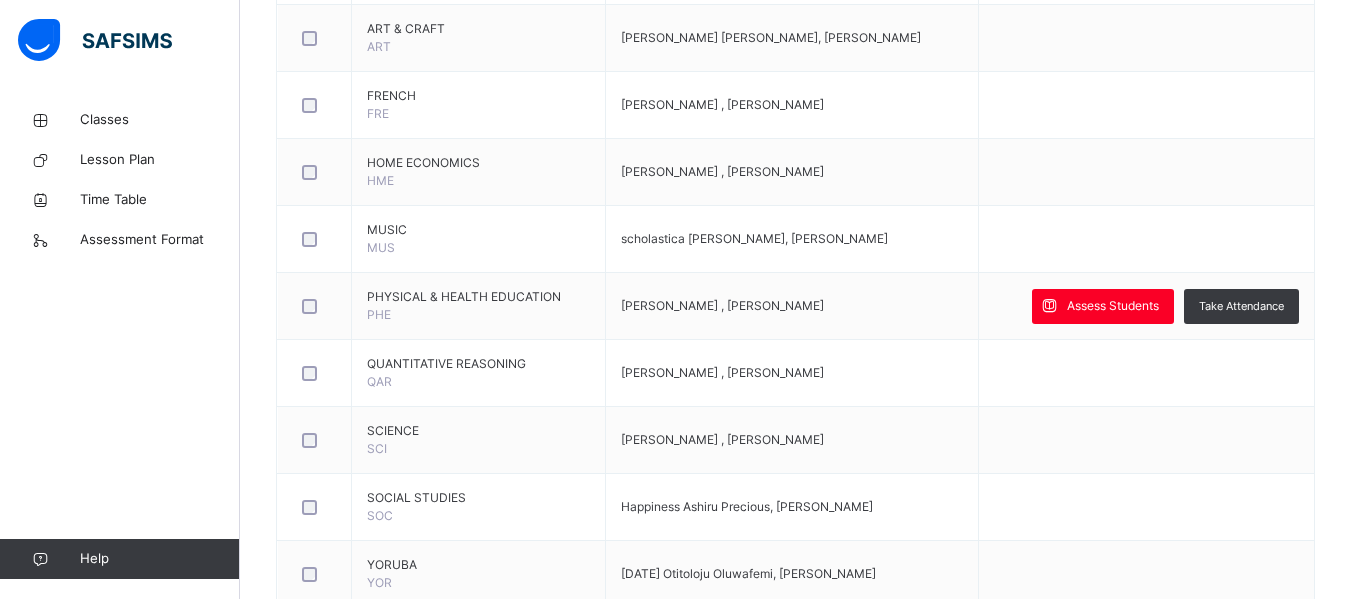 click on "Show Comments" at bounding box center [755, 1547] 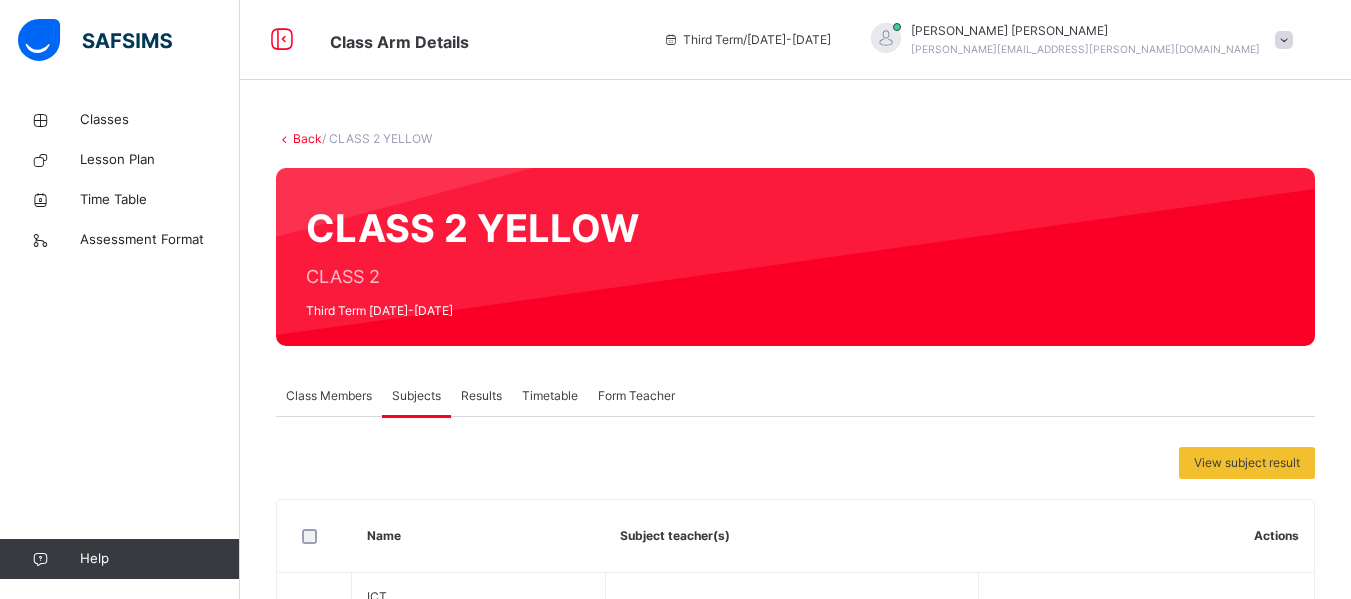click on "Back" at bounding box center (307, 138) 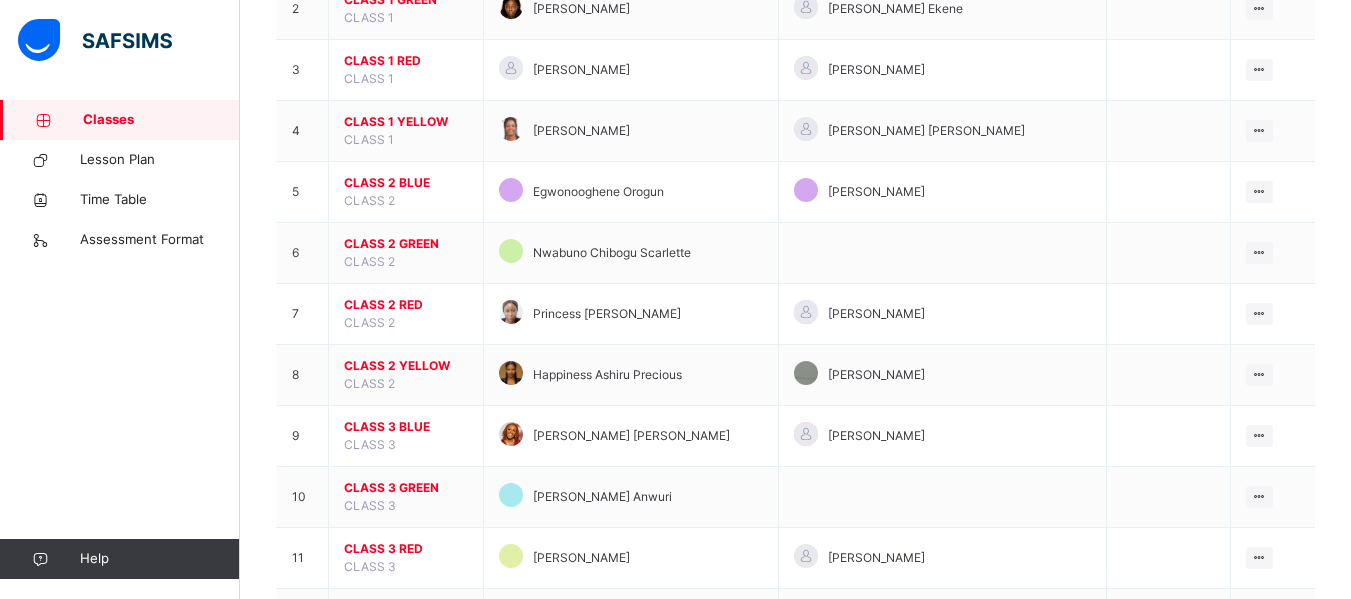scroll, scrollTop: 400, scrollLeft: 0, axis: vertical 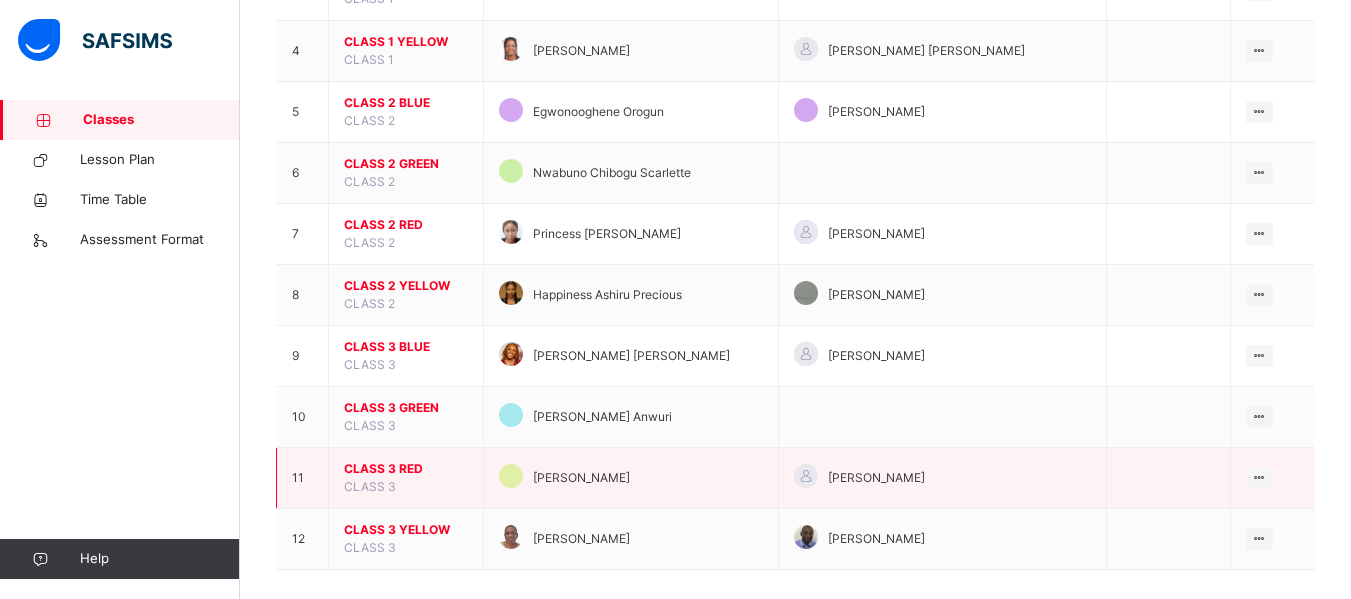 click on "CLASS 3   RED" at bounding box center [406, 469] 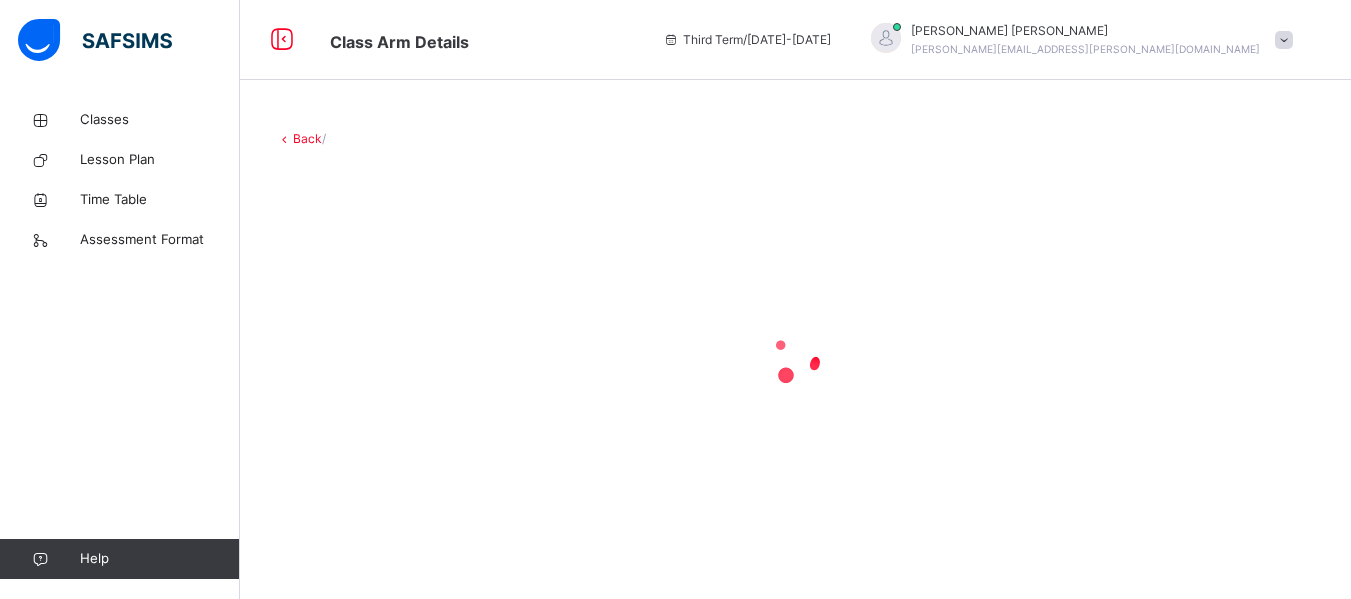 scroll, scrollTop: 0, scrollLeft: 0, axis: both 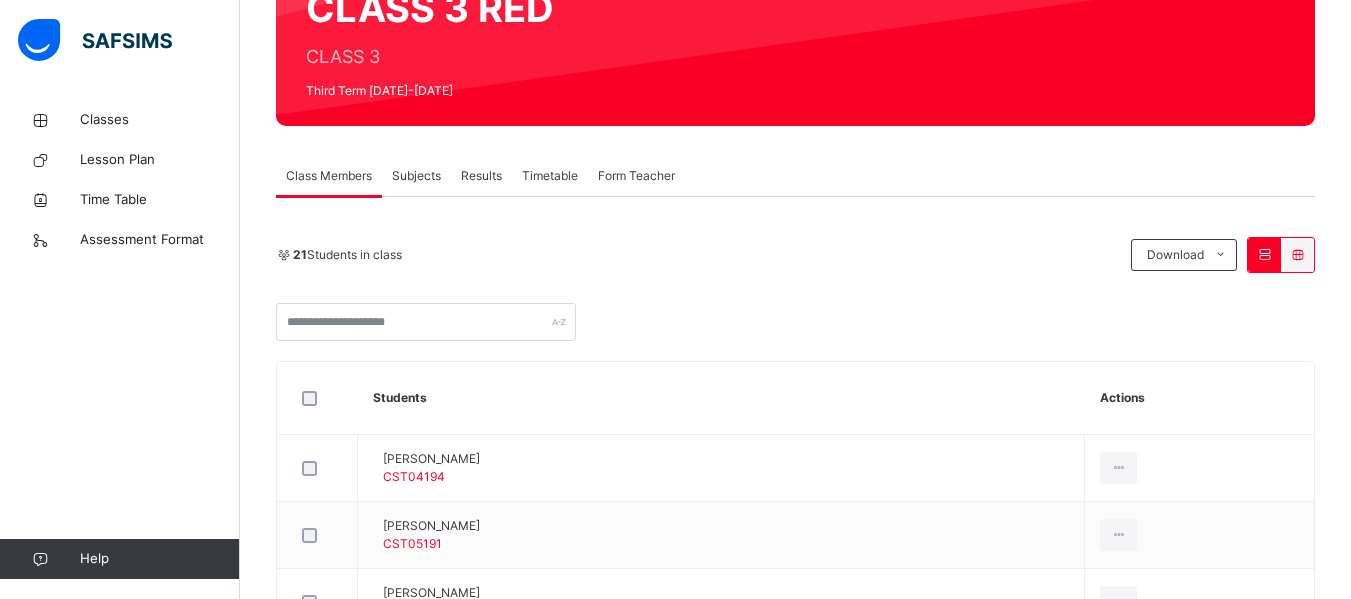 click on "Subjects" at bounding box center (416, 176) 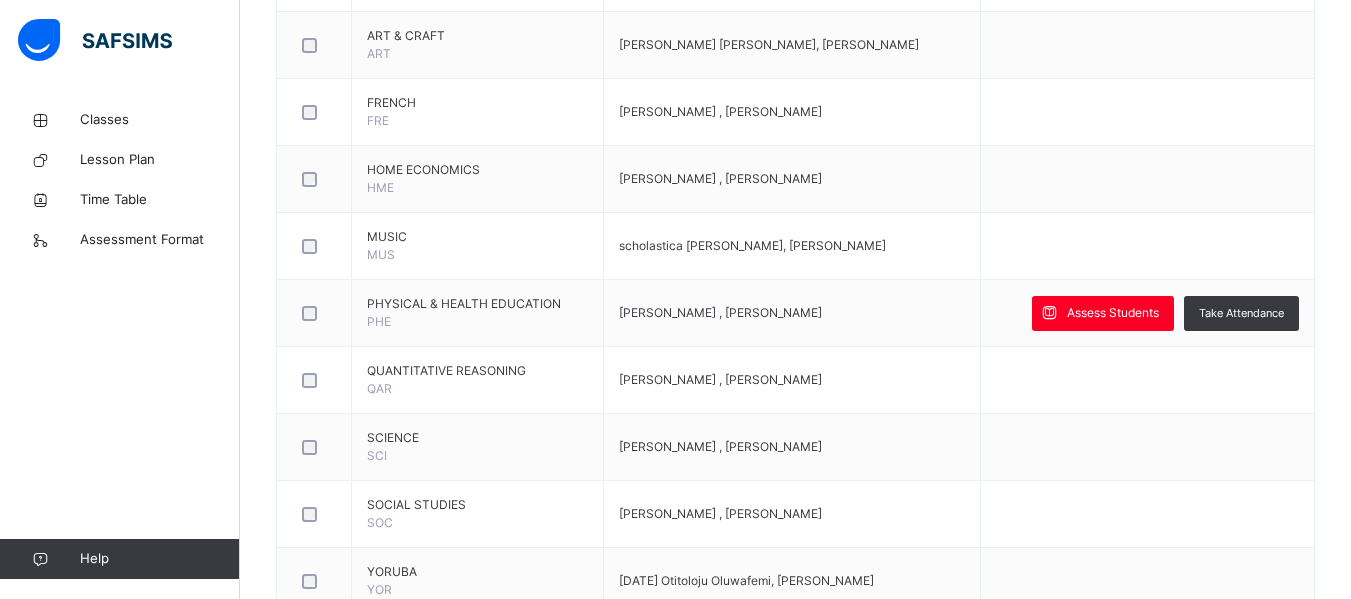 scroll, scrollTop: 701, scrollLeft: 0, axis: vertical 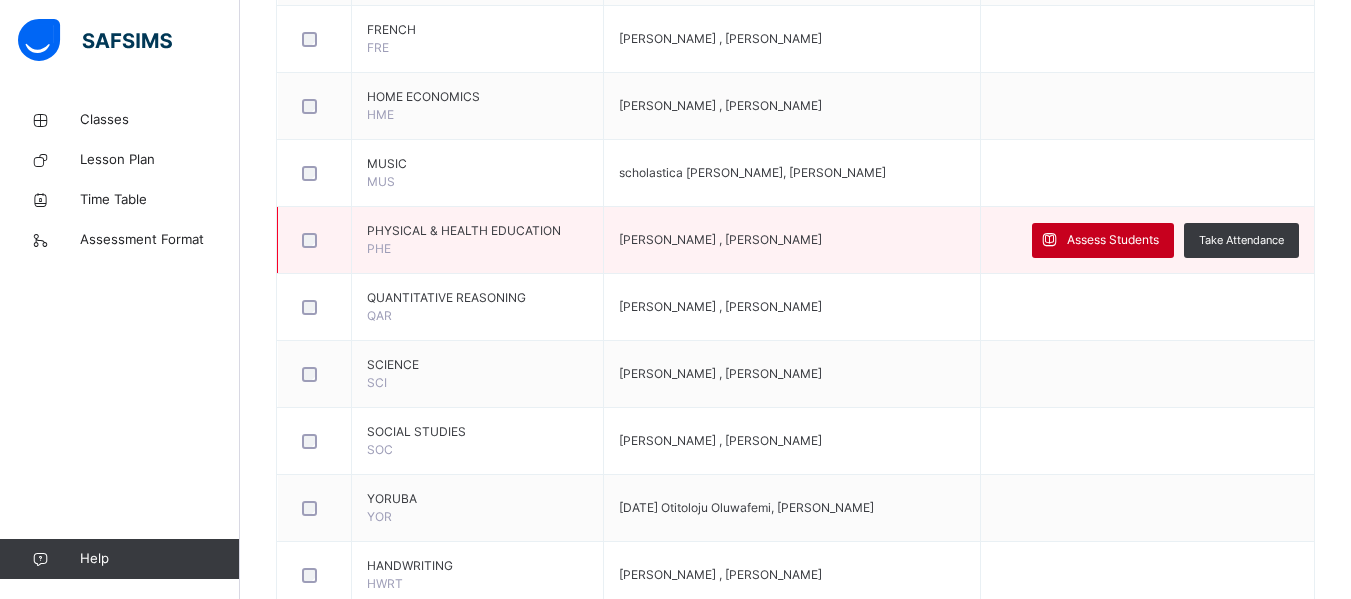 click on "Assess Students" at bounding box center (1113, 240) 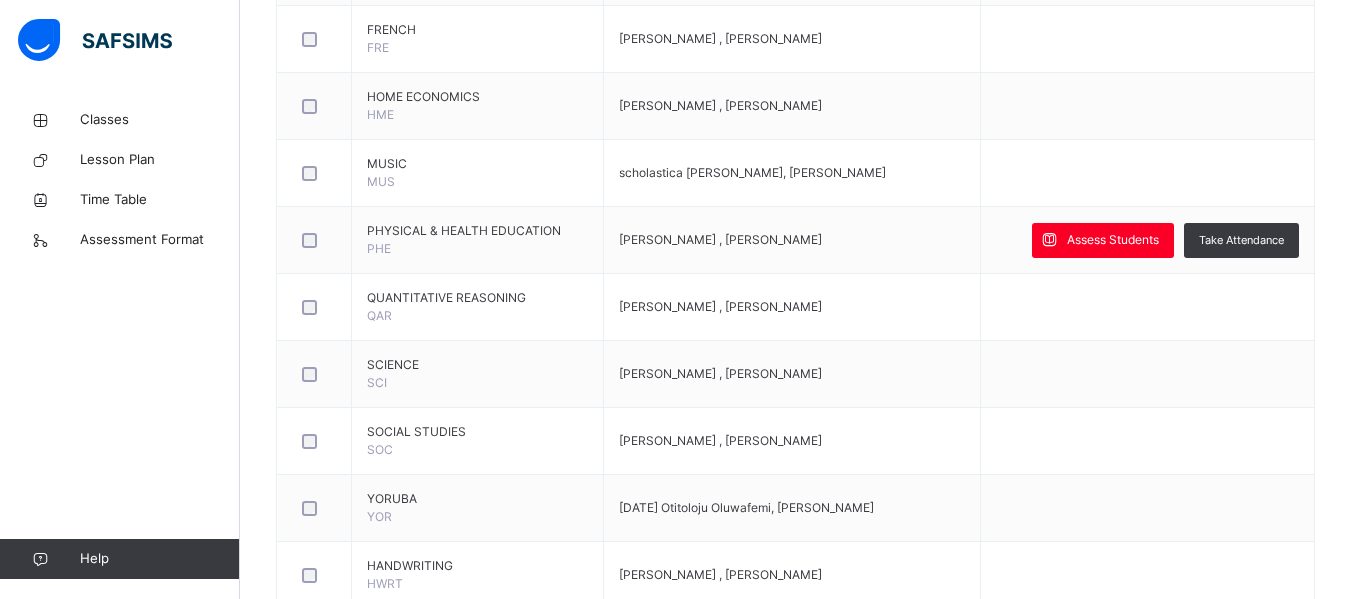 scroll, scrollTop: 312, scrollLeft: 0, axis: vertical 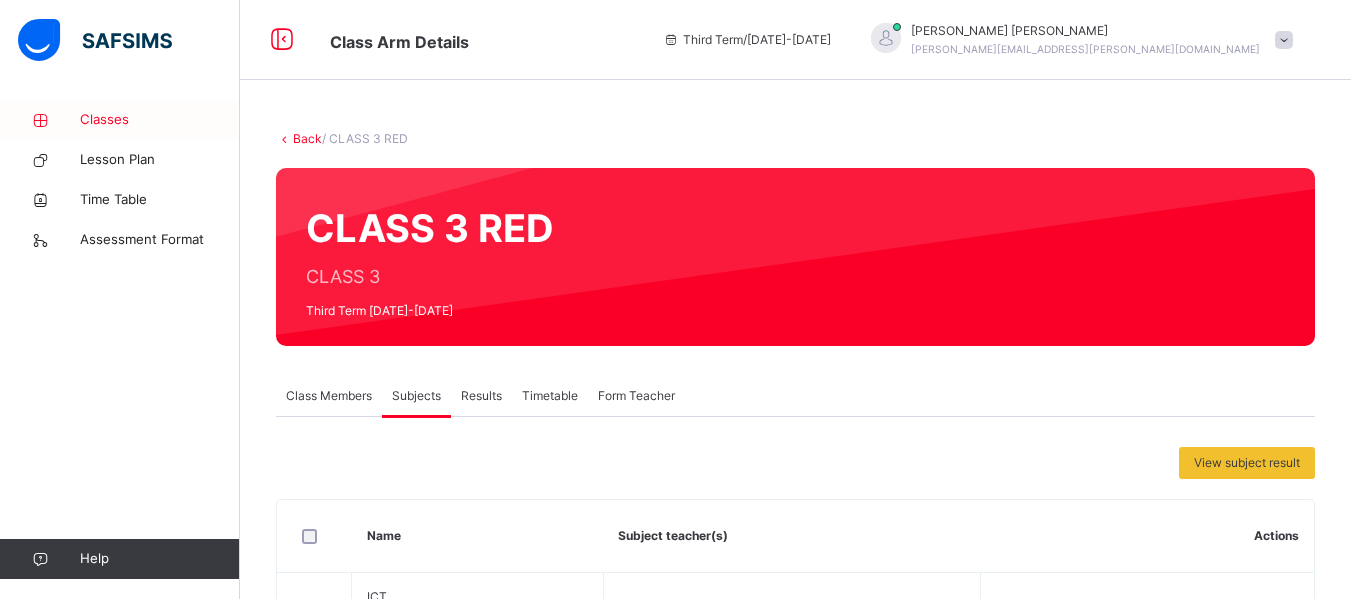 click on "Classes" at bounding box center [160, 120] 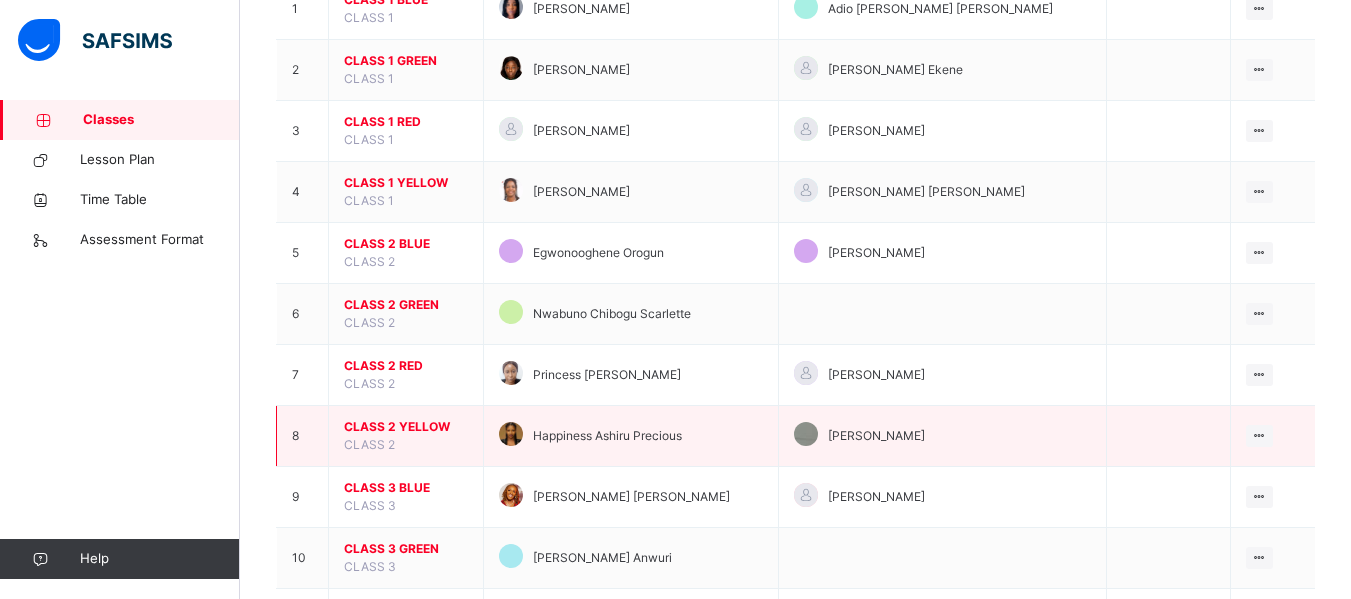 scroll, scrollTop: 352, scrollLeft: 0, axis: vertical 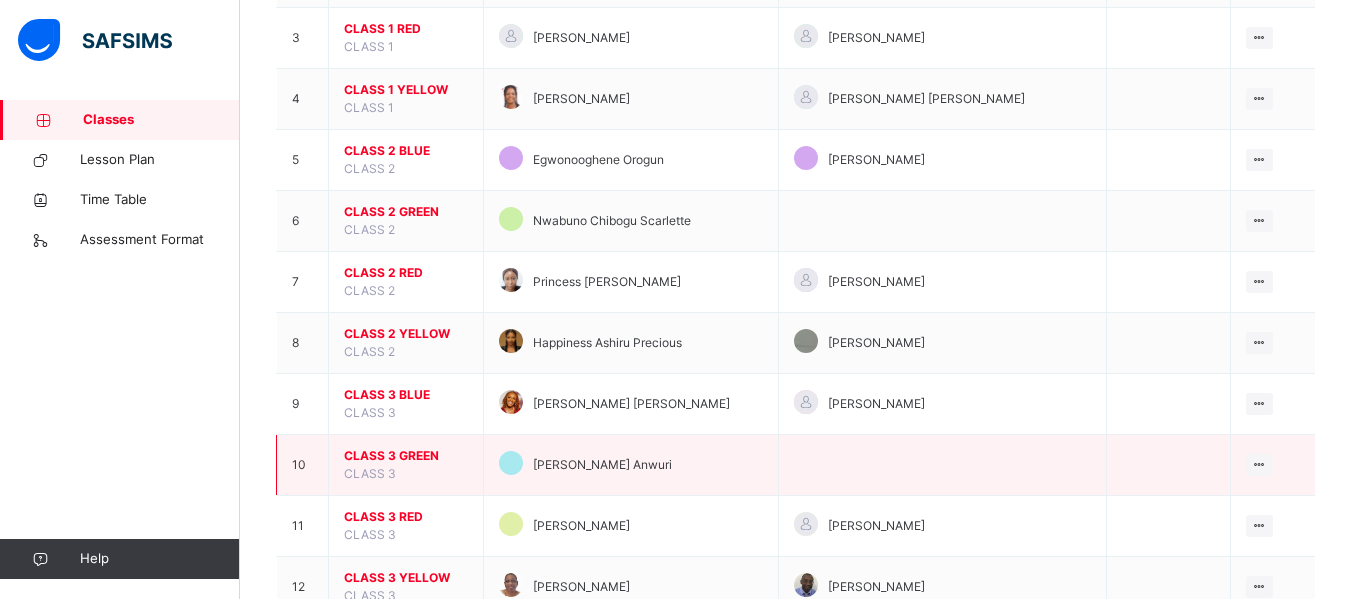 click on "CLASS 3   GREEN" at bounding box center (406, 456) 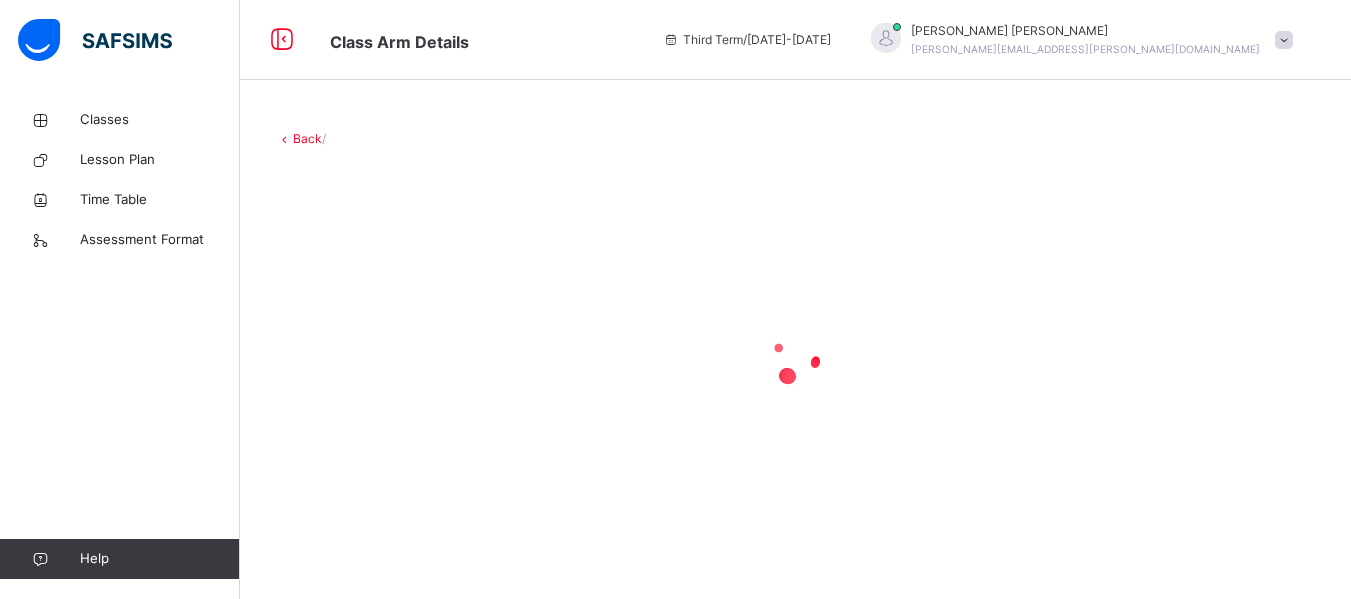 scroll, scrollTop: 0, scrollLeft: 0, axis: both 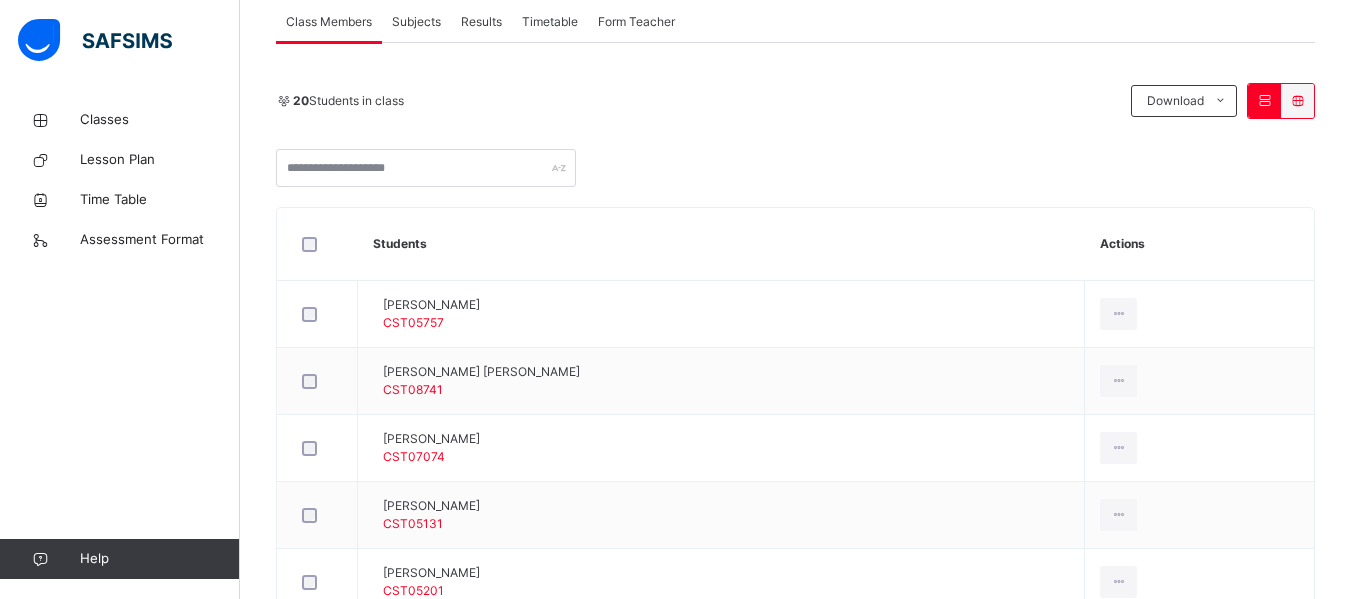 click on "Subjects" at bounding box center (416, 22) 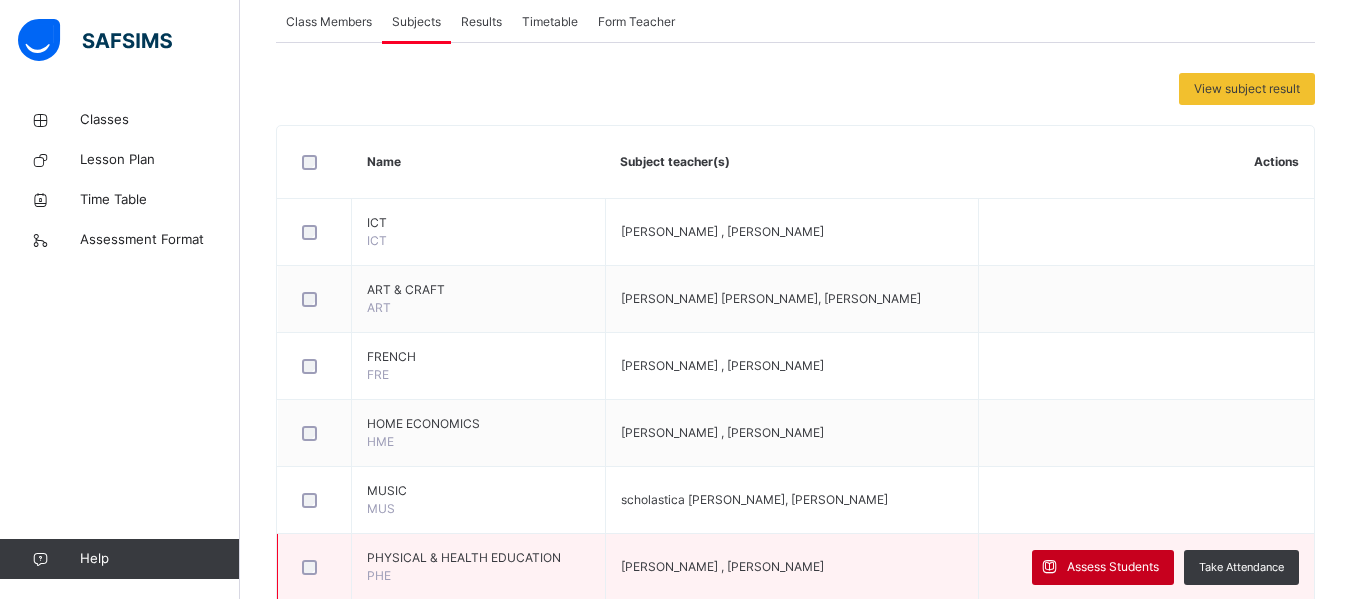 click on "Assess Students" at bounding box center [1103, 567] 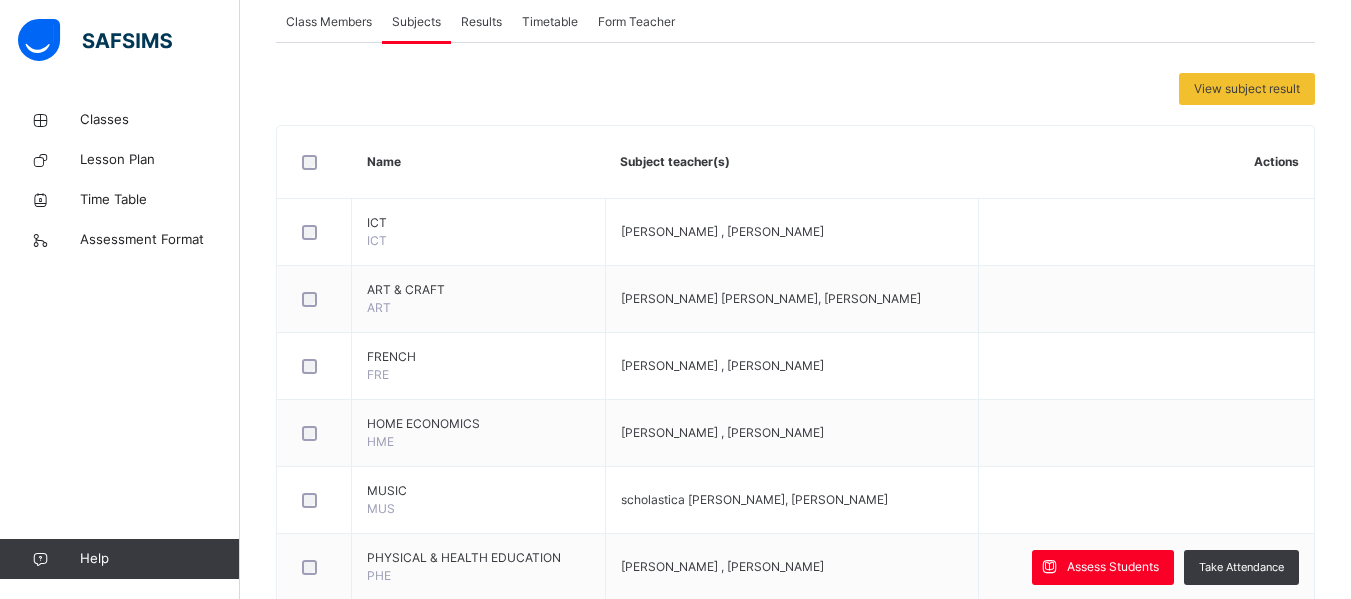 scroll, scrollTop: 312, scrollLeft: 0, axis: vertical 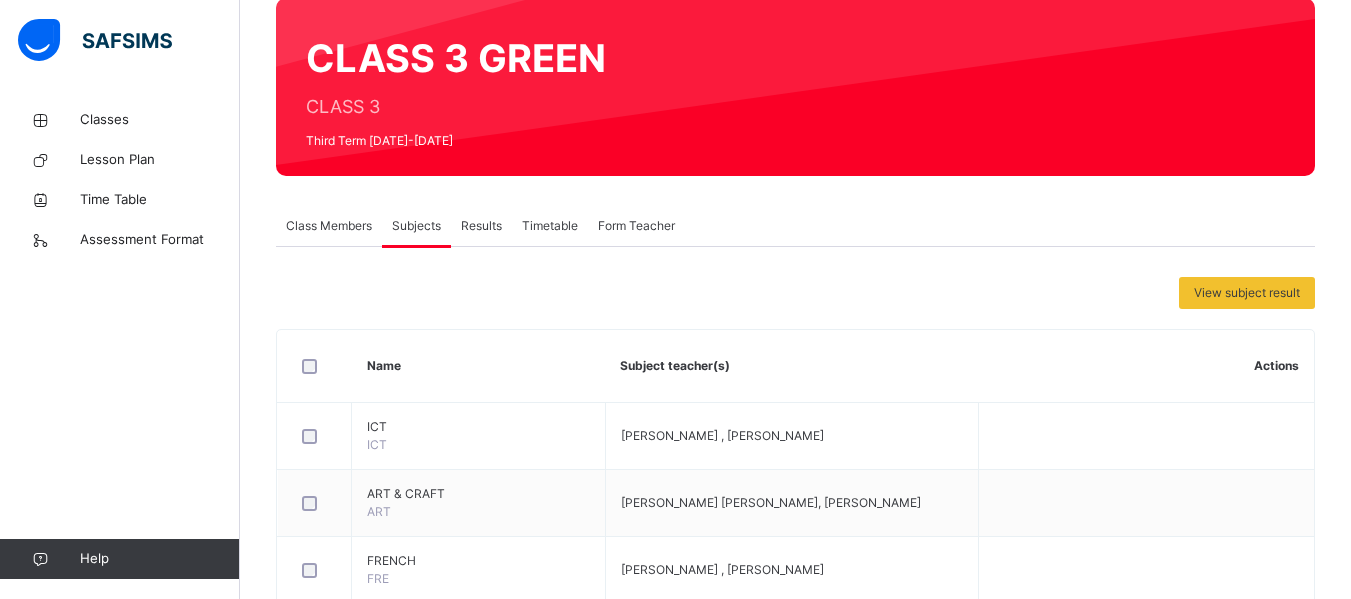 click on "×" at bounding box center (1592, 1796) 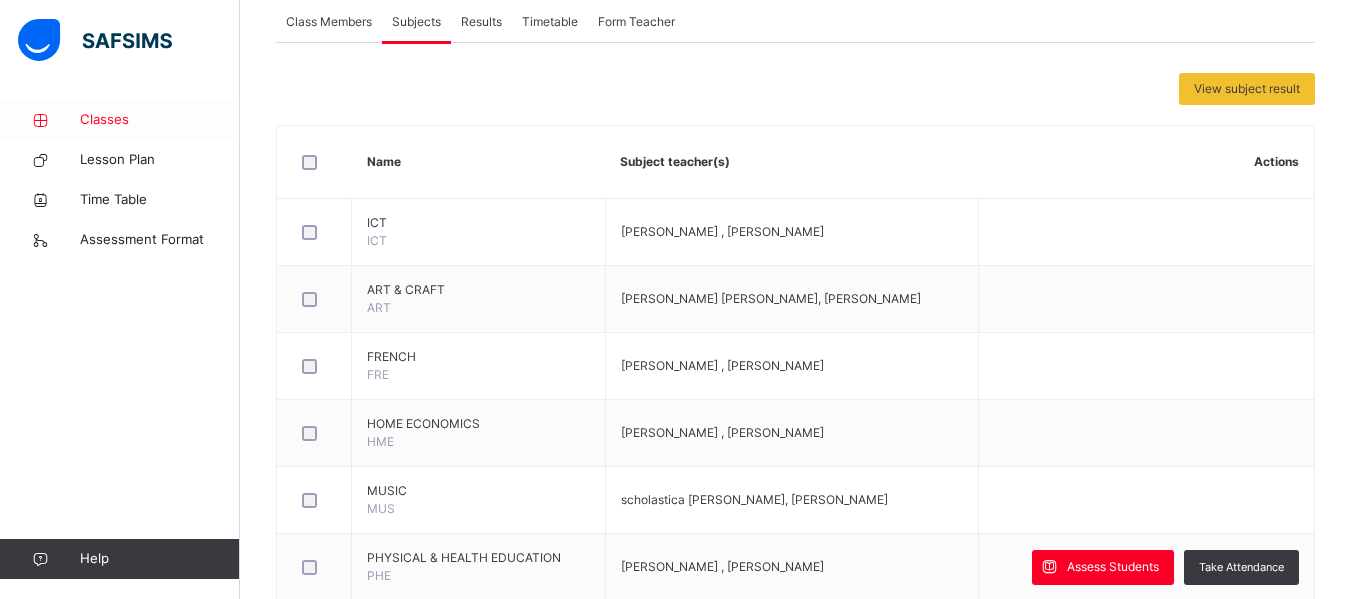 click on "Classes" at bounding box center [160, 120] 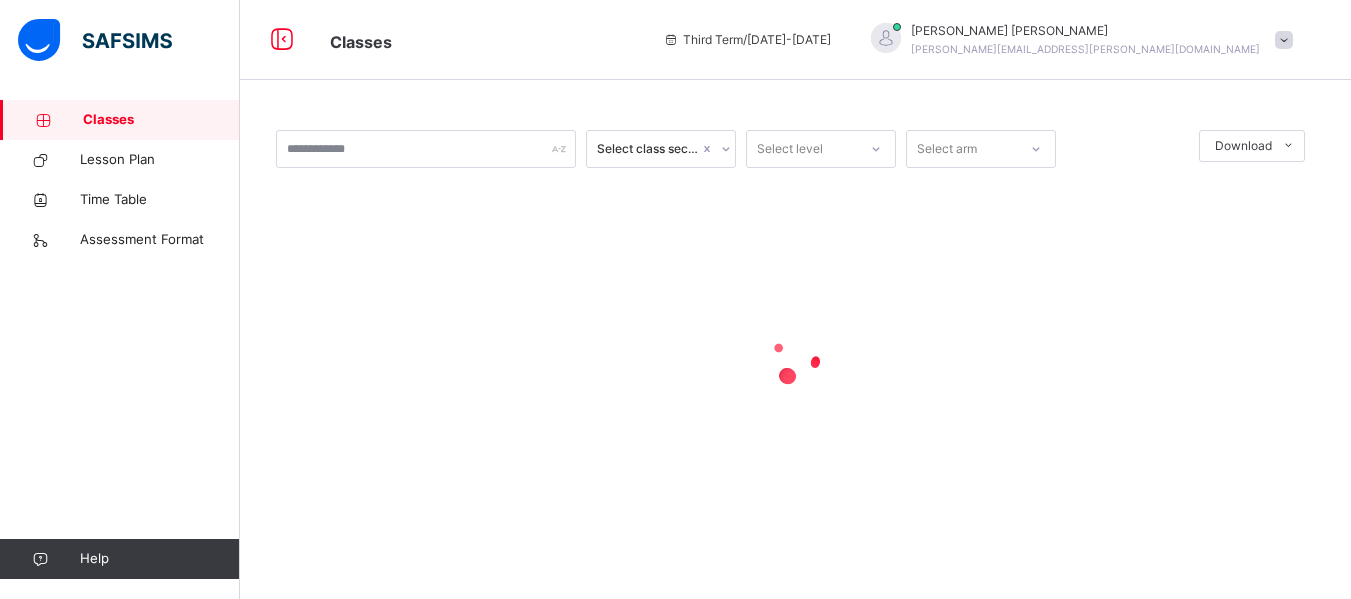 scroll, scrollTop: 0, scrollLeft: 0, axis: both 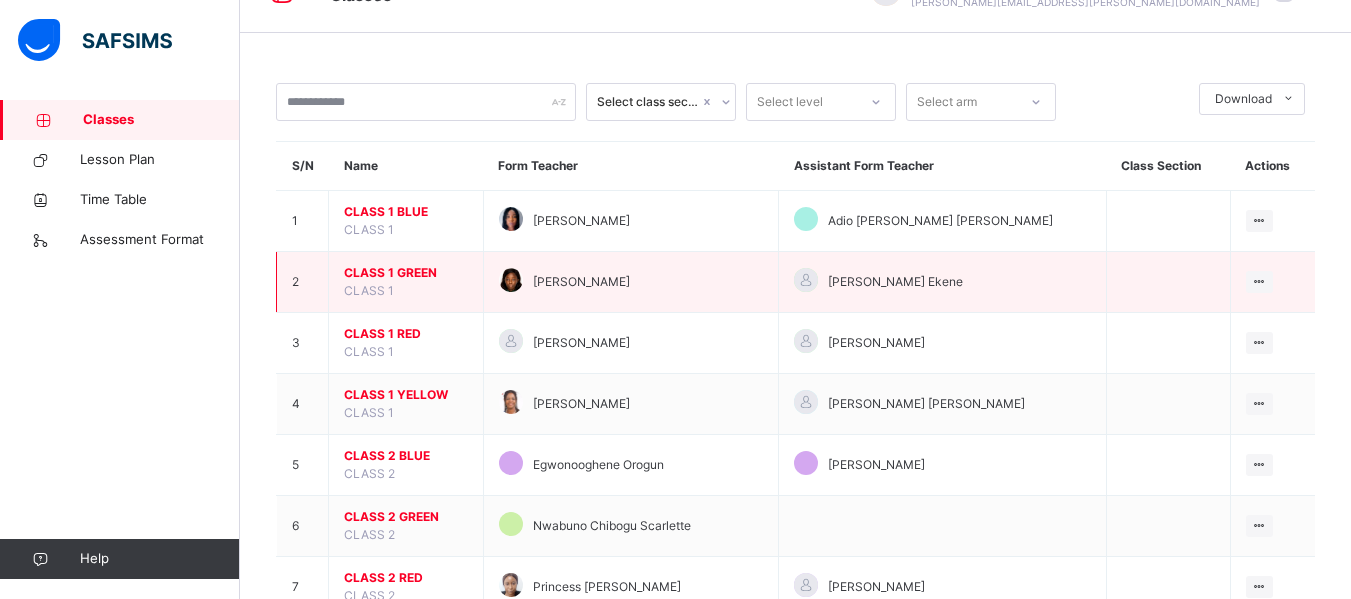 click on "CLASS 1   GREEN" at bounding box center [406, 273] 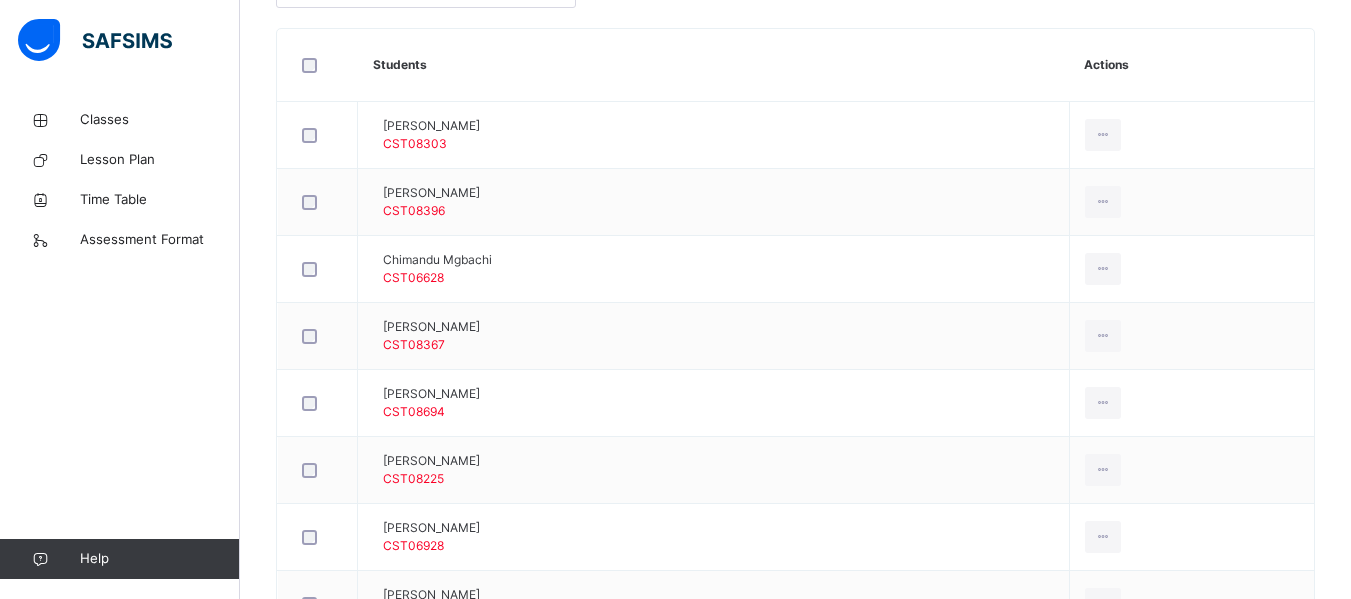 scroll, scrollTop: 249, scrollLeft: 0, axis: vertical 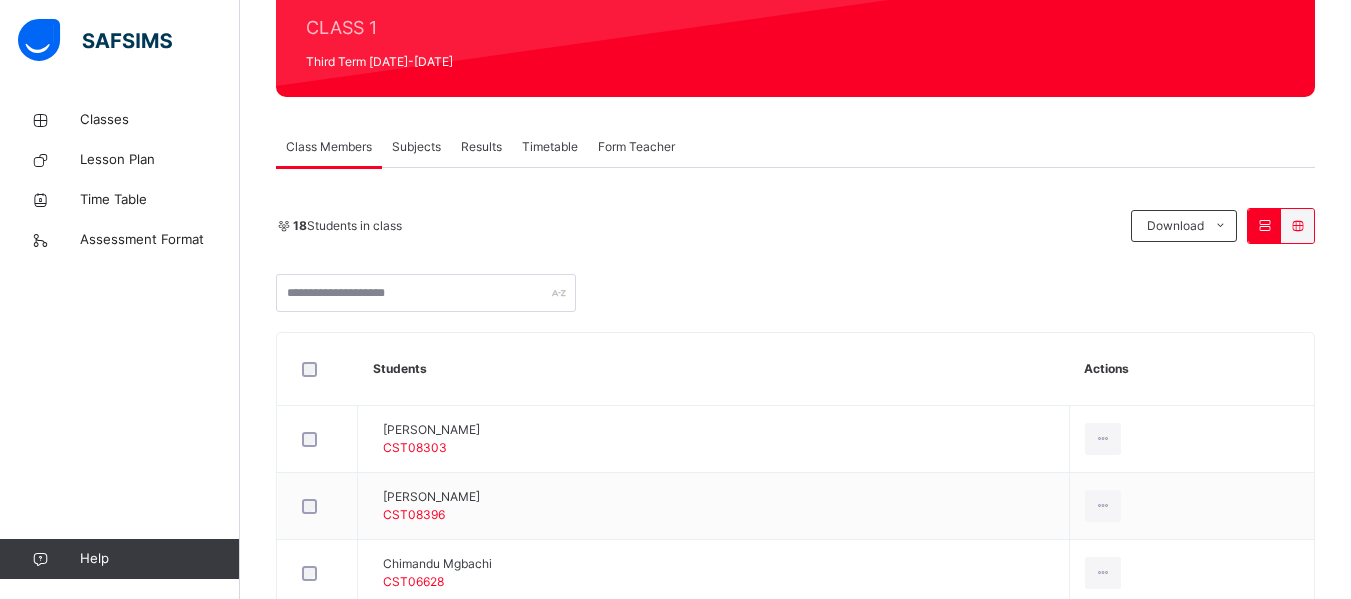 click on "Subjects" at bounding box center [416, 147] 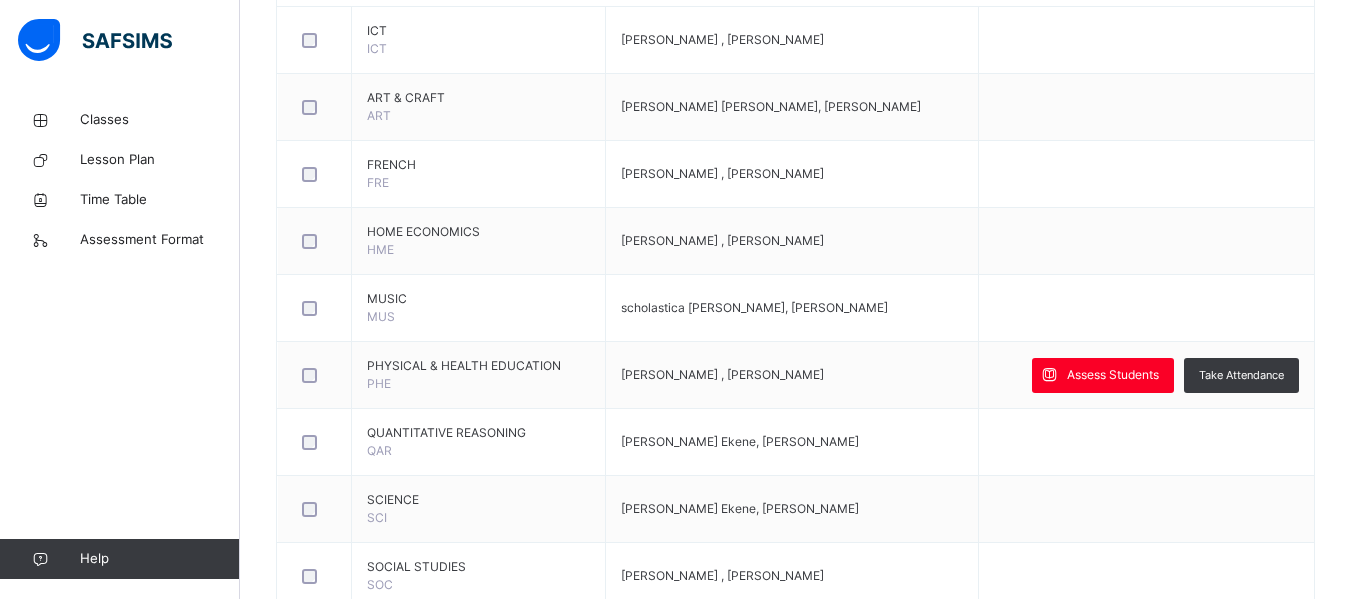 scroll, scrollTop: 699, scrollLeft: 0, axis: vertical 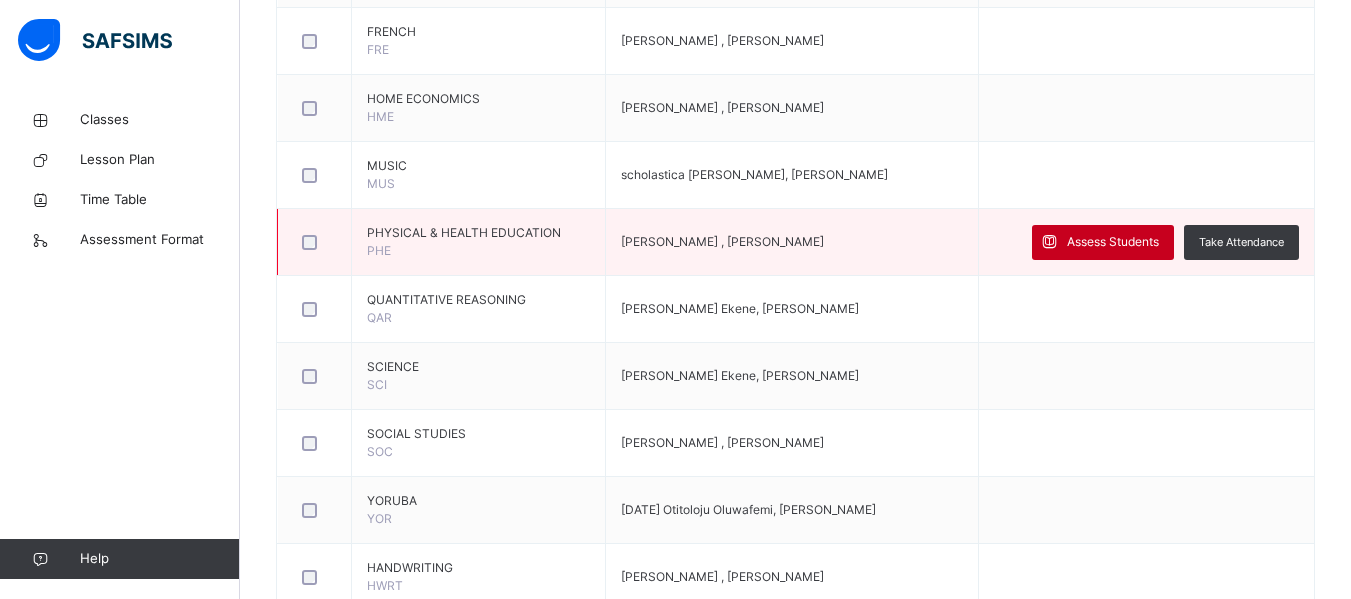 click on "Assess Students" at bounding box center (1113, 242) 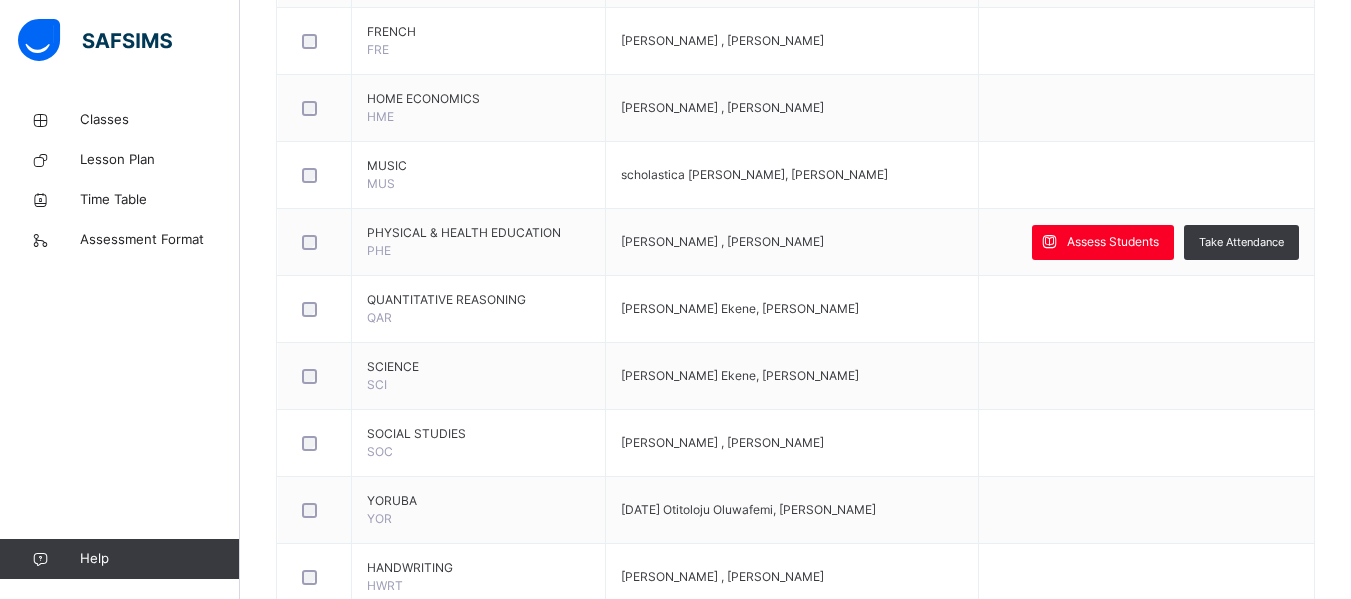 scroll, scrollTop: 0, scrollLeft: 0, axis: both 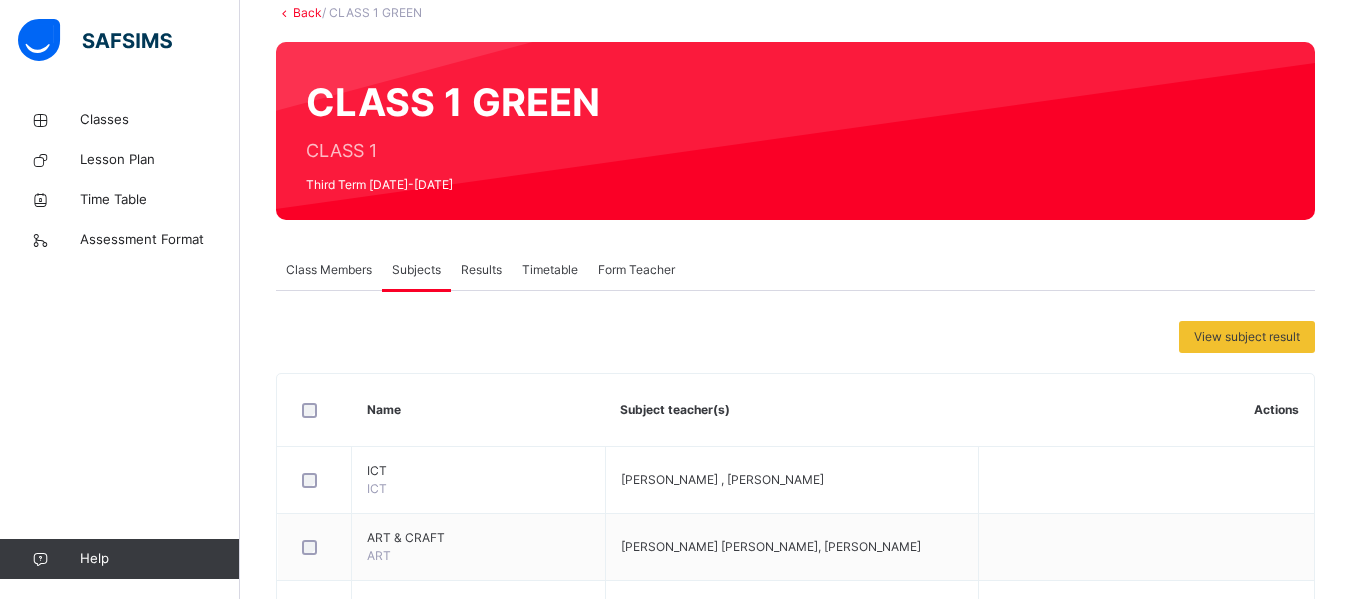 drag, startPoint x: 187, startPoint y: 355, endPoint x: 82, endPoint y: 352, distance: 105.04285 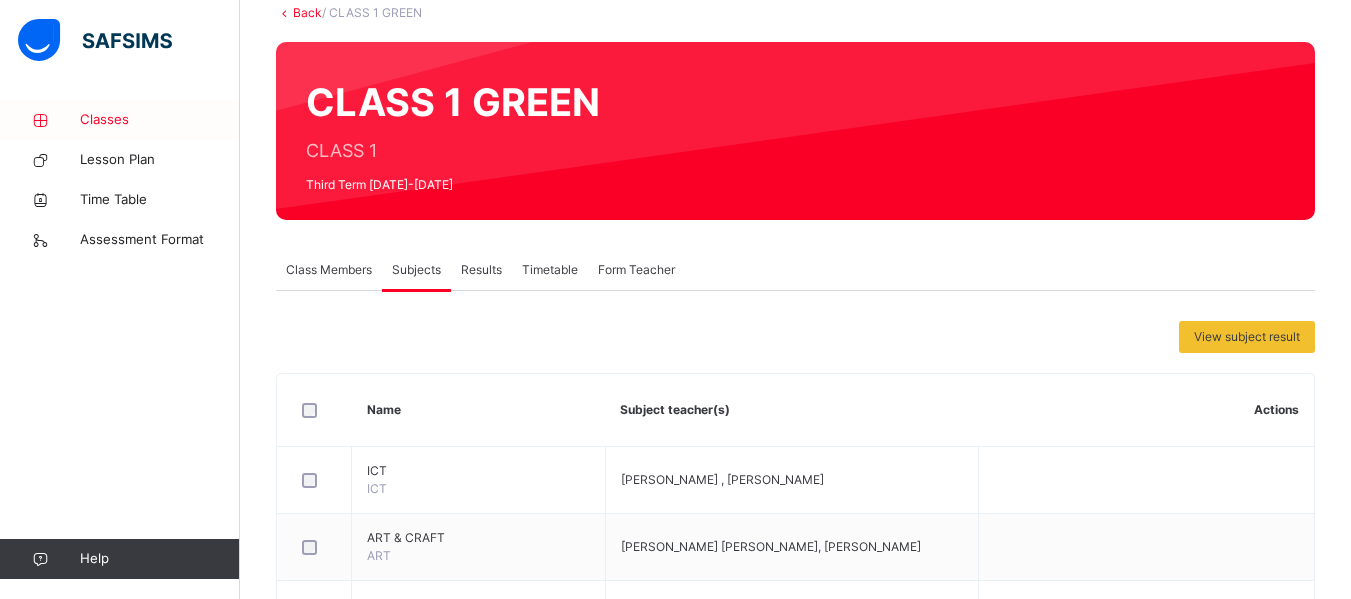 click on "Classes" at bounding box center (160, 120) 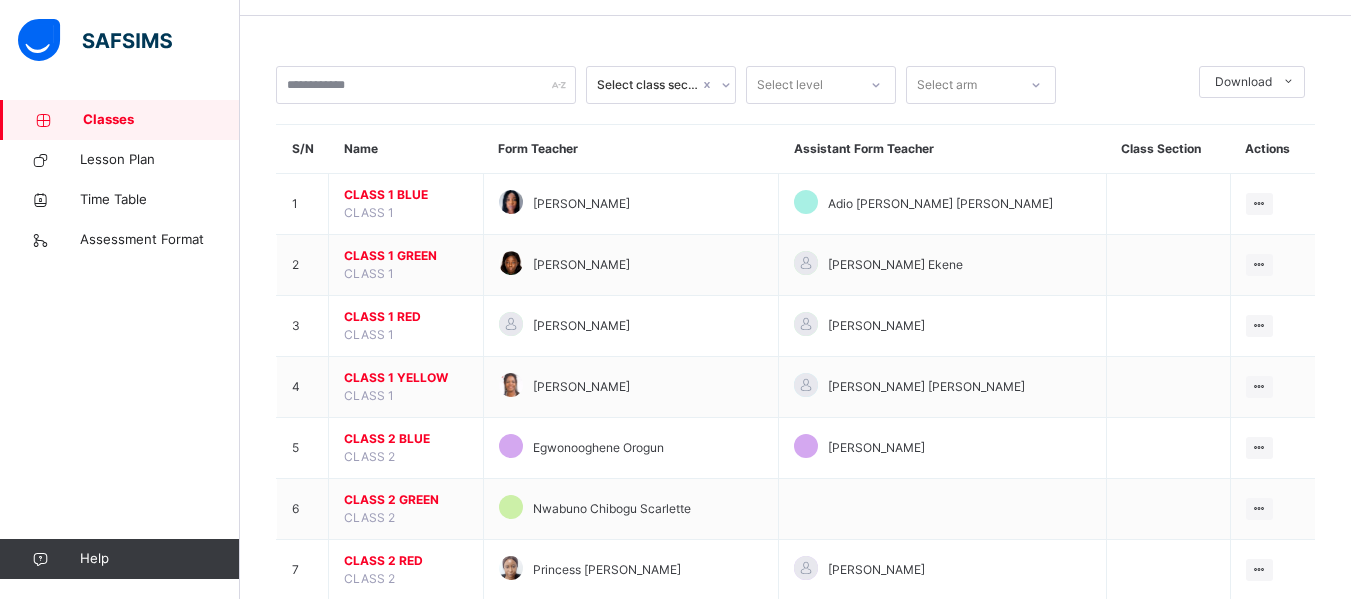 scroll, scrollTop: 60, scrollLeft: 0, axis: vertical 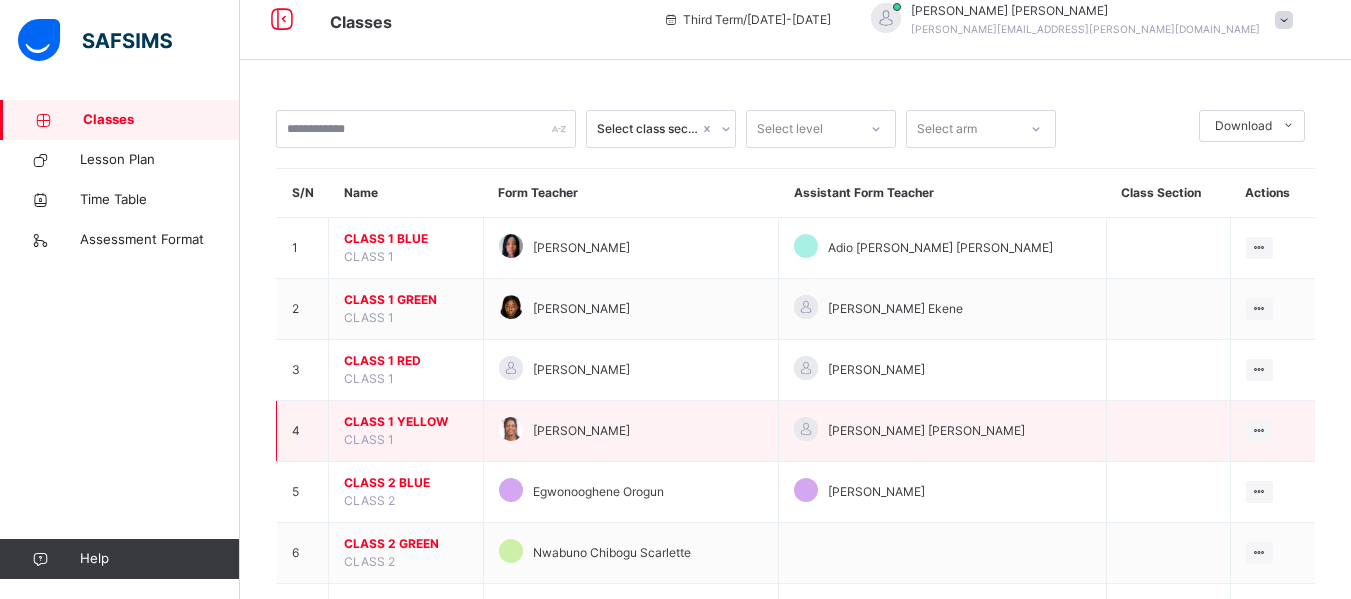 click on "CLASS 1   YELLOW" at bounding box center (406, 422) 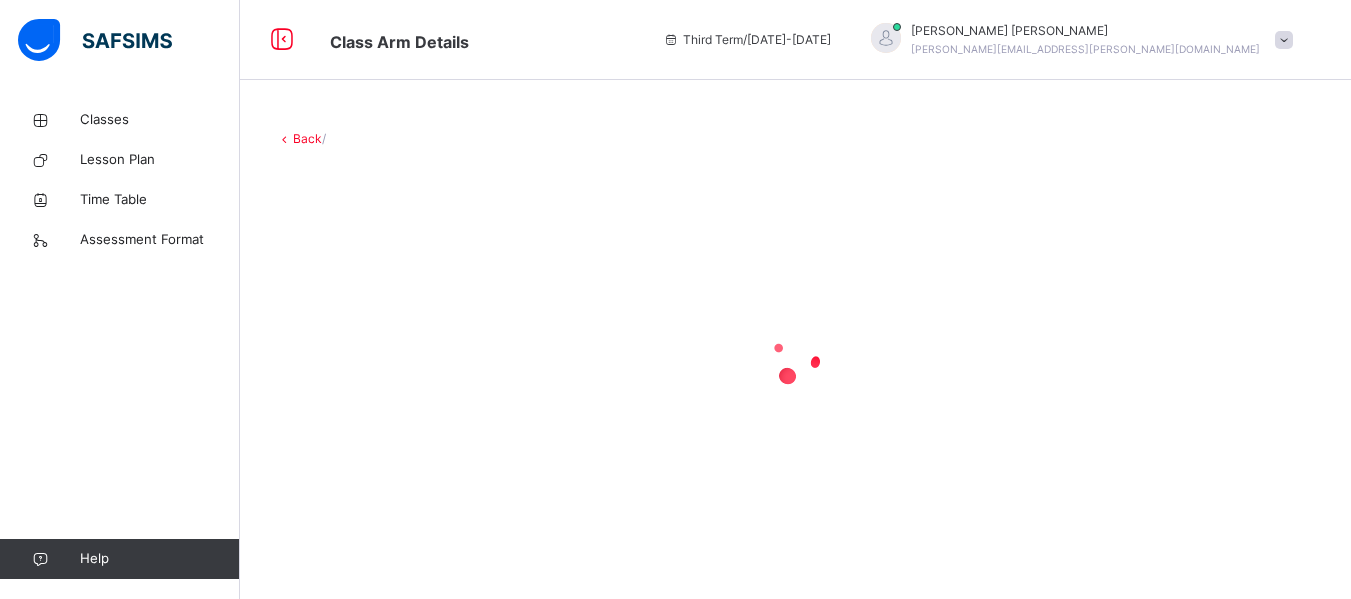 scroll, scrollTop: 0, scrollLeft: 0, axis: both 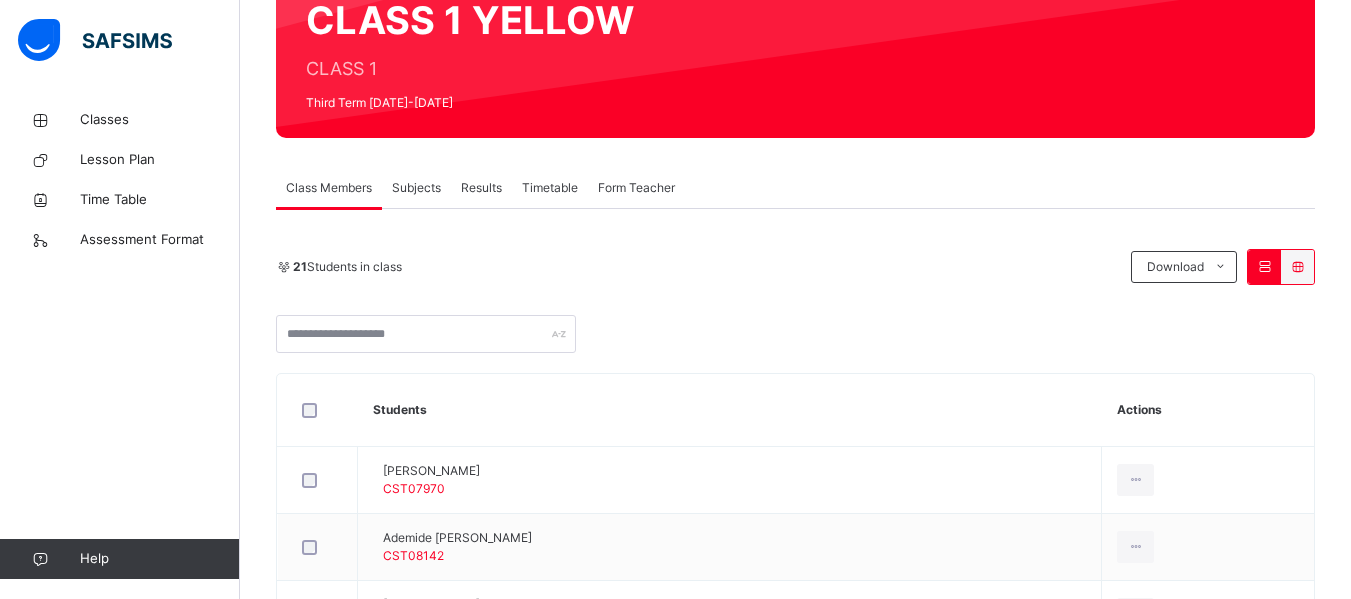 click on "Subjects" at bounding box center (416, 188) 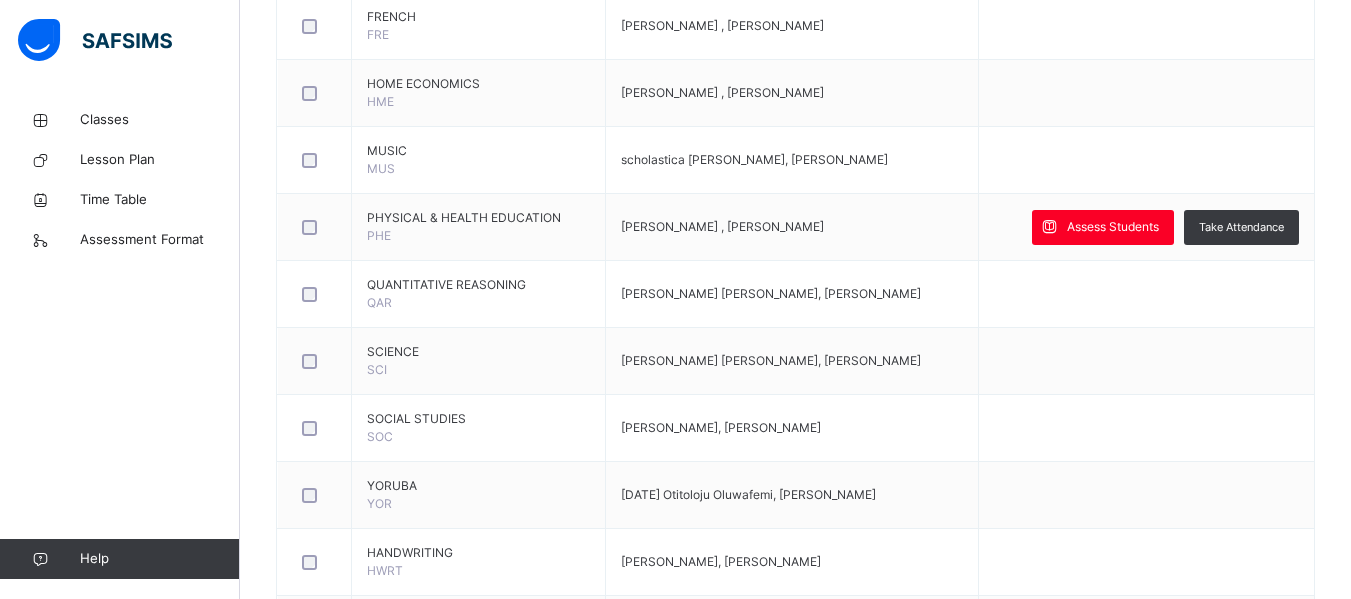 scroll, scrollTop: 700, scrollLeft: 0, axis: vertical 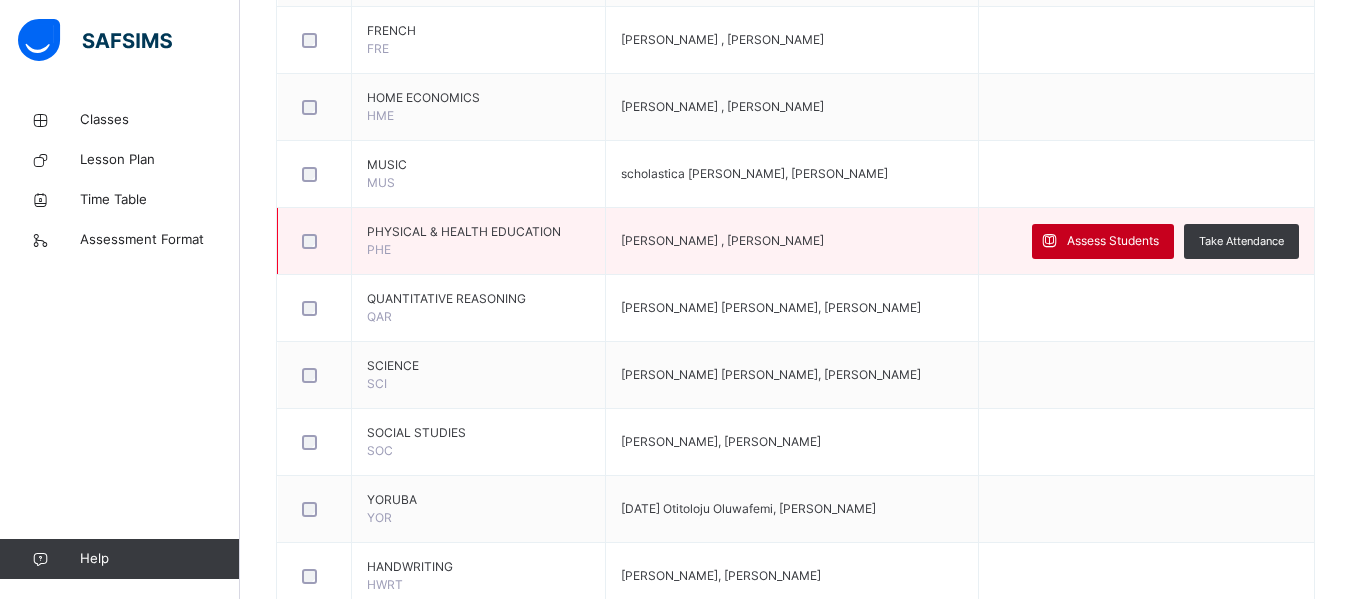 click on "Assess Students" at bounding box center [1113, 241] 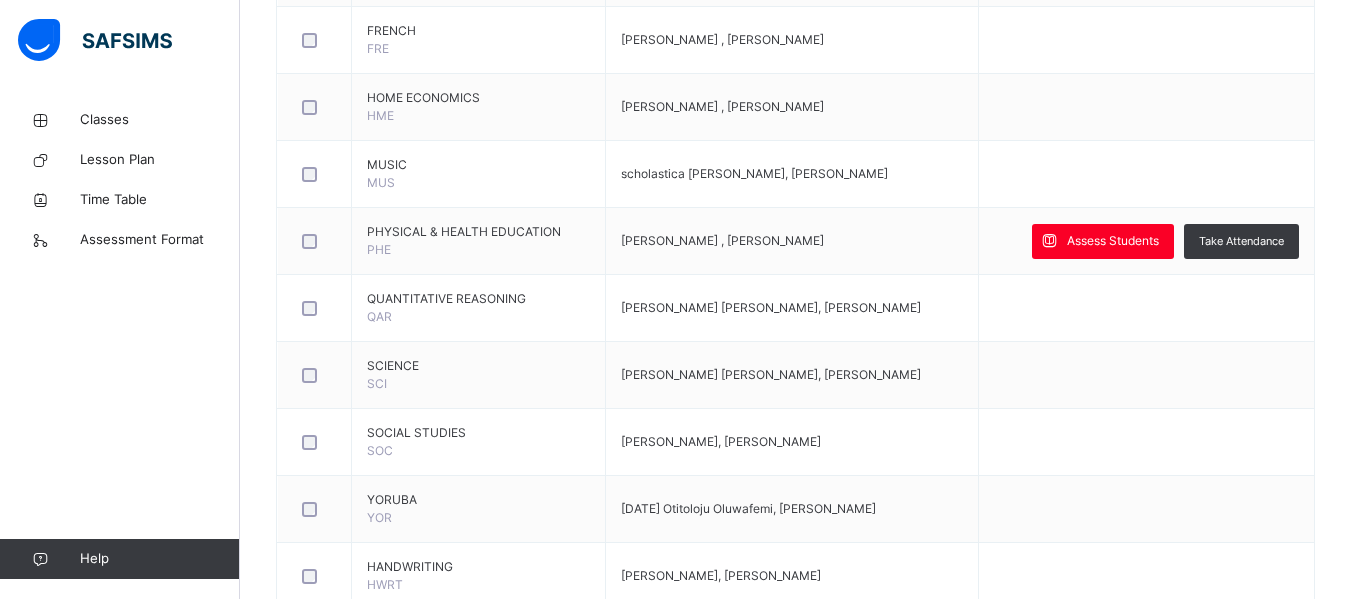 scroll, scrollTop: 249, scrollLeft: 0, axis: vertical 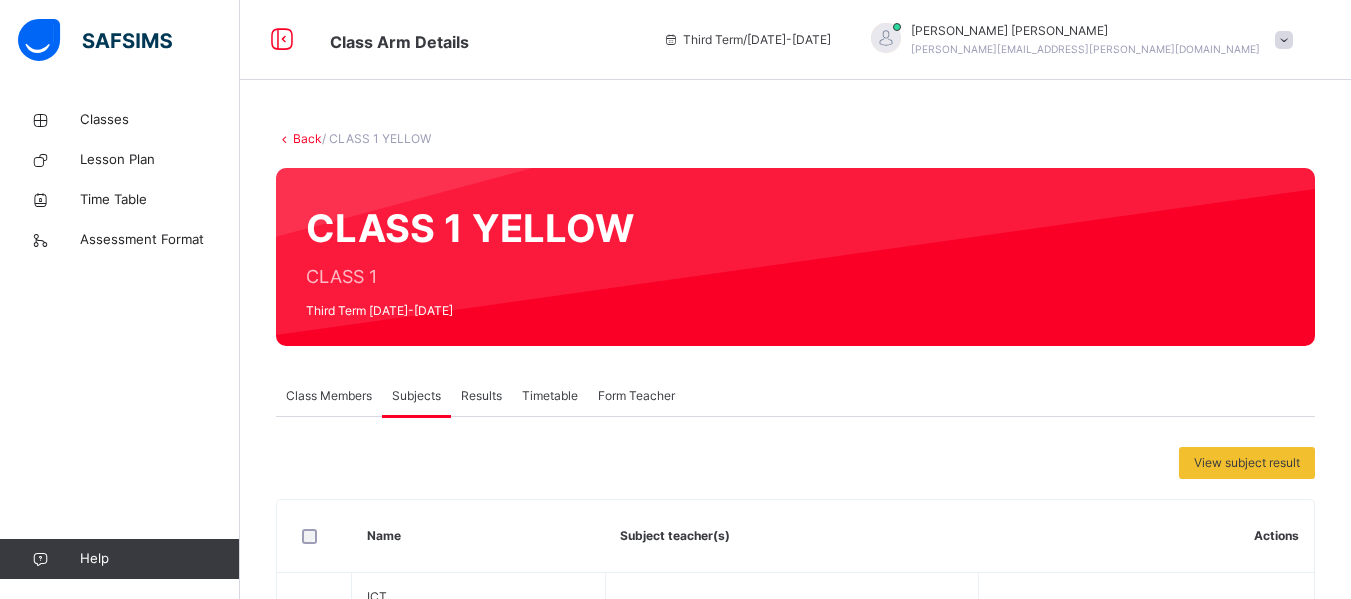 click on "Back" at bounding box center [307, 138] 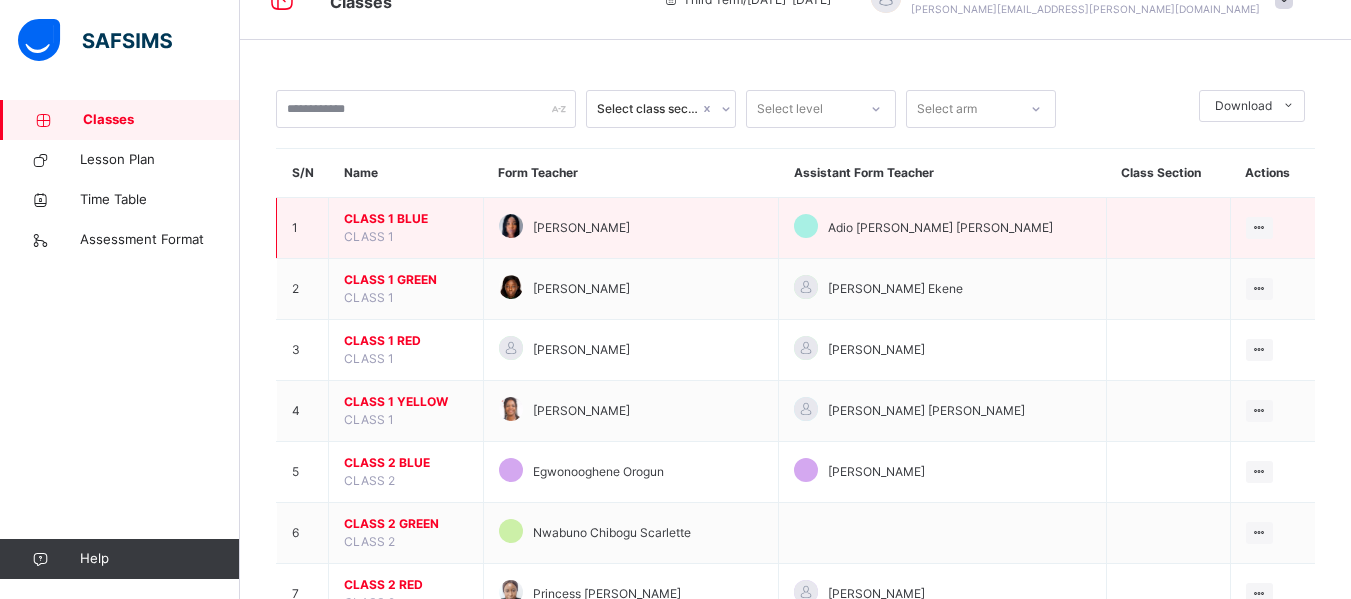scroll, scrollTop: 80, scrollLeft: 0, axis: vertical 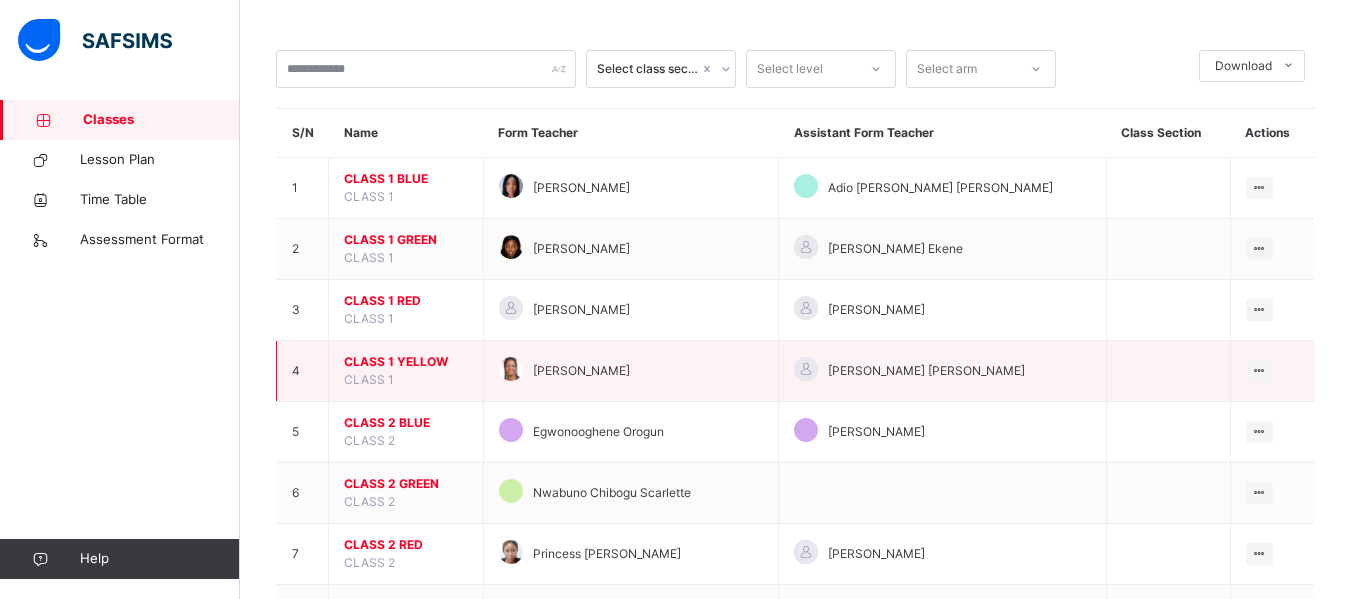 click on "CLASS 1   YELLOW" at bounding box center (406, 362) 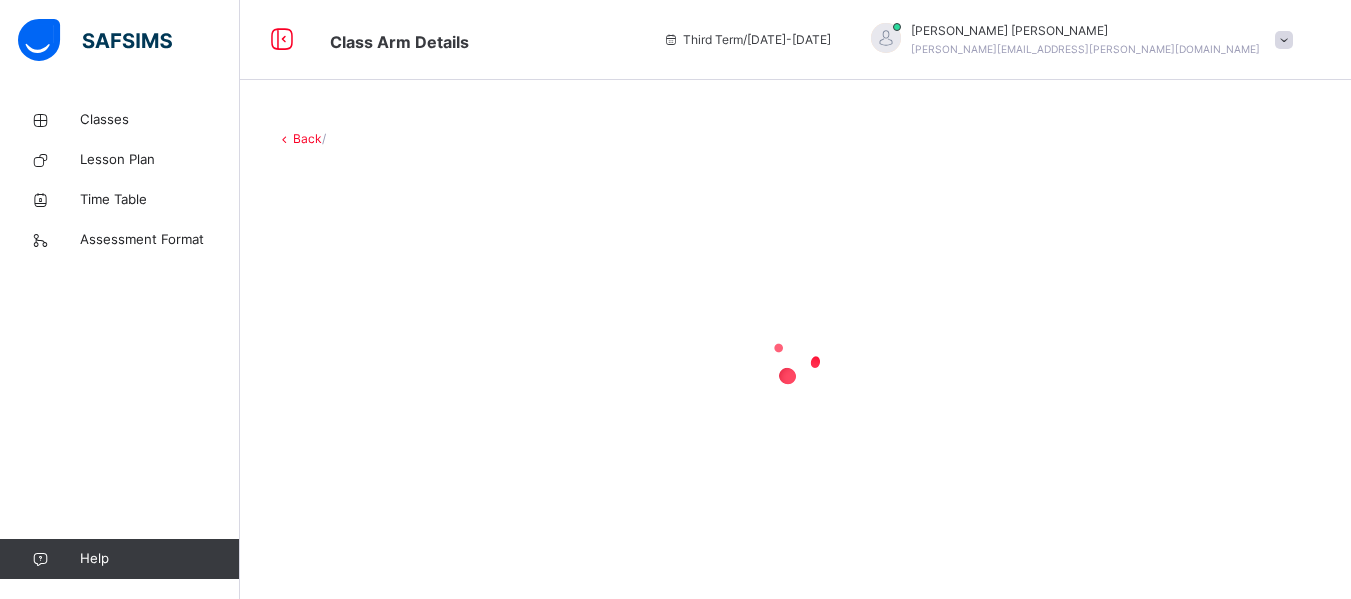 scroll, scrollTop: 0, scrollLeft: 0, axis: both 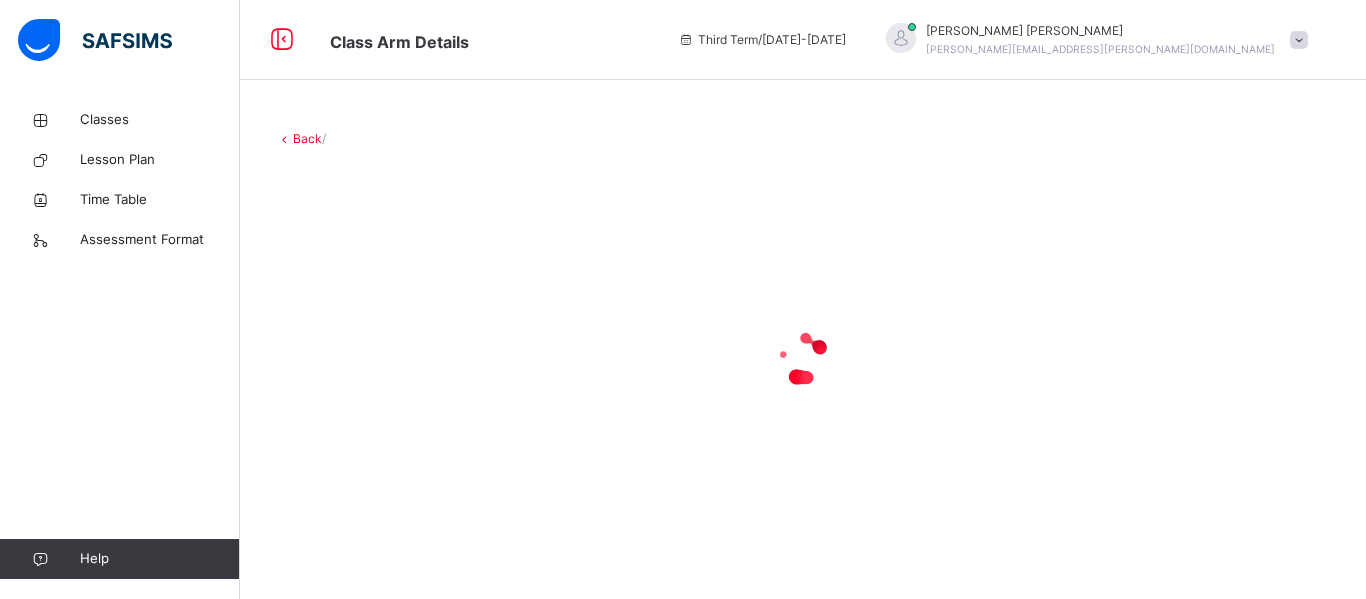 click on "Back" at bounding box center (307, 138) 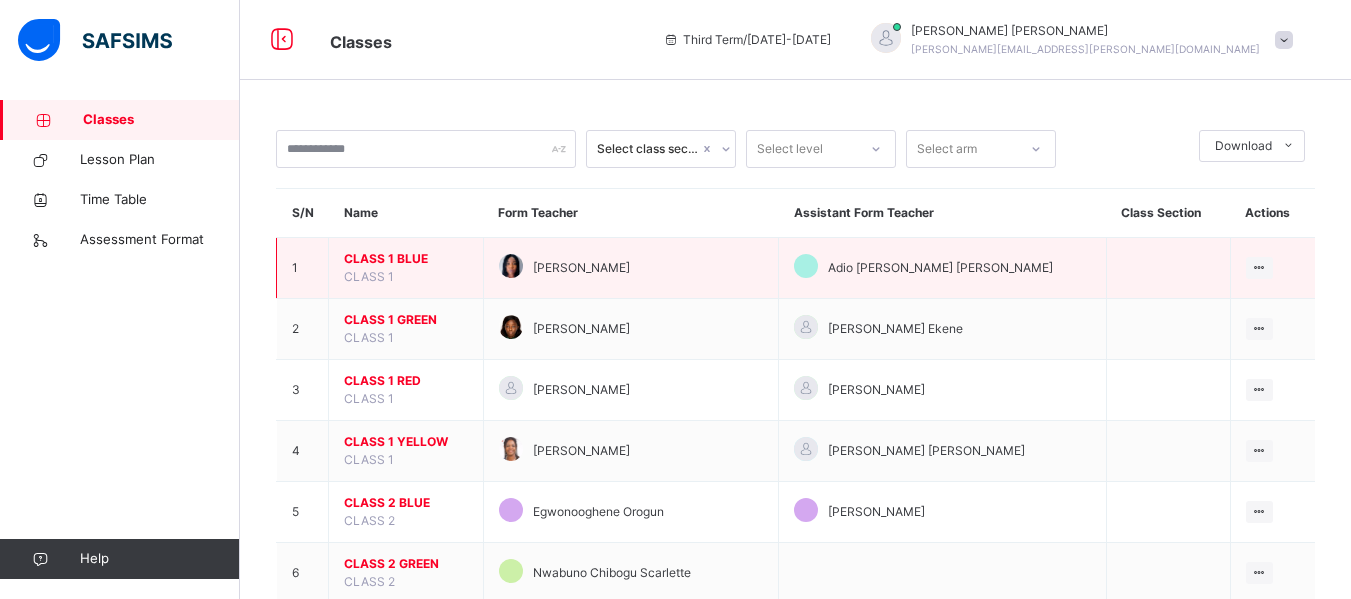 click on "CLASS 1   BLUE" at bounding box center [406, 259] 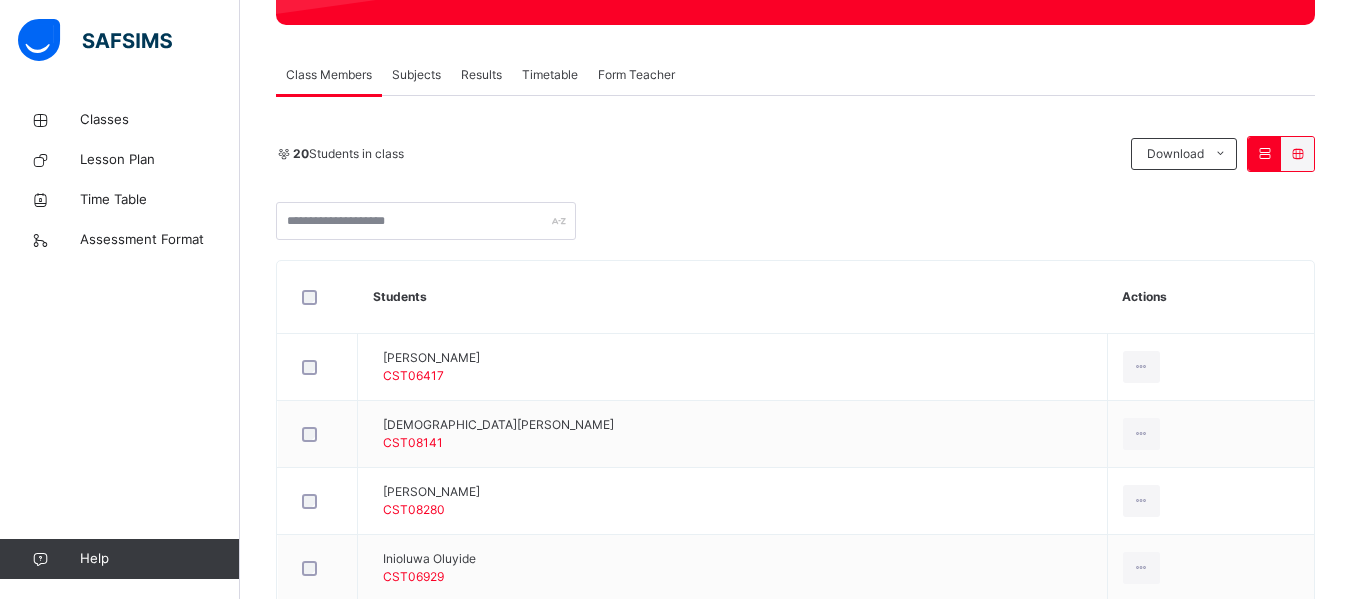 scroll, scrollTop: 325, scrollLeft: 0, axis: vertical 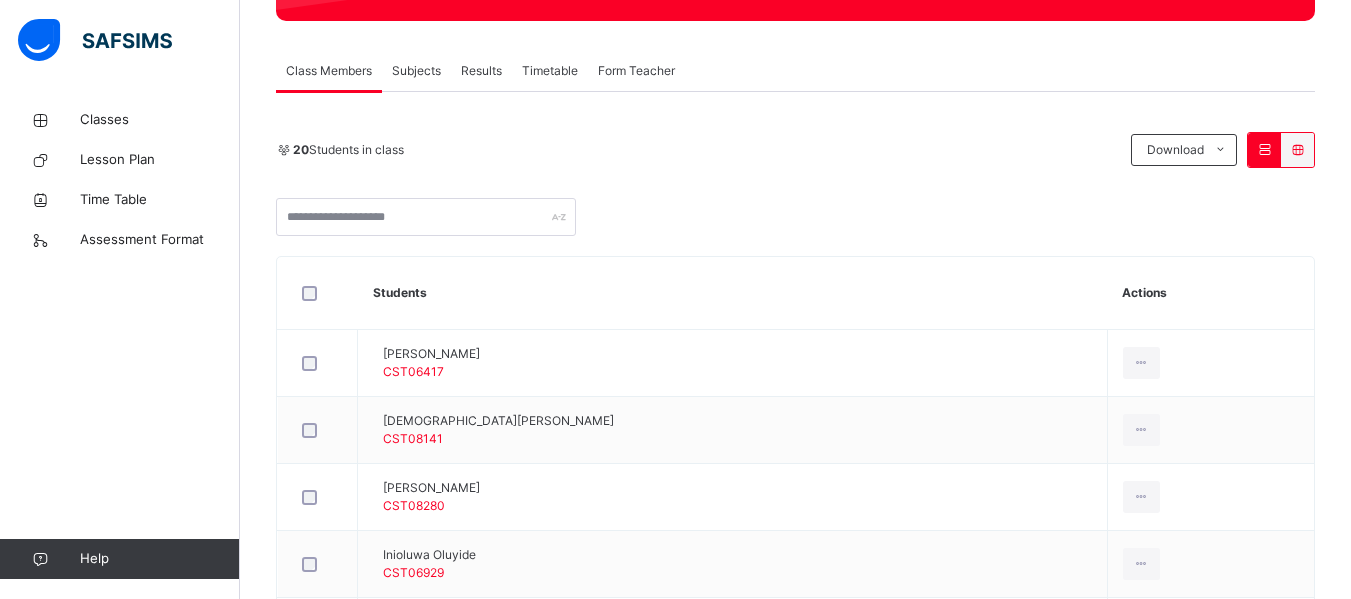 click on "Subjects" at bounding box center [416, 71] 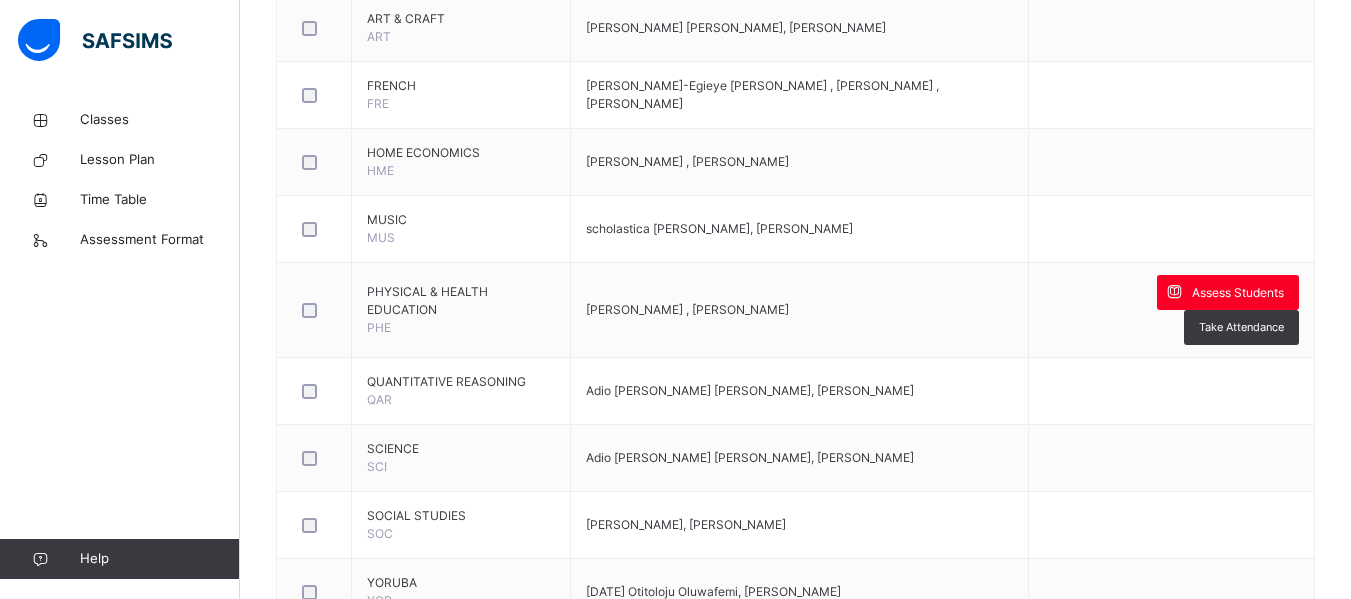 scroll, scrollTop: 605, scrollLeft: 0, axis: vertical 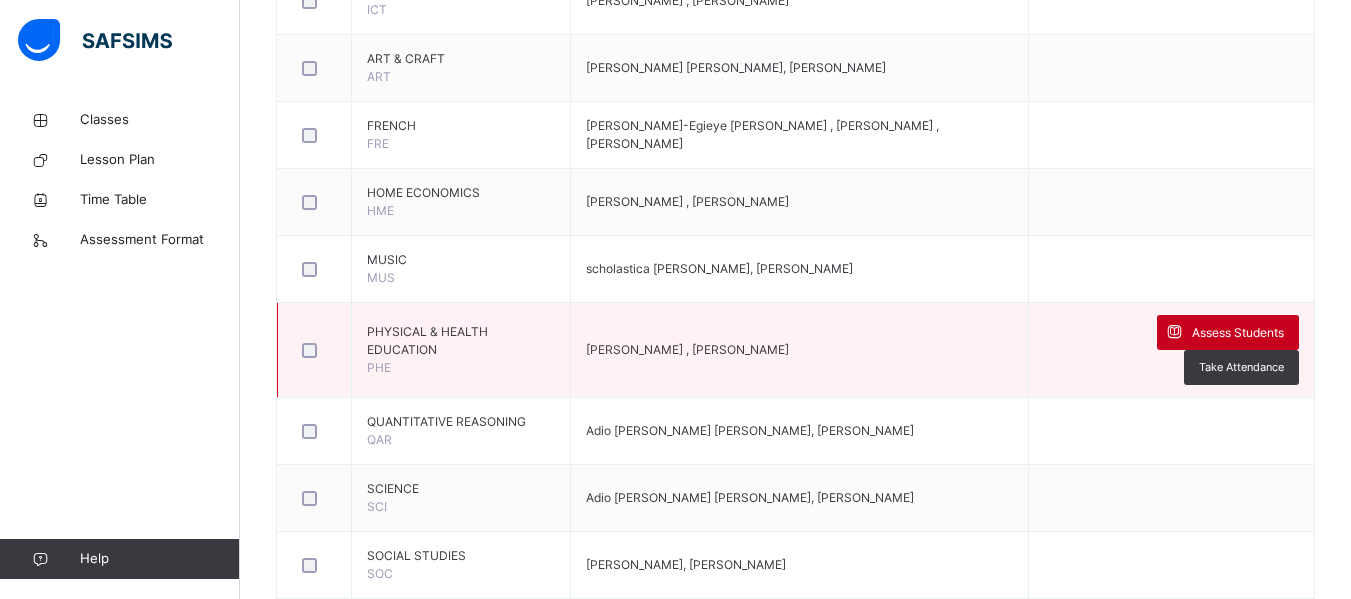 click on "Assess Students" at bounding box center (1238, 333) 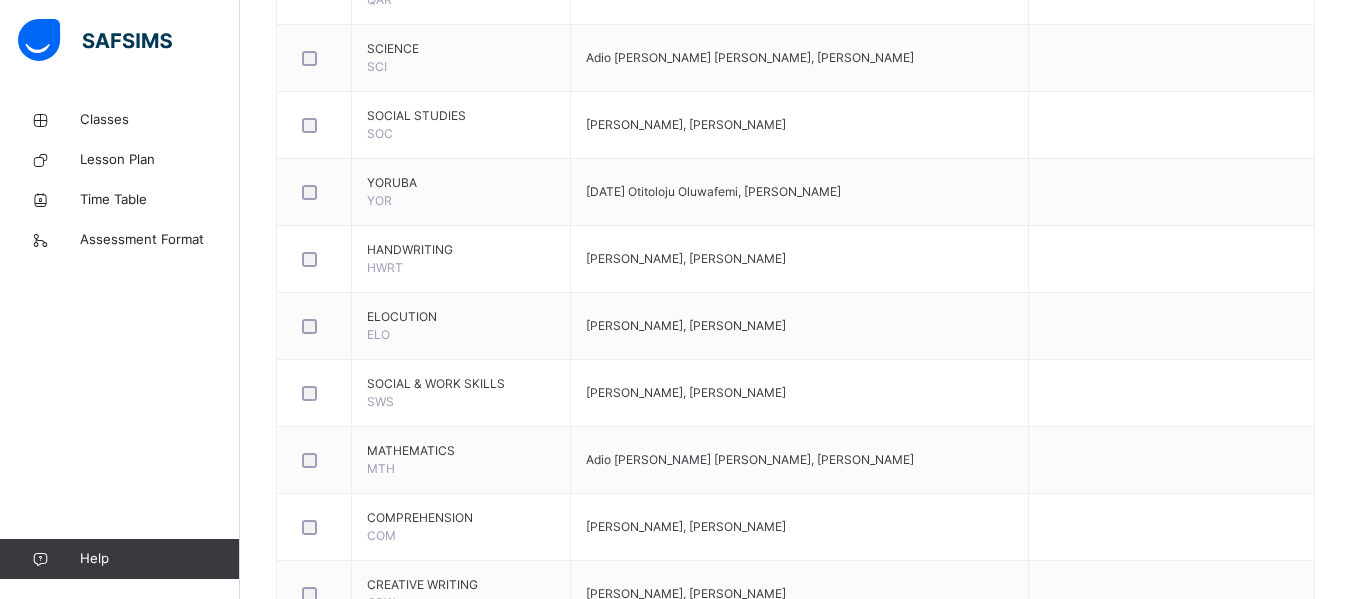 scroll, scrollTop: 1085, scrollLeft: 0, axis: vertical 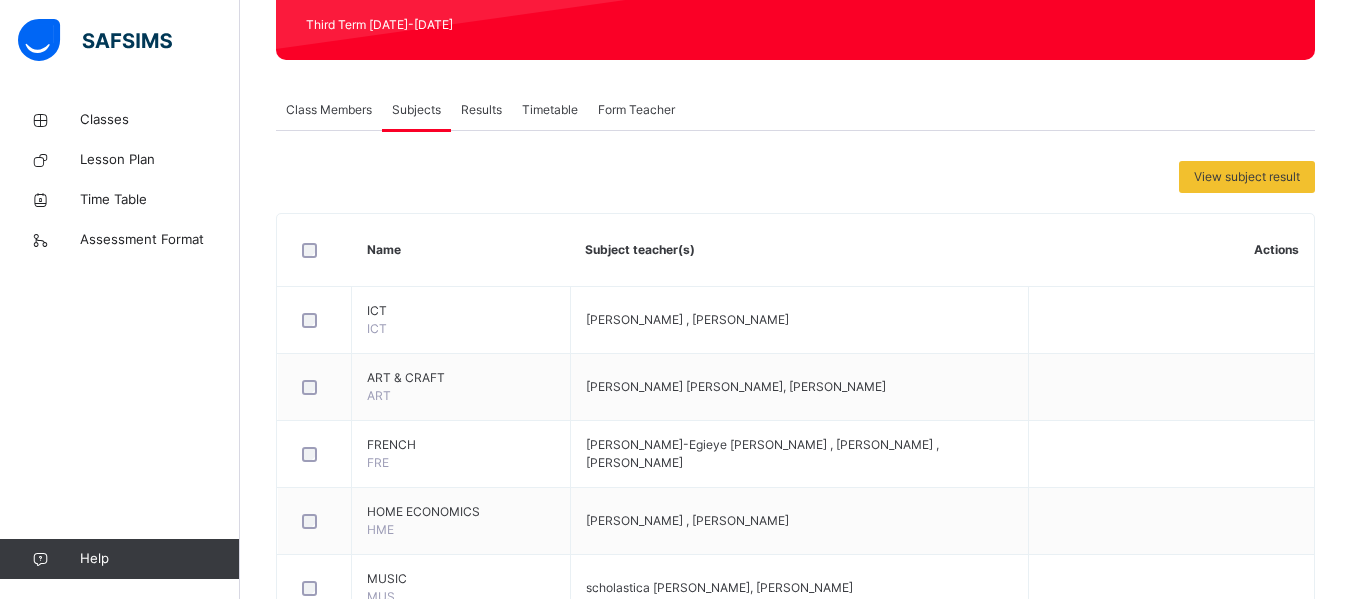 click on "×" at bounding box center [1592, 1708] 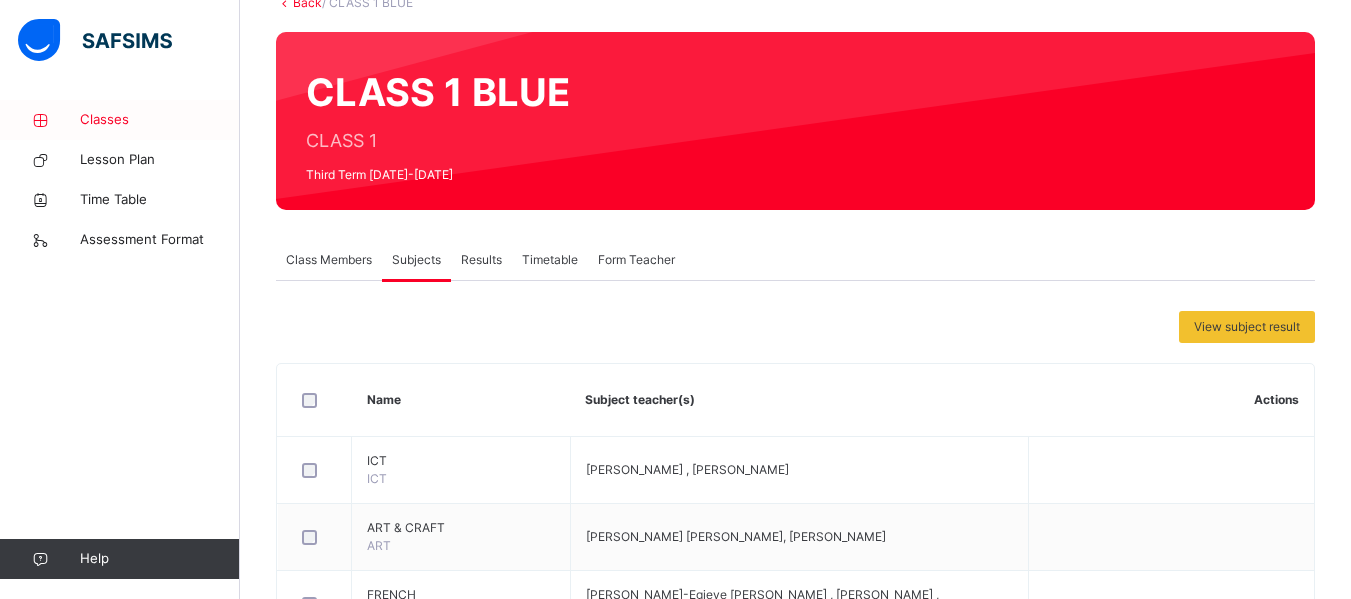 click on "Classes" at bounding box center (160, 120) 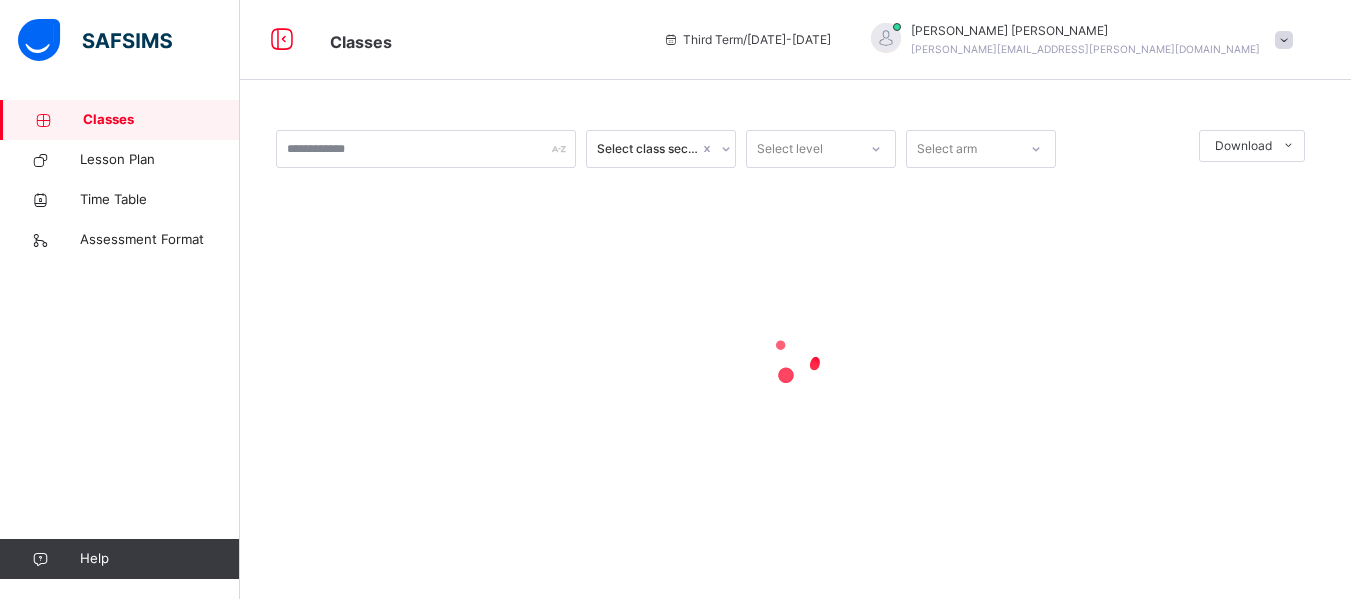 scroll, scrollTop: 0, scrollLeft: 0, axis: both 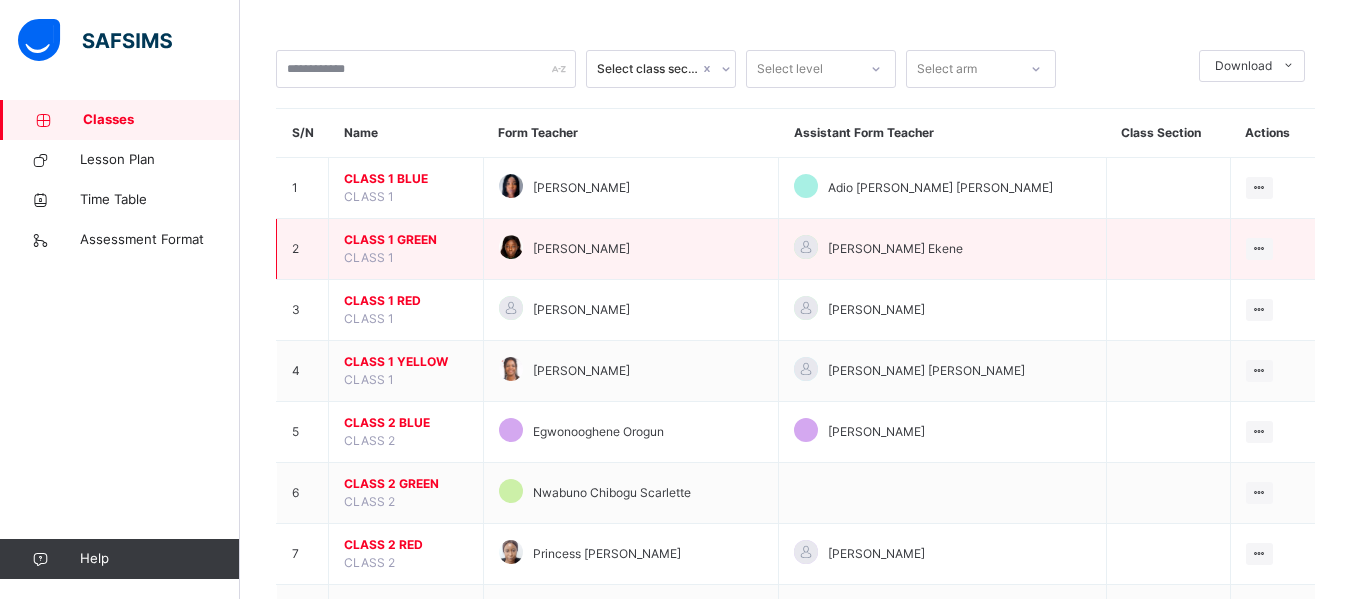 click on "CLASS 1   GREEN" at bounding box center (406, 240) 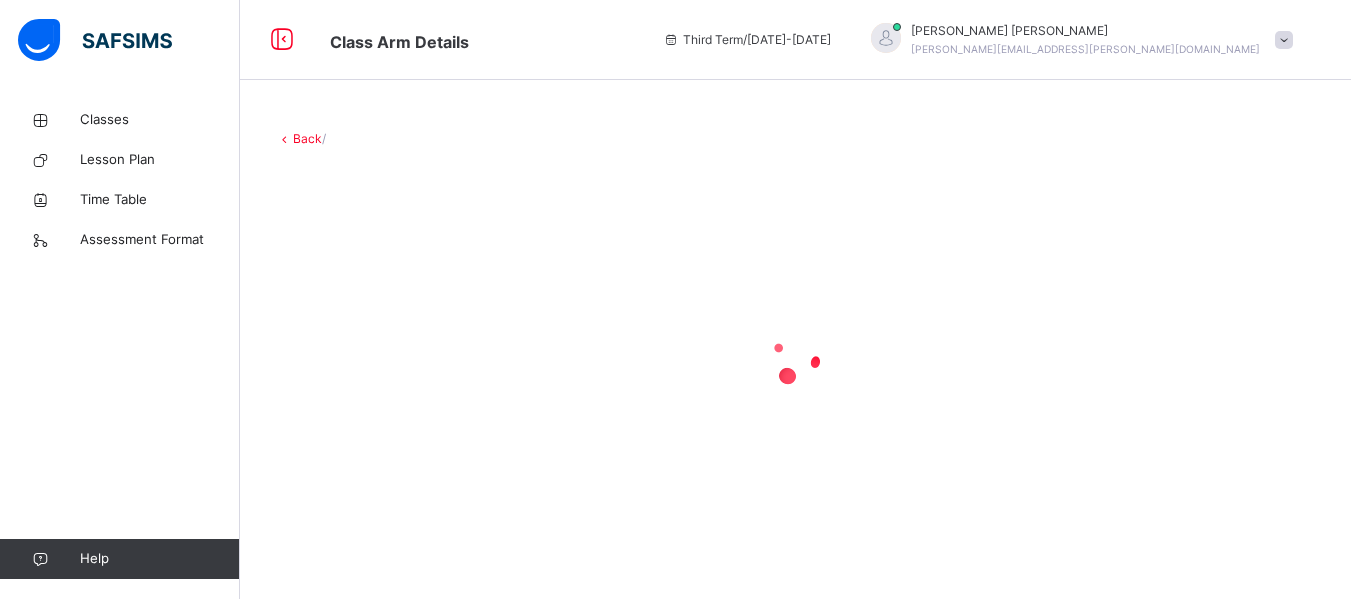 scroll, scrollTop: 0, scrollLeft: 0, axis: both 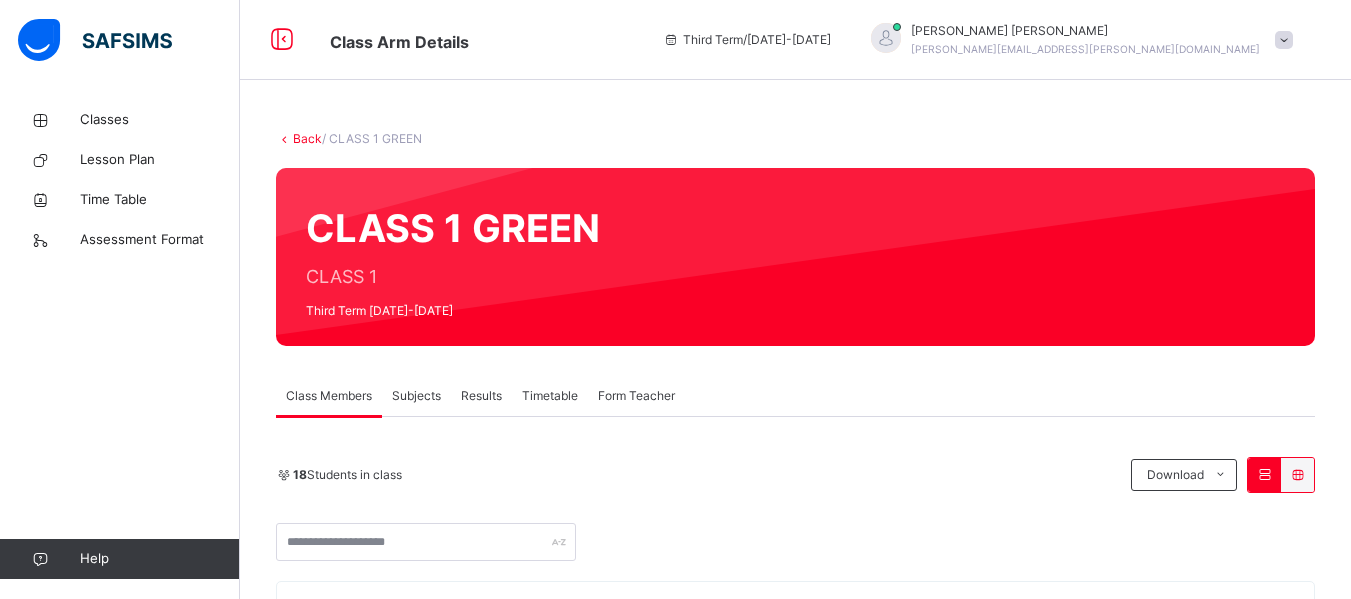 click on "Subjects" at bounding box center (416, 396) 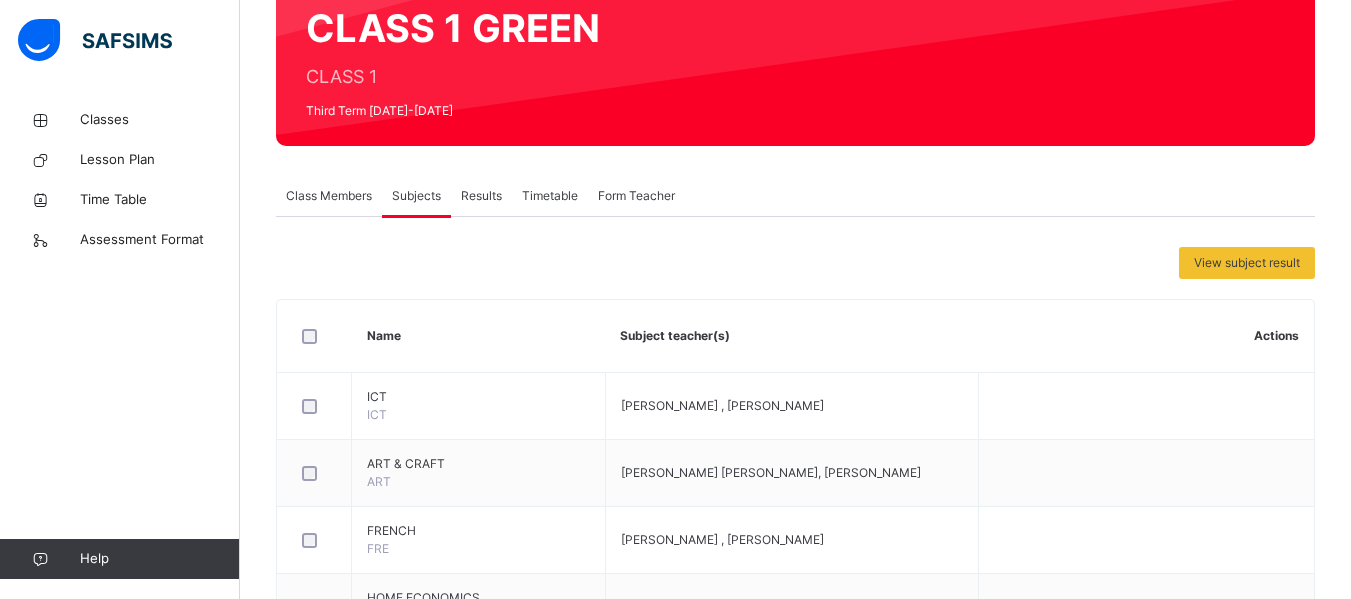 scroll, scrollTop: 560, scrollLeft: 0, axis: vertical 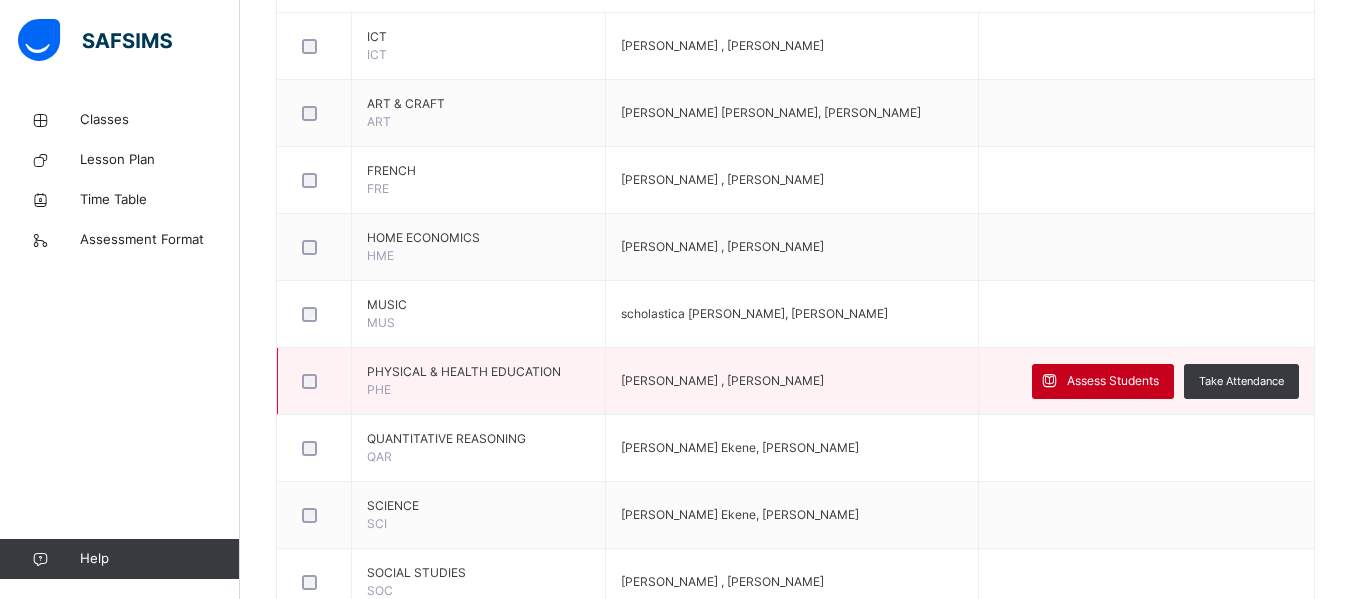 click at bounding box center [1049, 381] 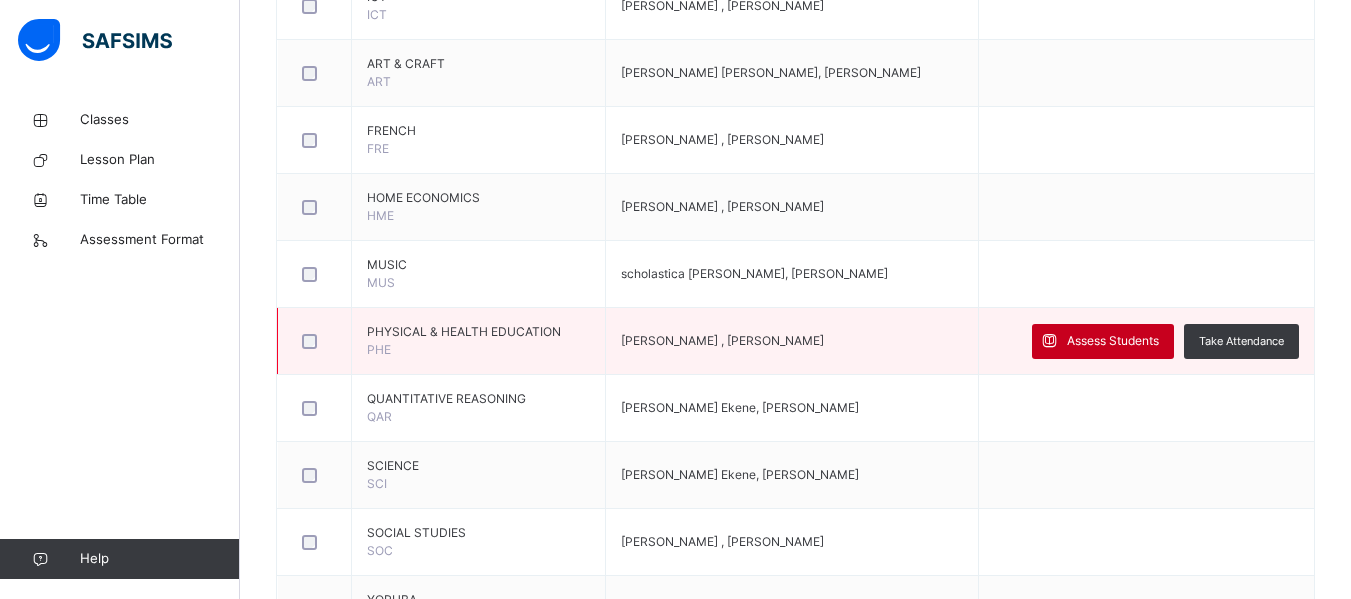 scroll, scrollTop: 640, scrollLeft: 0, axis: vertical 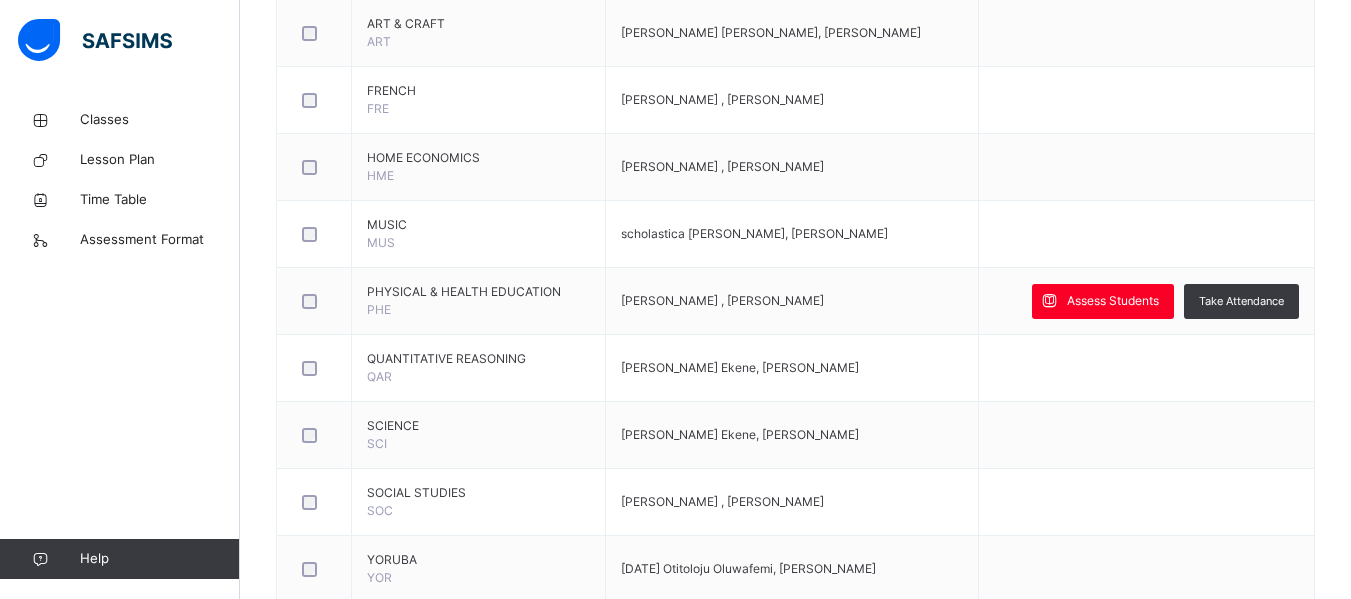 type on "*" 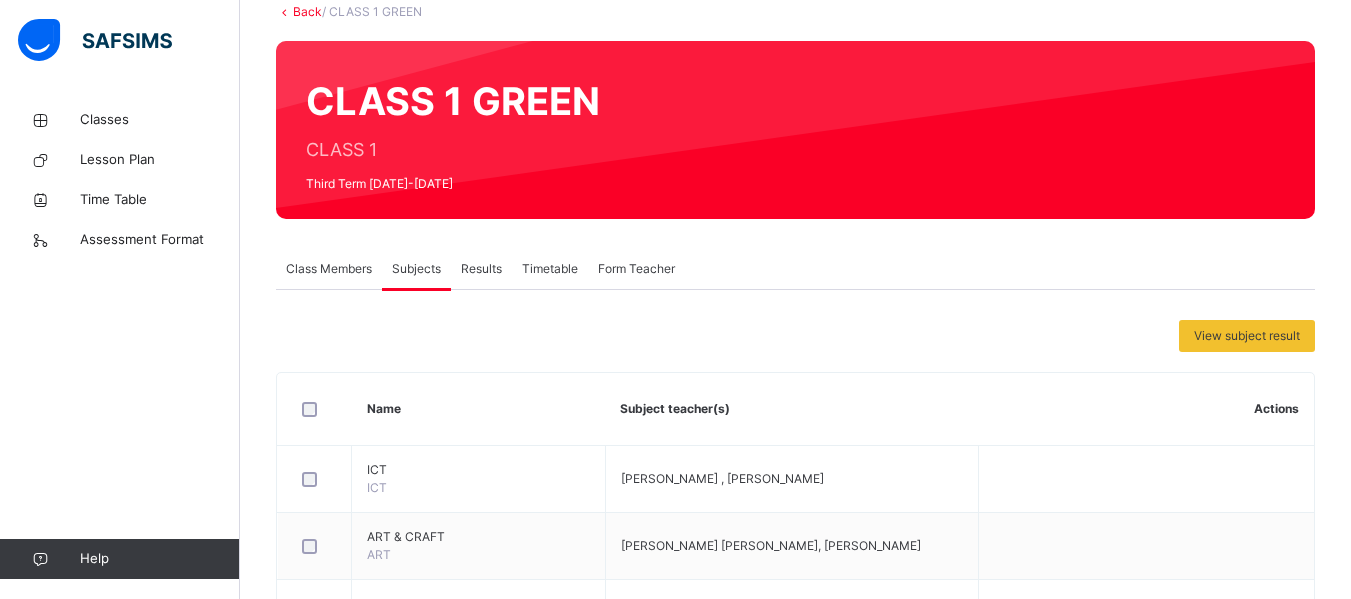 scroll, scrollTop: 26, scrollLeft: 0, axis: vertical 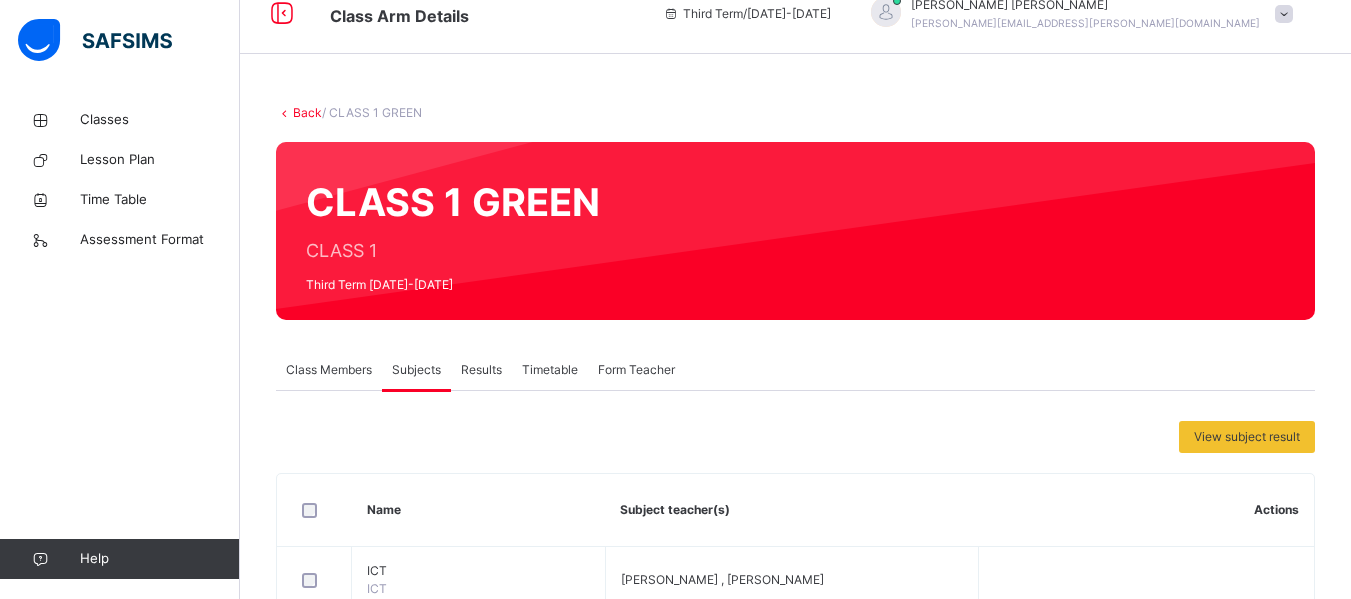 click on "Back" at bounding box center [307, 112] 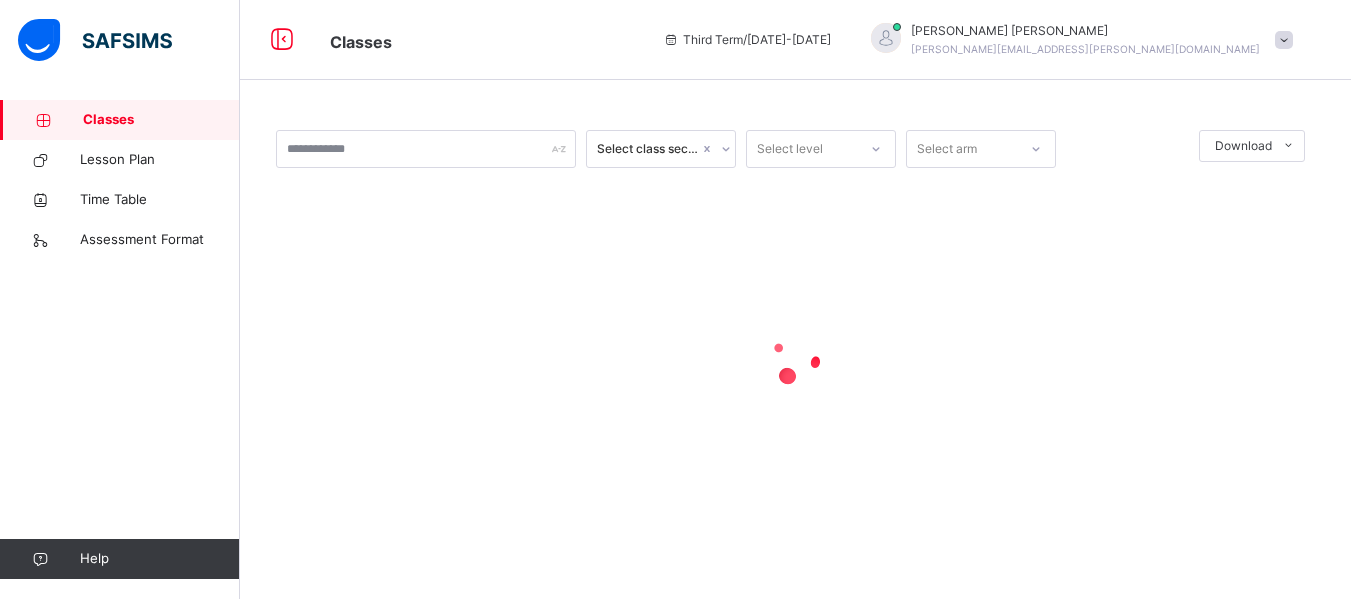scroll, scrollTop: 0, scrollLeft: 0, axis: both 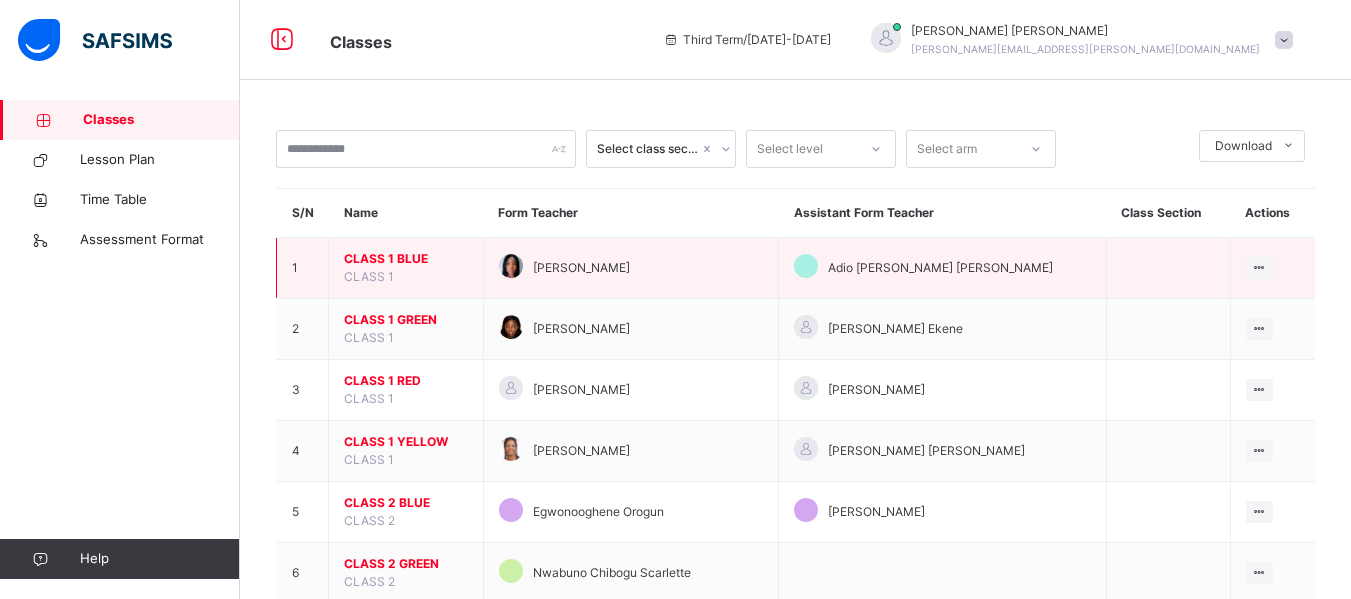 click on "CLASS 1   BLUE" at bounding box center [406, 259] 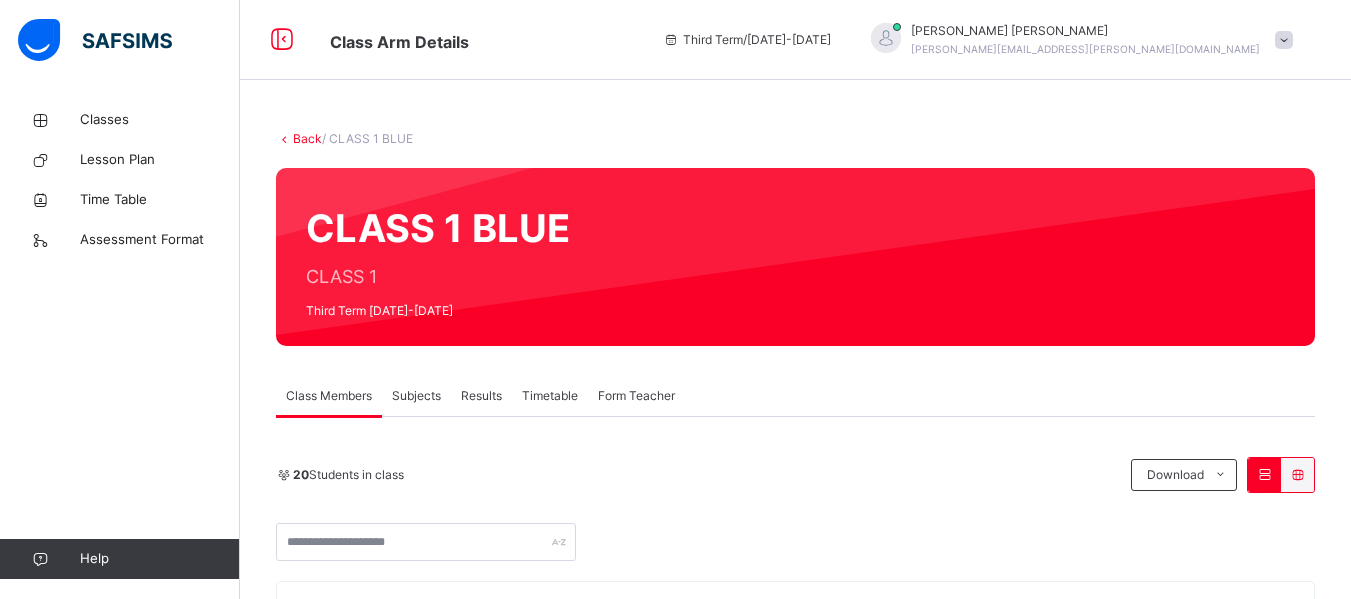 click on "Subjects" at bounding box center [416, 396] 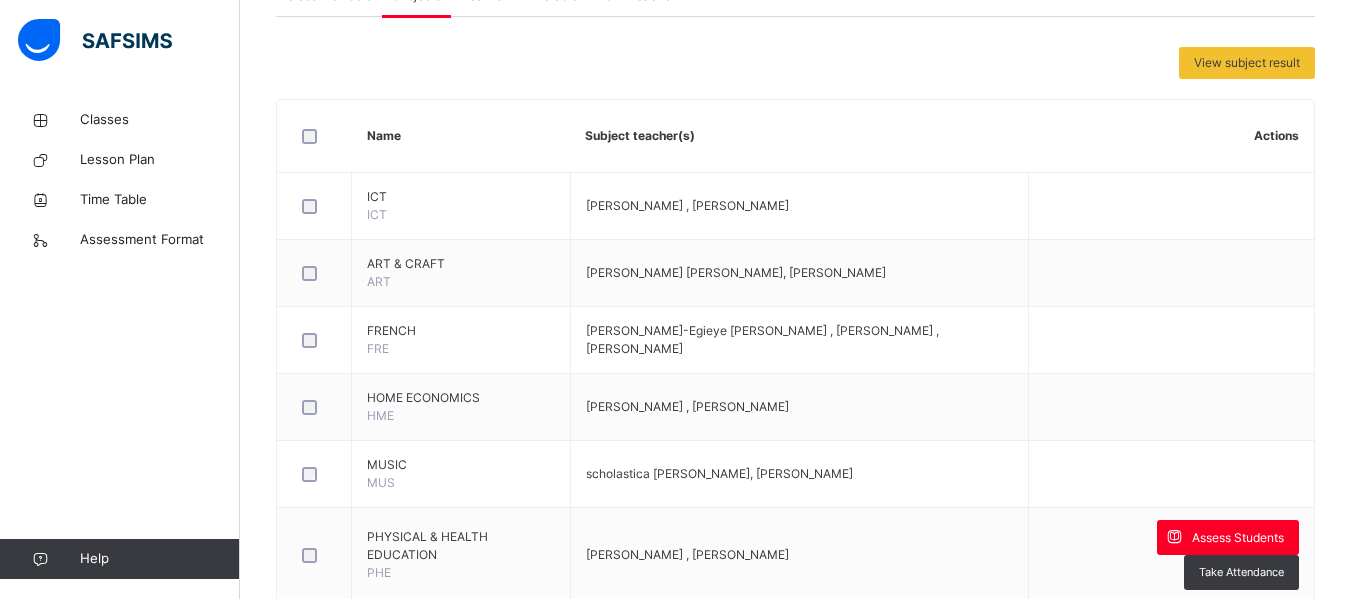 scroll, scrollTop: 640, scrollLeft: 0, axis: vertical 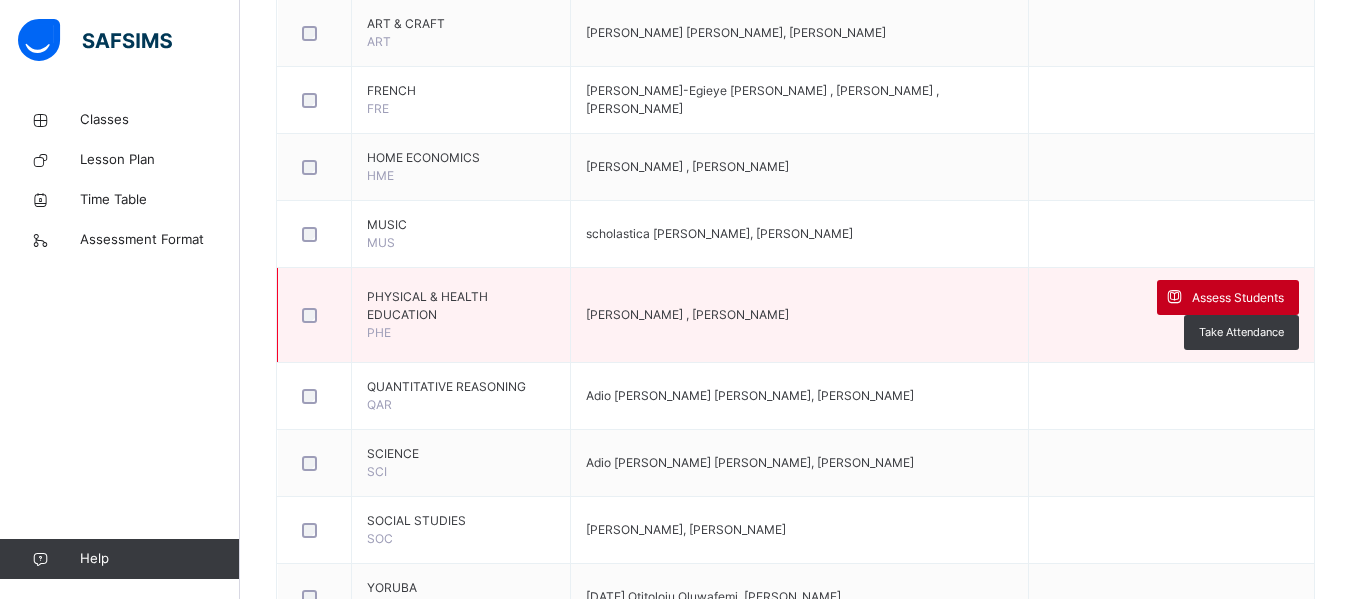 click at bounding box center (1174, 297) 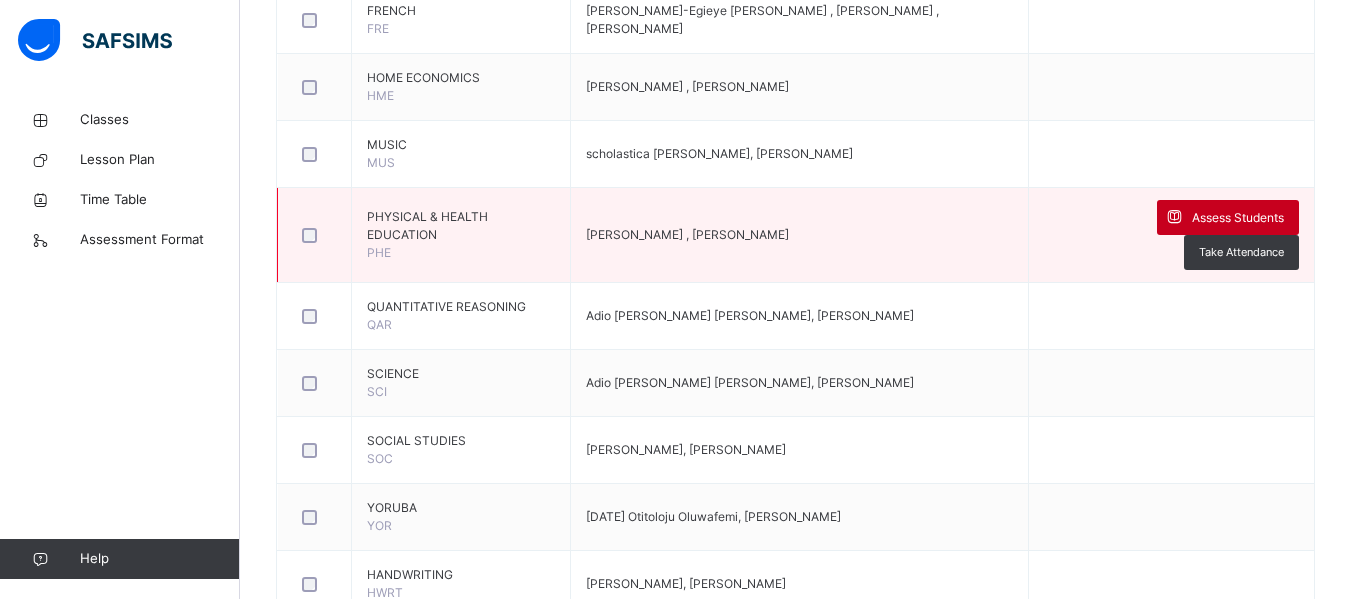 scroll, scrollTop: 800, scrollLeft: 0, axis: vertical 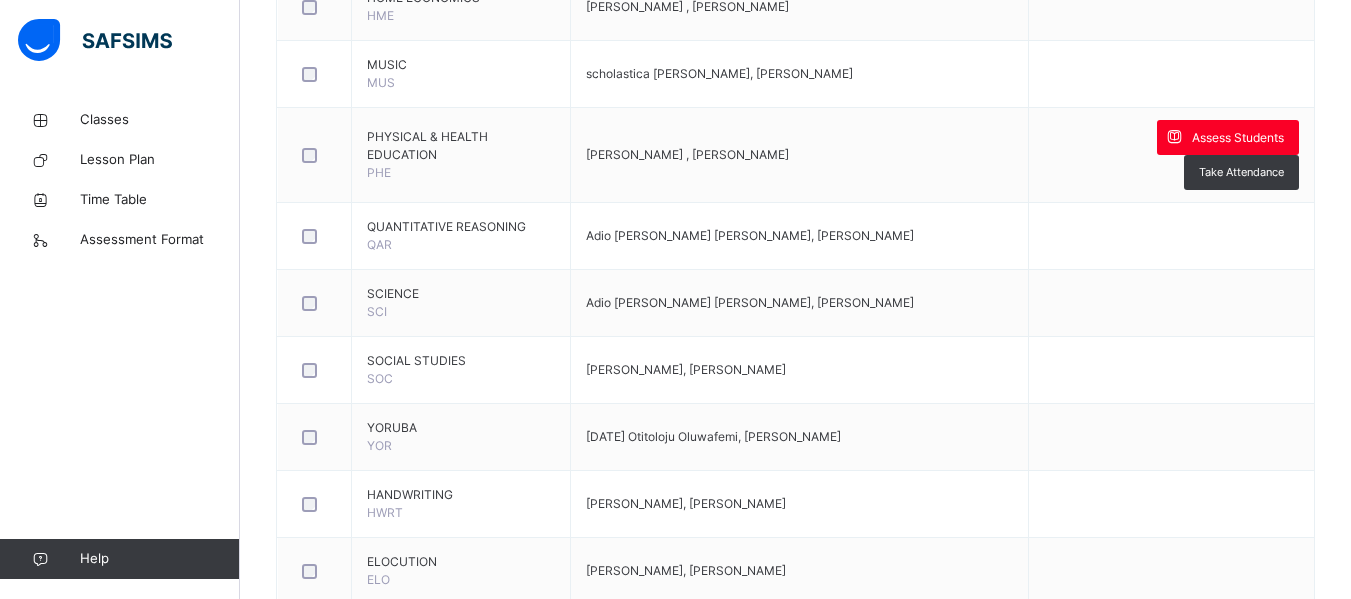 click on "*" at bounding box center [1127, 1707] 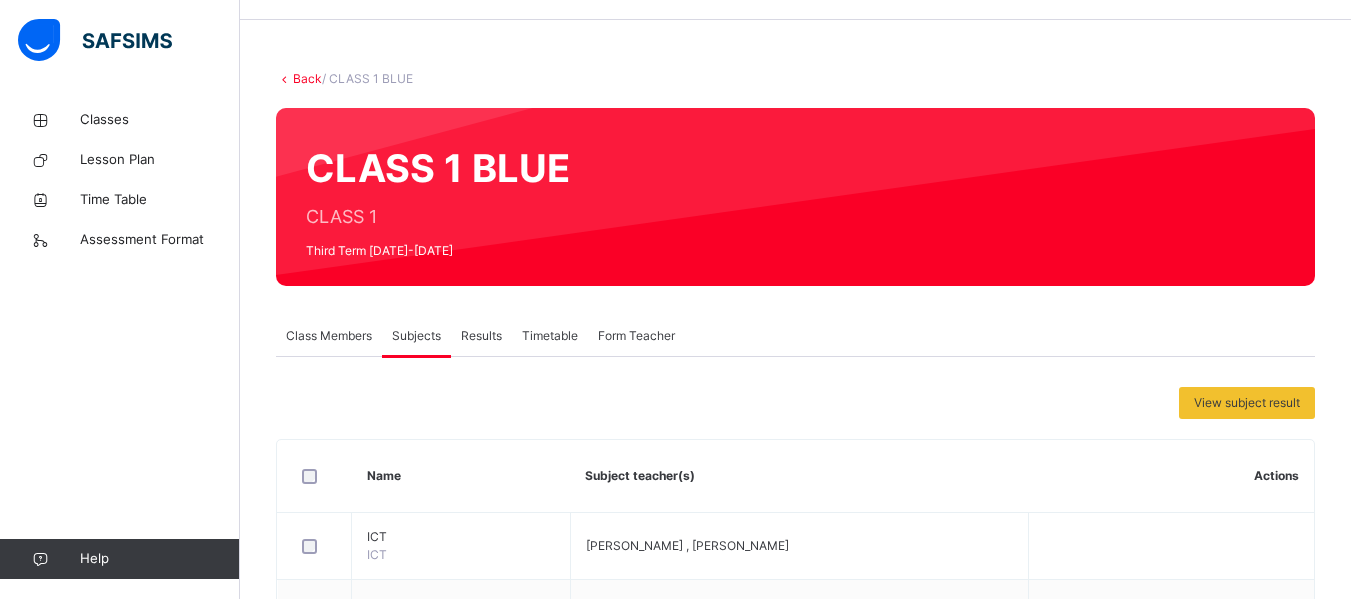 scroll, scrollTop: 0, scrollLeft: 0, axis: both 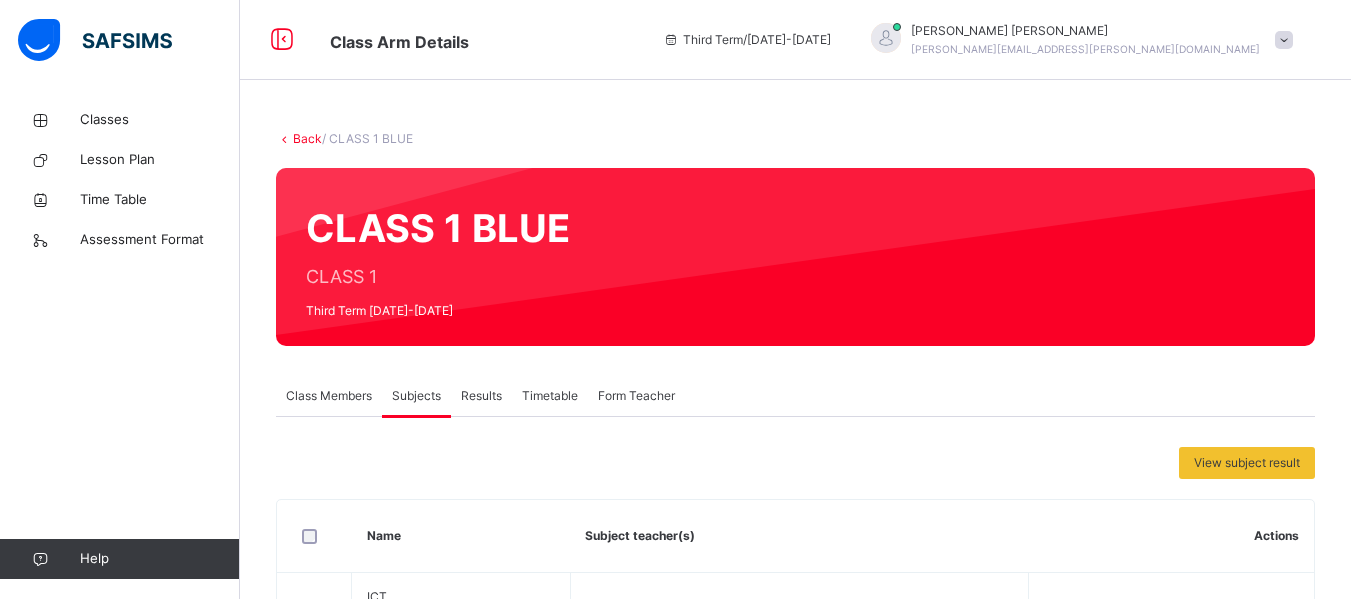 click on "Back" at bounding box center [307, 138] 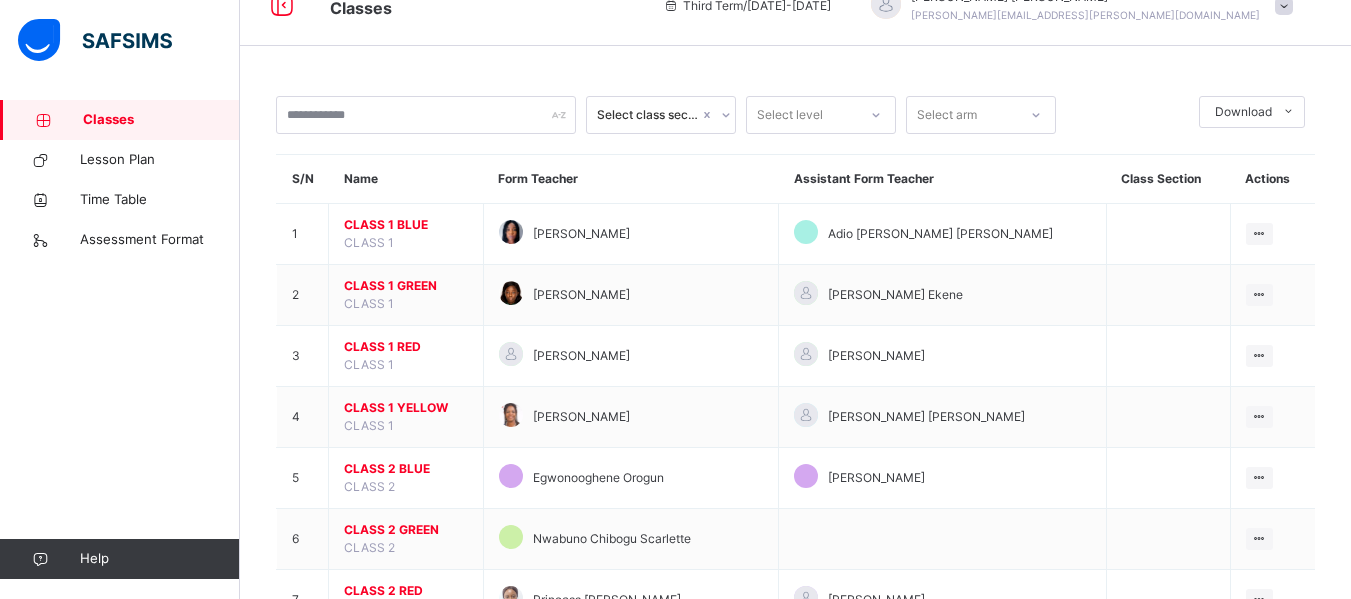 scroll, scrollTop: 0, scrollLeft: 0, axis: both 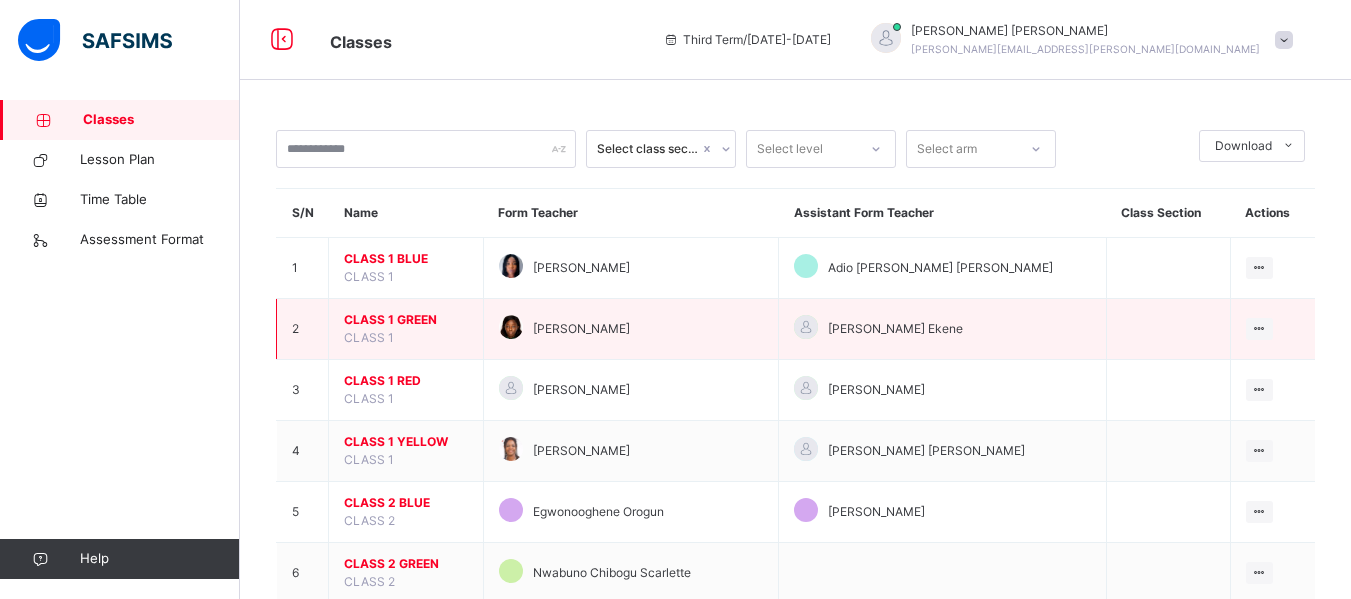 click on "CLASS 1   GREEN" at bounding box center [406, 320] 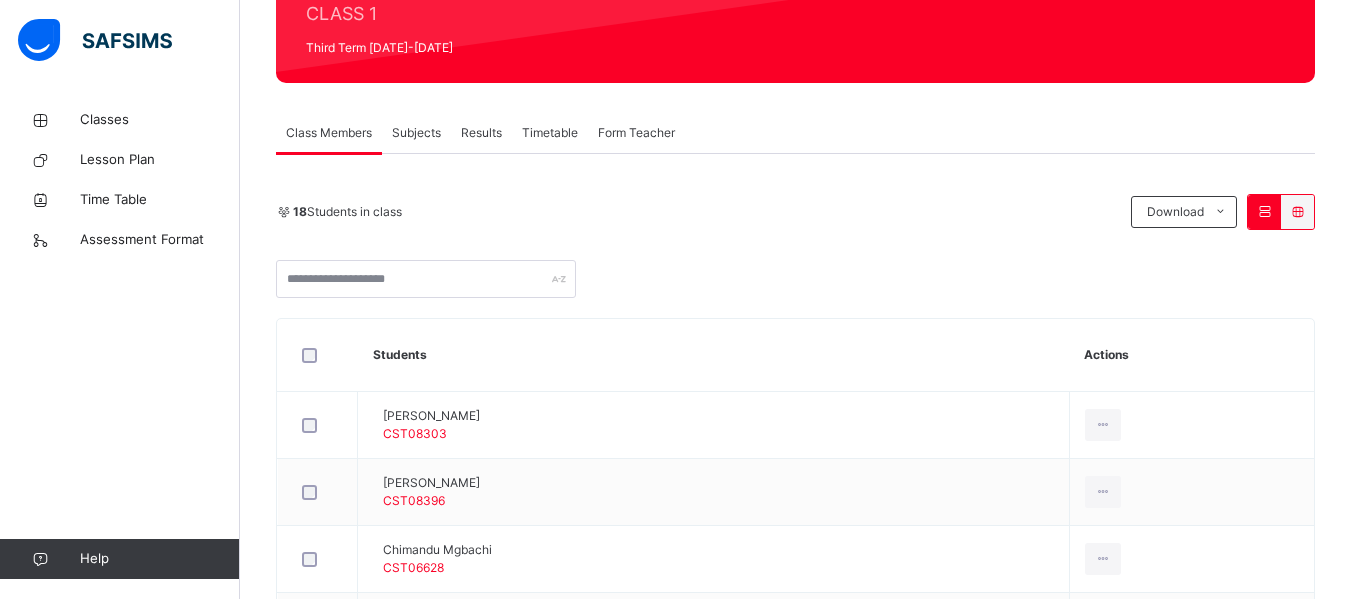 scroll, scrollTop: 273, scrollLeft: 0, axis: vertical 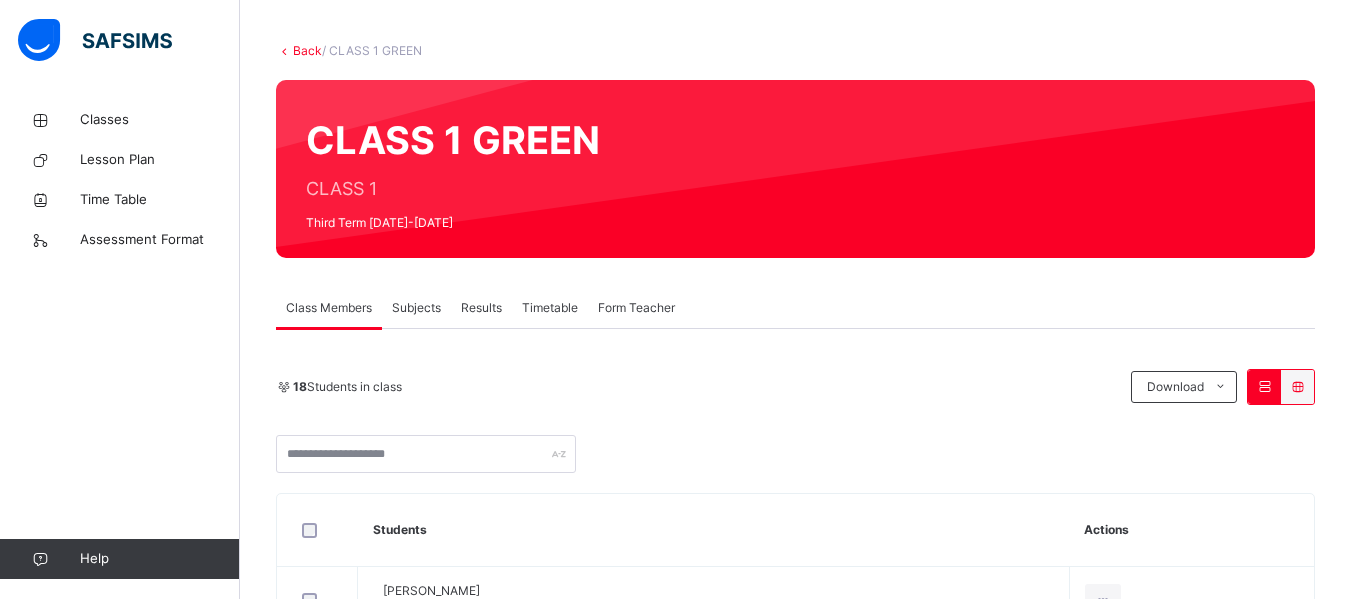 click on "Subjects" at bounding box center [416, 308] 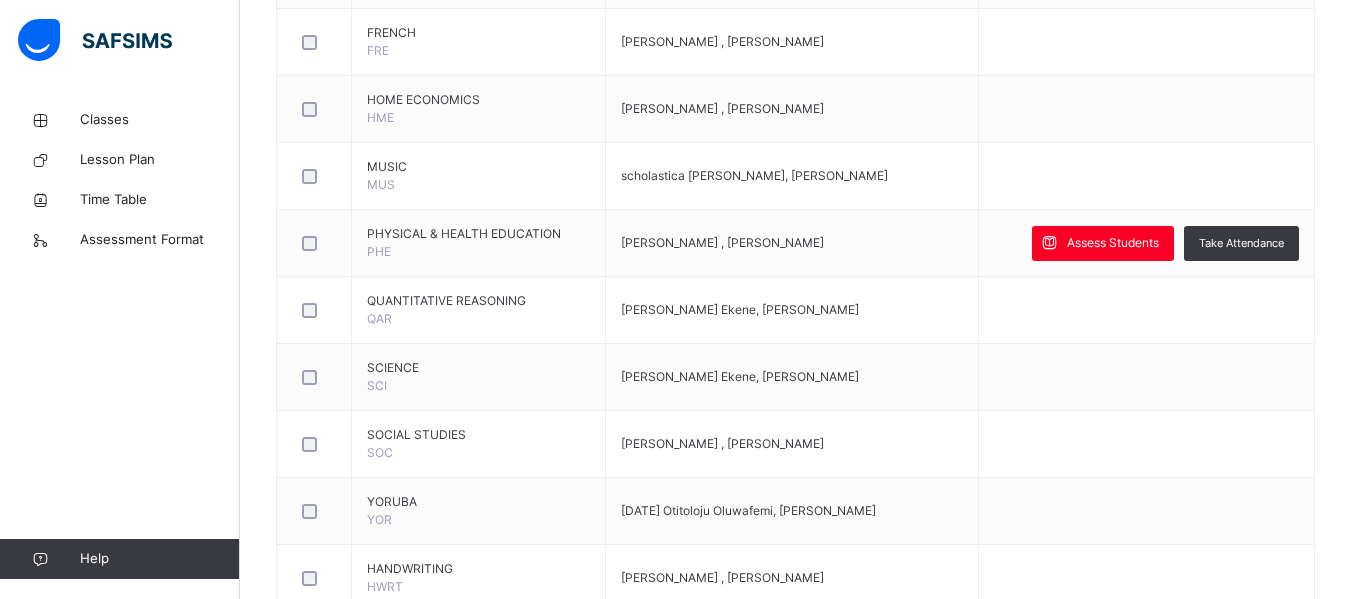 scroll, scrollTop: 182, scrollLeft: 0, axis: vertical 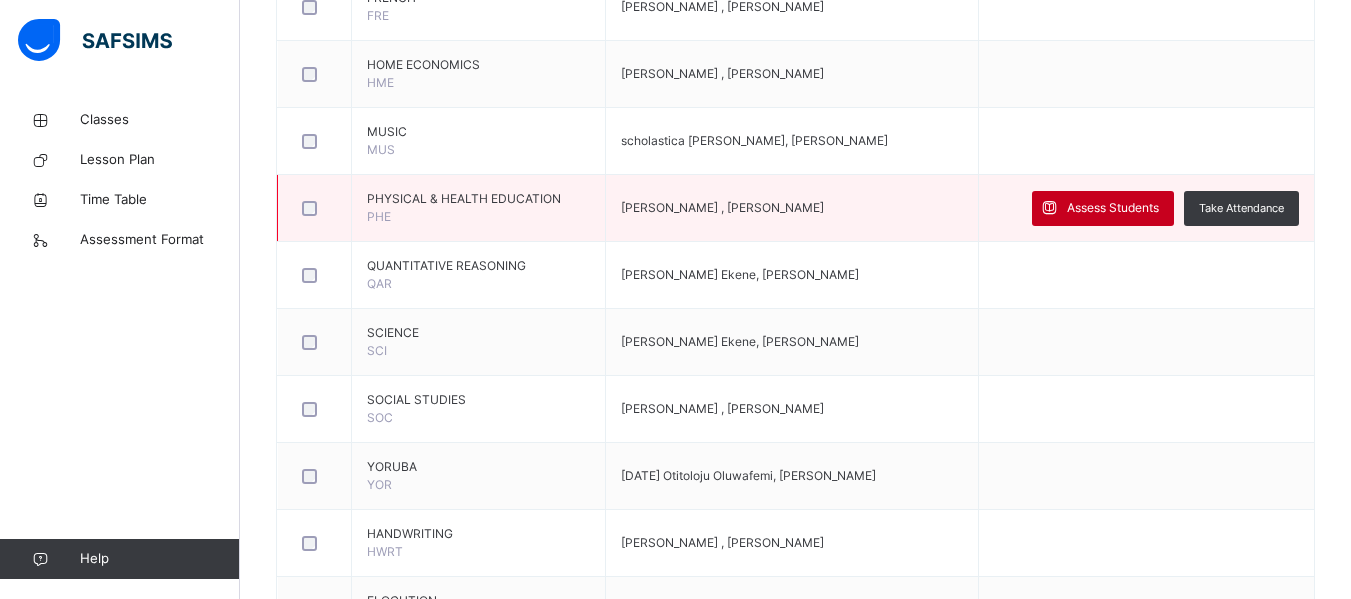 click on "Assess Students" at bounding box center (1103, 208) 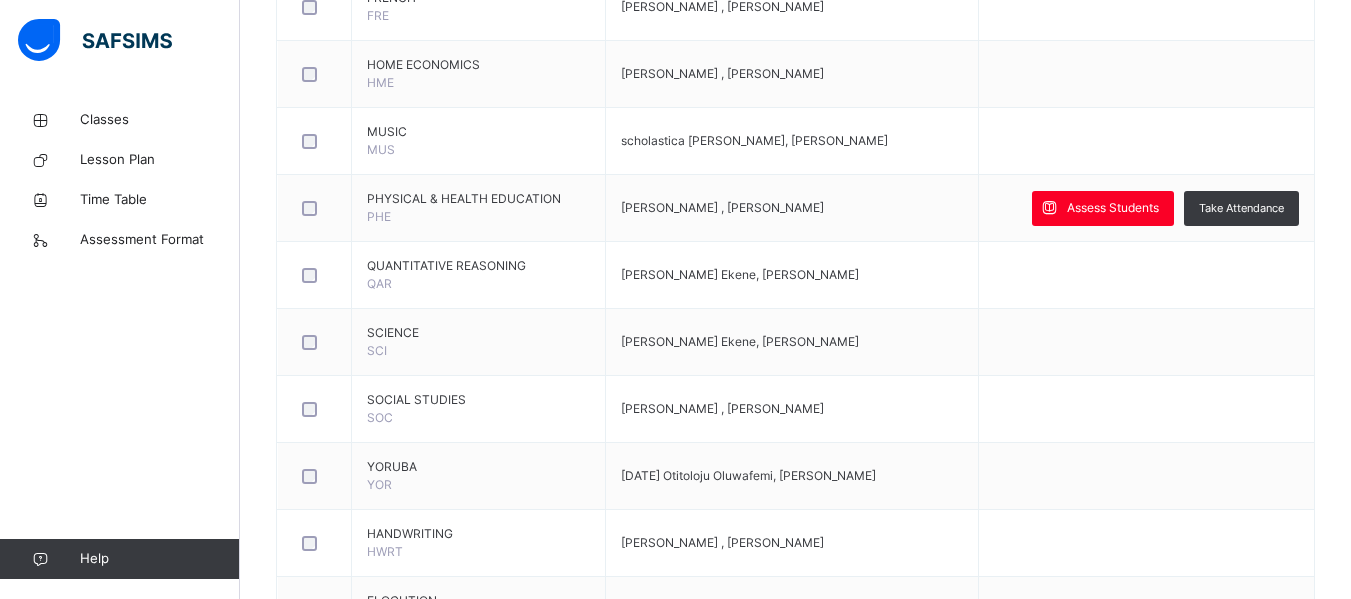 scroll, scrollTop: 312, scrollLeft: 0, axis: vertical 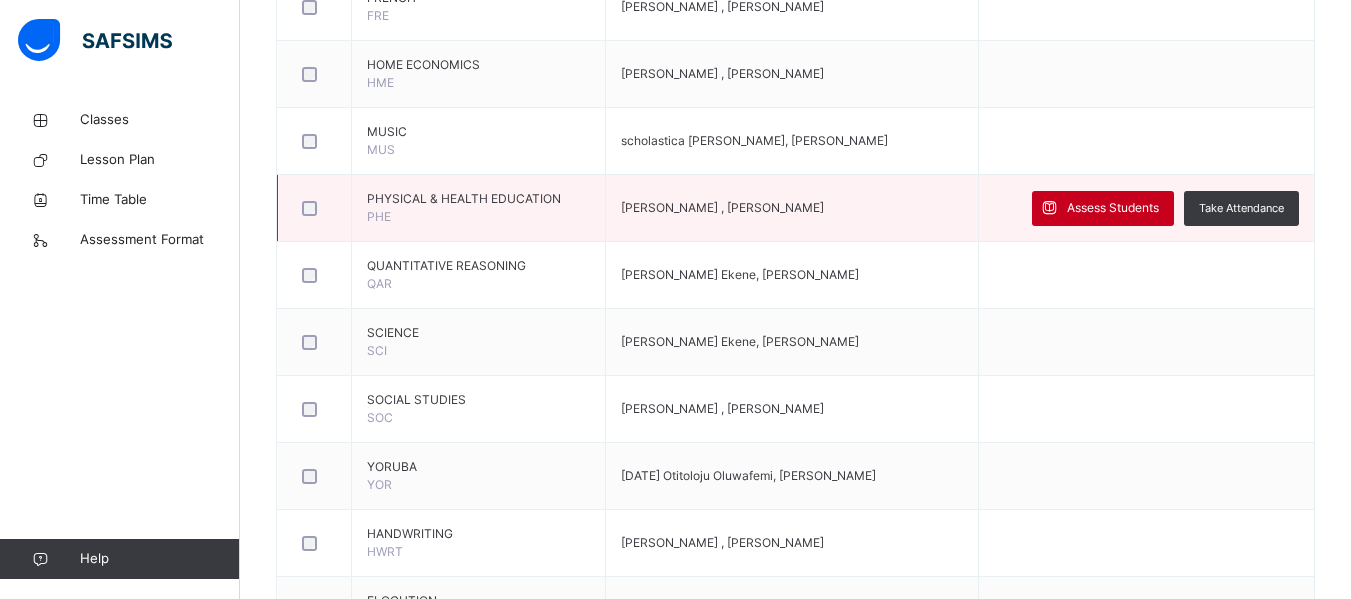 click on "Assess Students" at bounding box center (1113, 208) 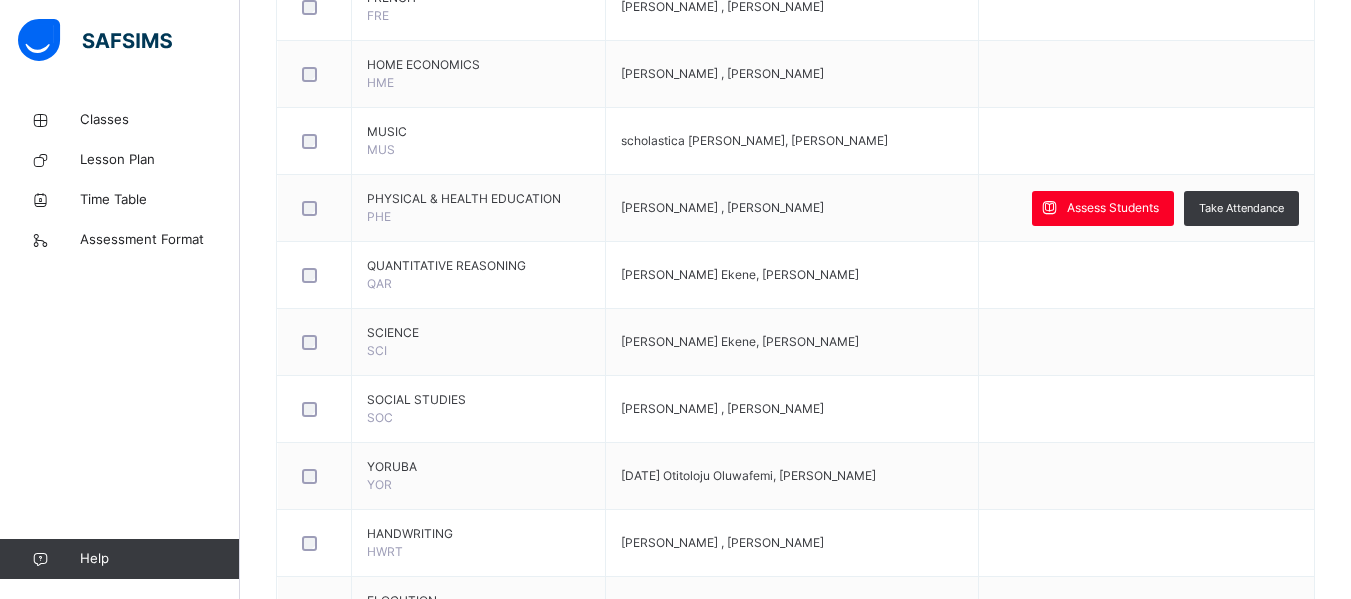 scroll, scrollTop: 166, scrollLeft: 0, axis: vertical 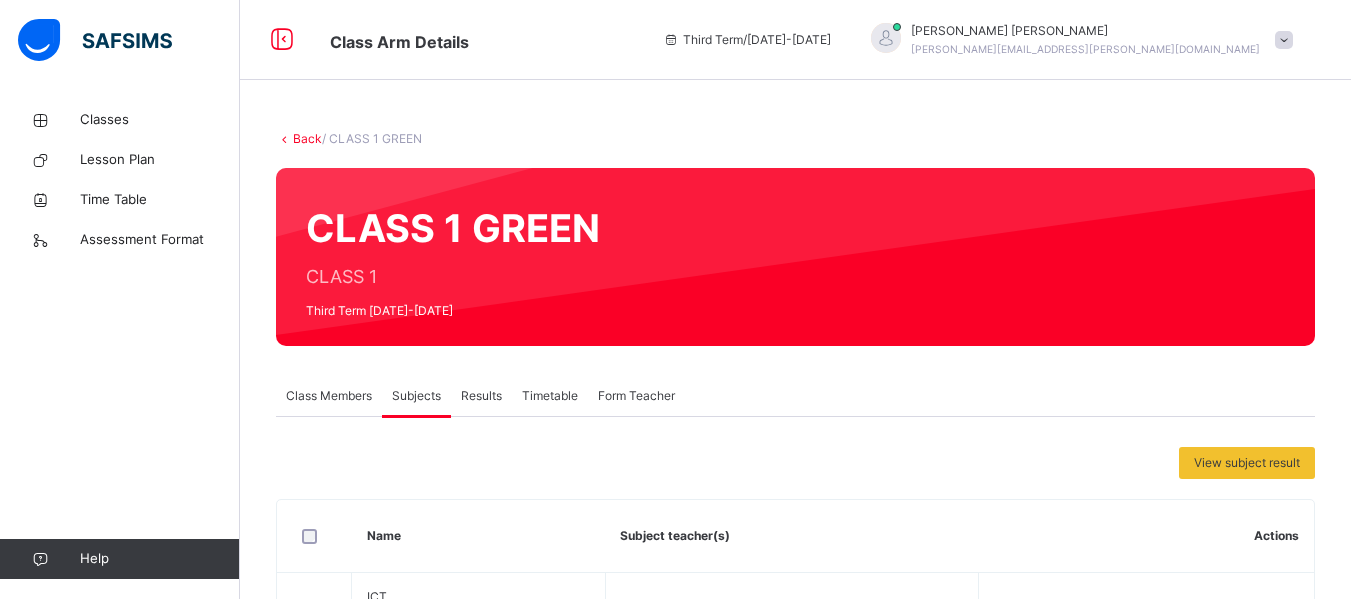 click on "Back" at bounding box center (307, 138) 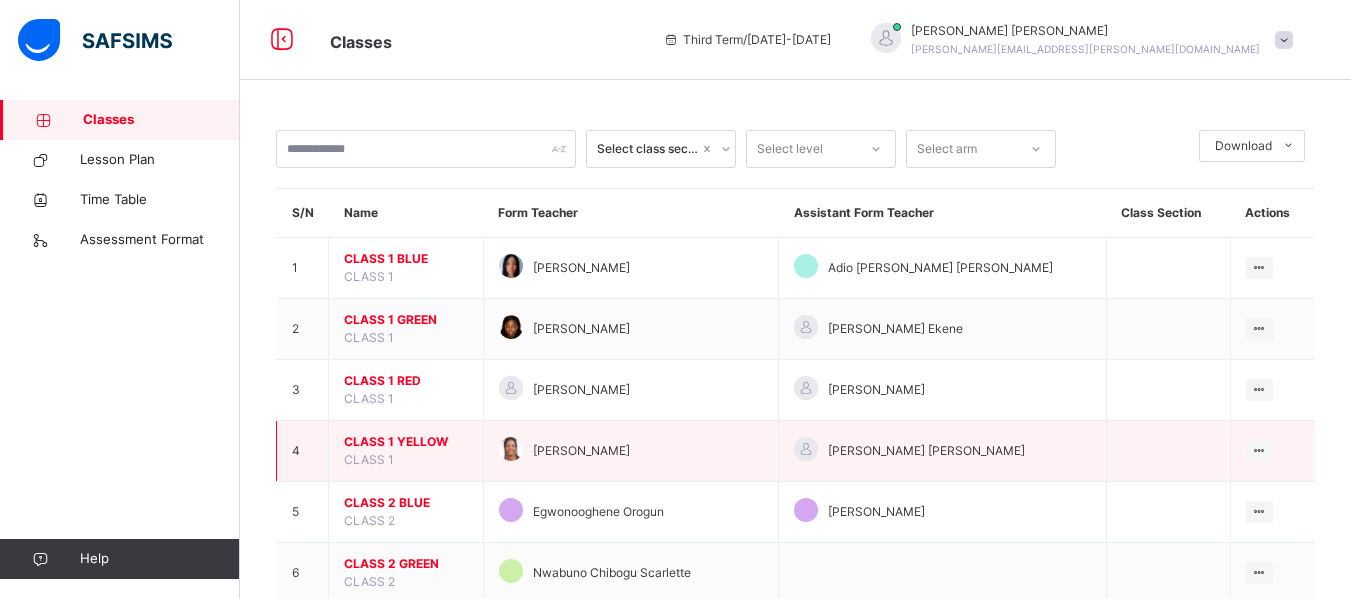 click on "CLASS 1   YELLOW" at bounding box center [406, 442] 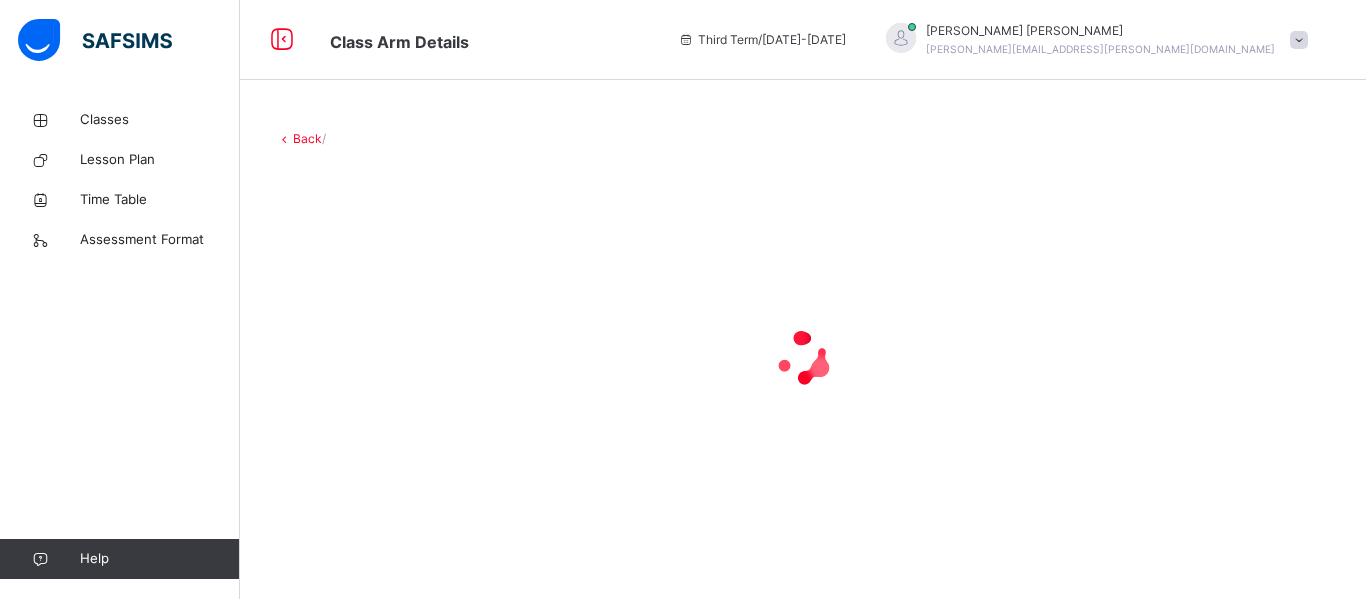 click on "Back" at bounding box center (307, 138) 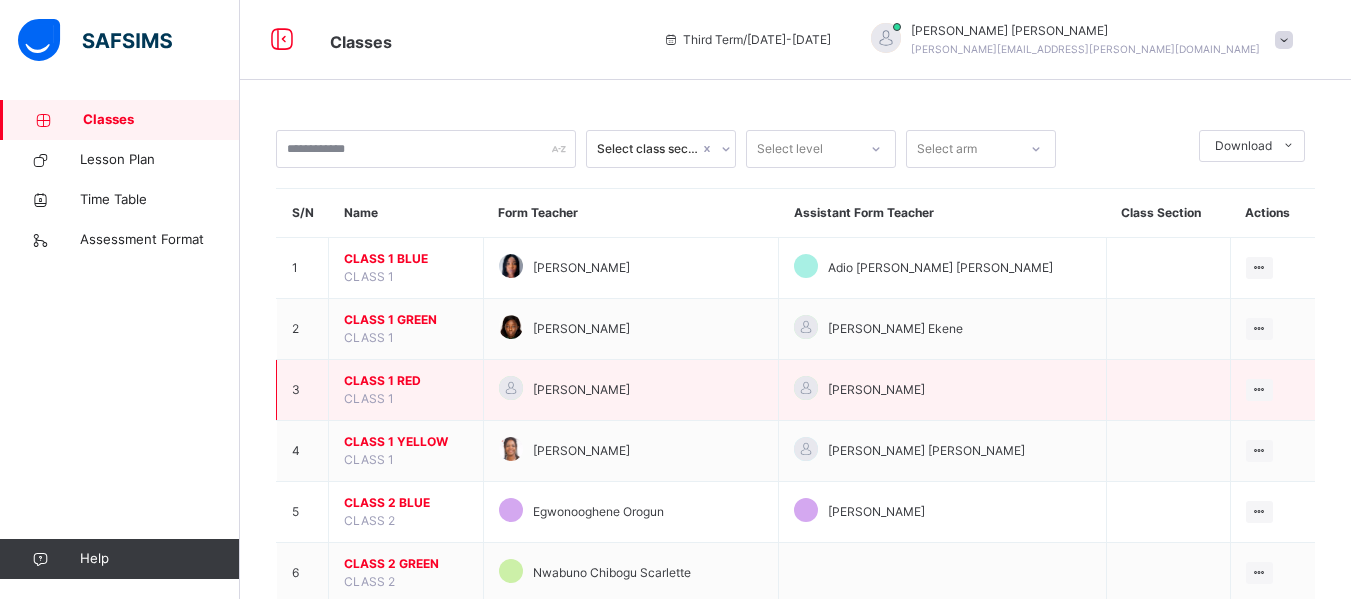 click on "CLASS 1   RED" at bounding box center (406, 381) 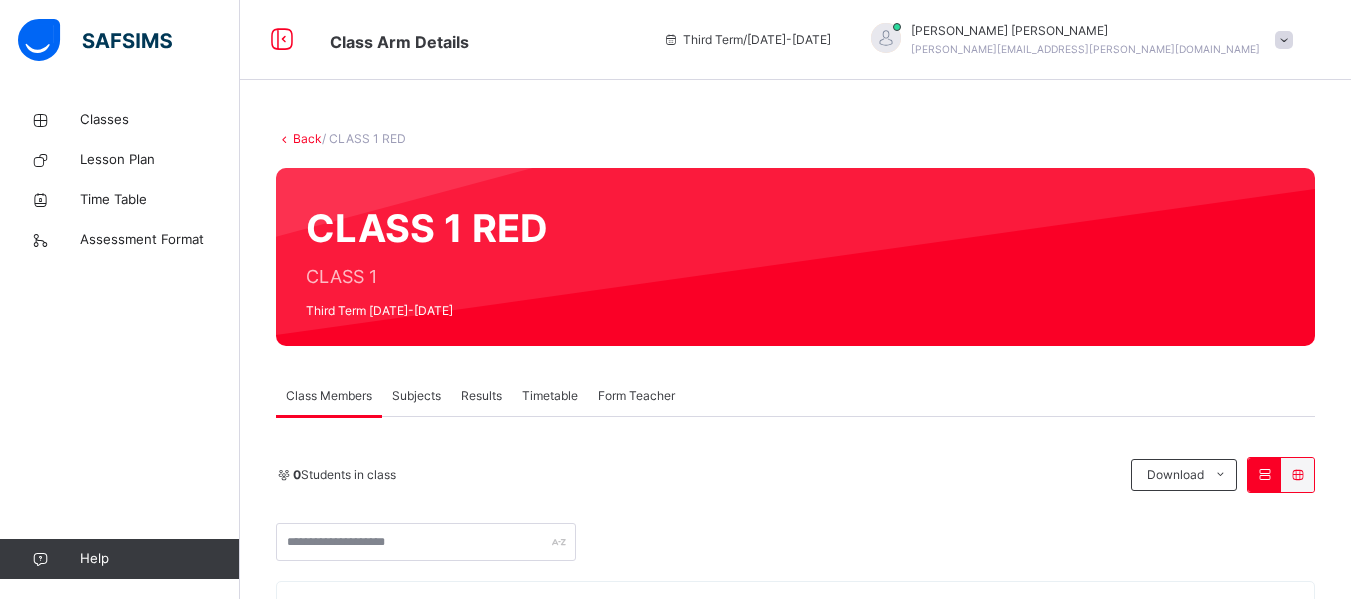 click on "Subjects" at bounding box center [416, 396] 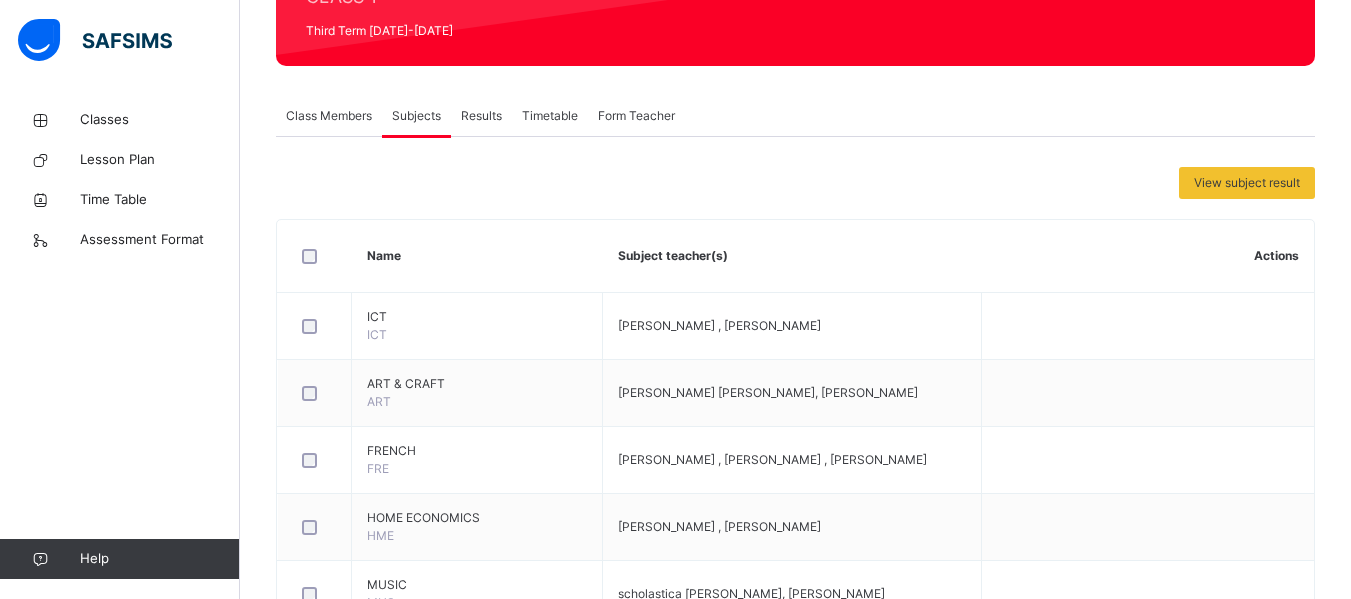 scroll, scrollTop: 480, scrollLeft: 0, axis: vertical 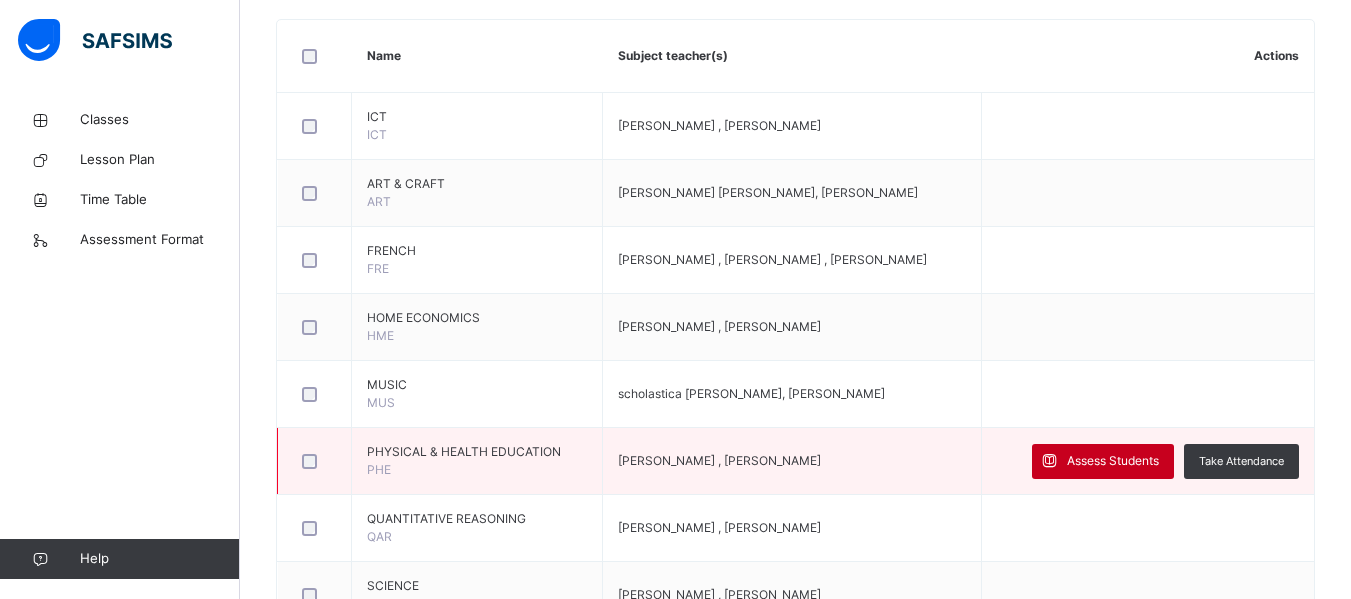click on "Assess Students" at bounding box center (1113, 461) 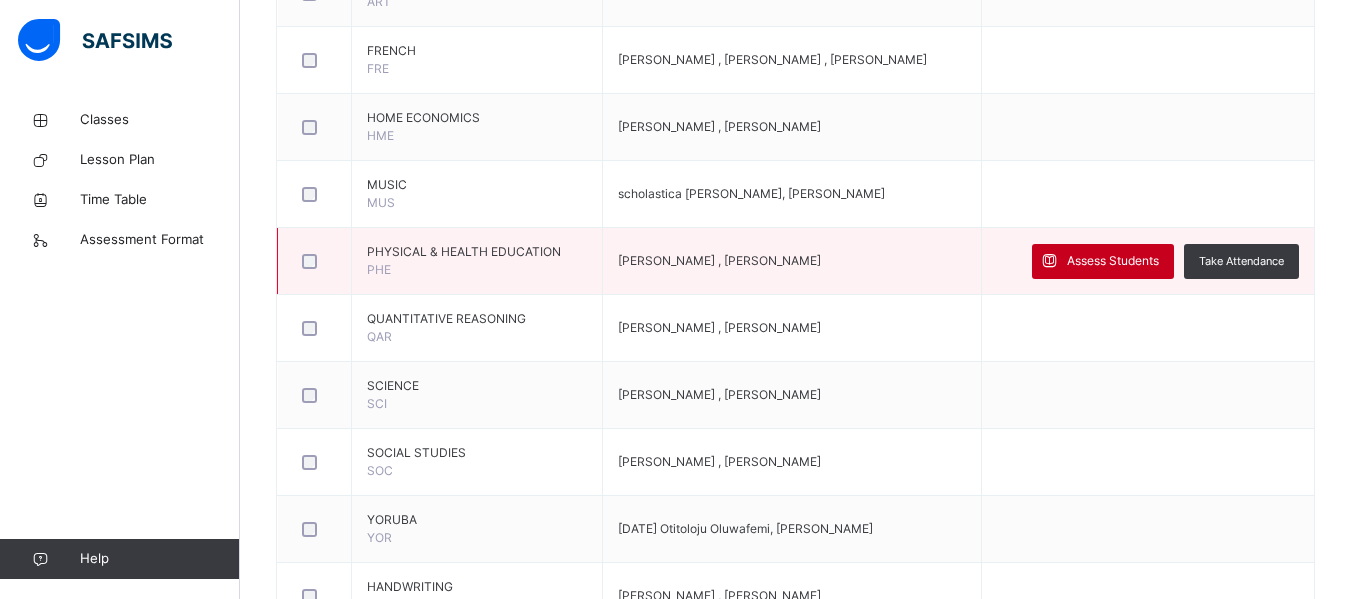 scroll, scrollTop: 720, scrollLeft: 0, axis: vertical 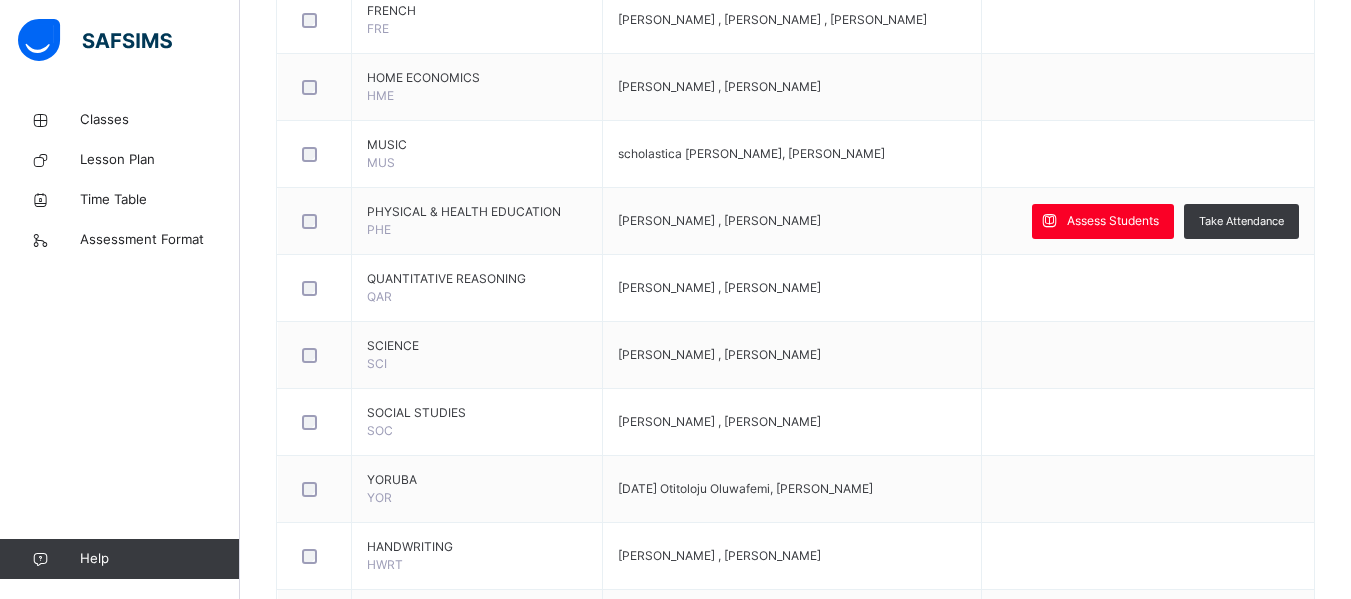 click on "*" at bounding box center (1195, 1844) 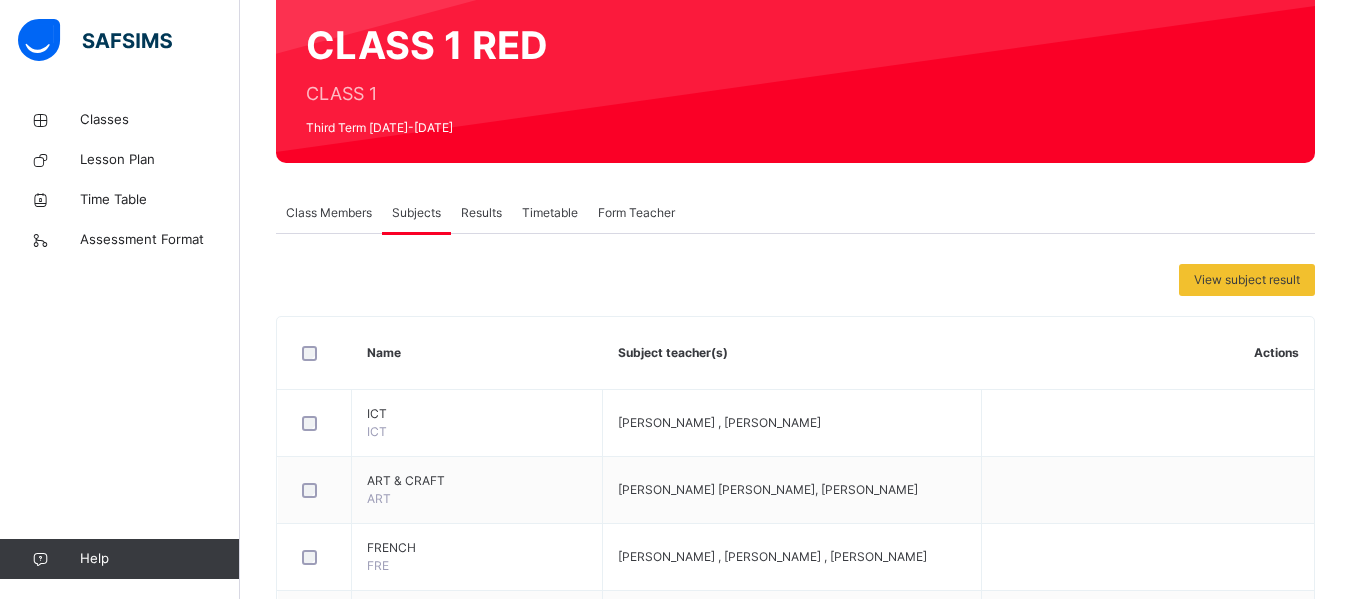 scroll, scrollTop: 165, scrollLeft: 0, axis: vertical 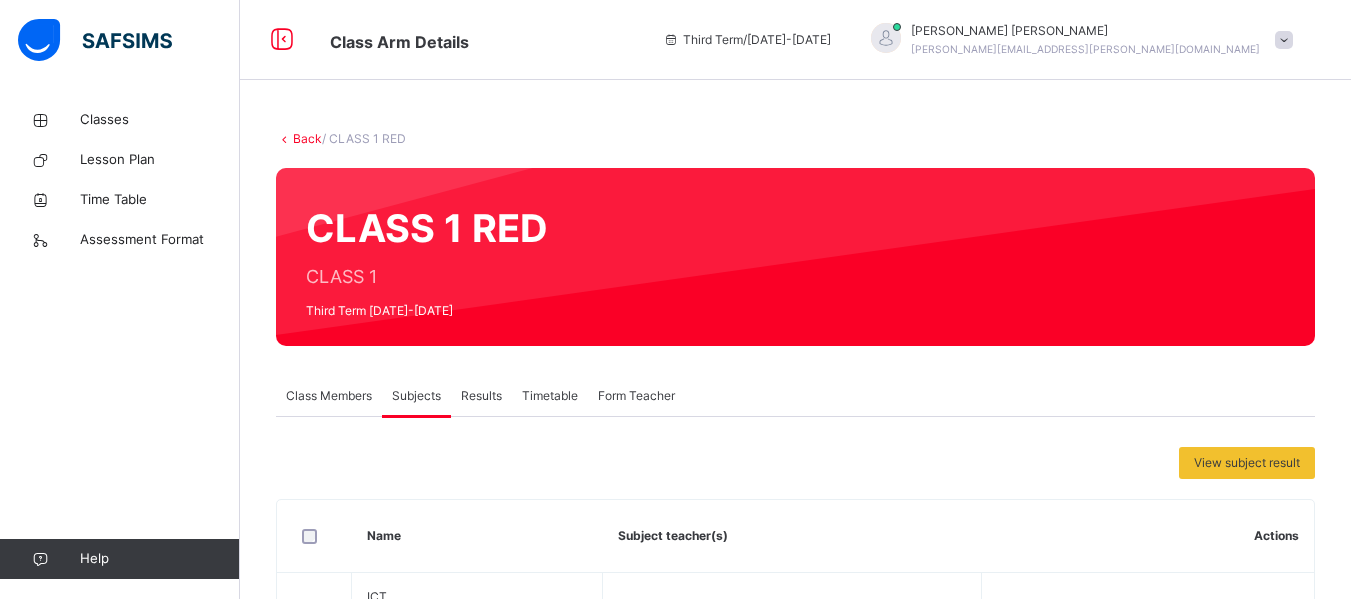 click on "Back" at bounding box center (307, 138) 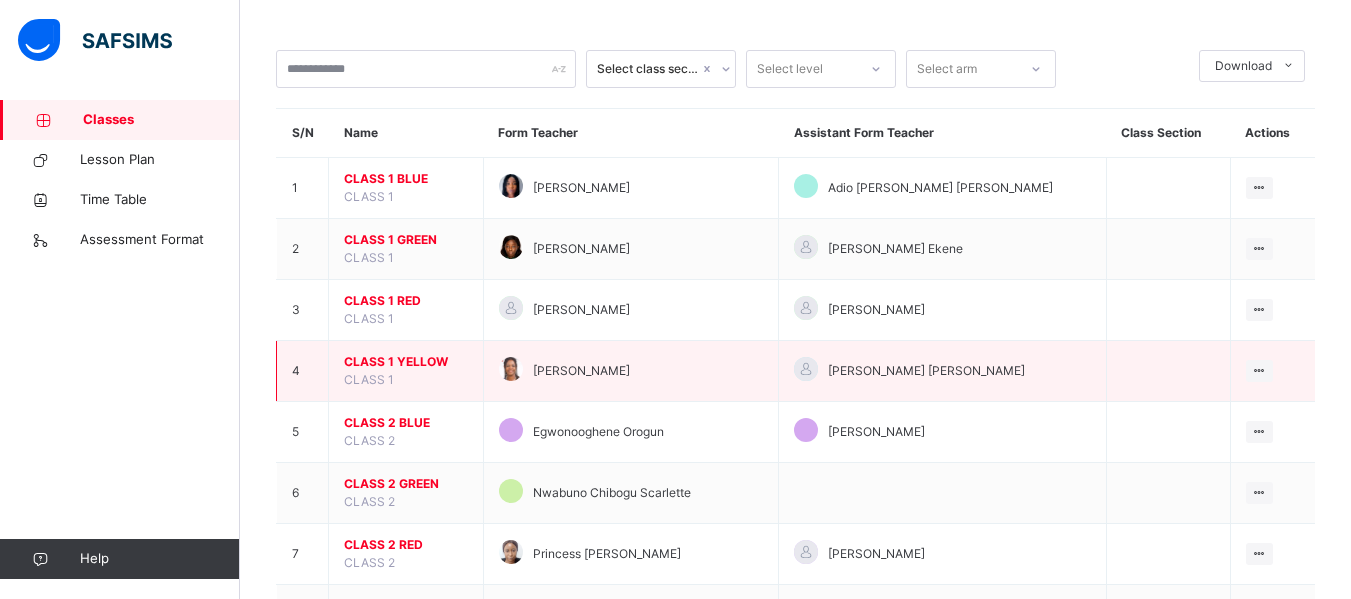 scroll, scrollTop: 120, scrollLeft: 0, axis: vertical 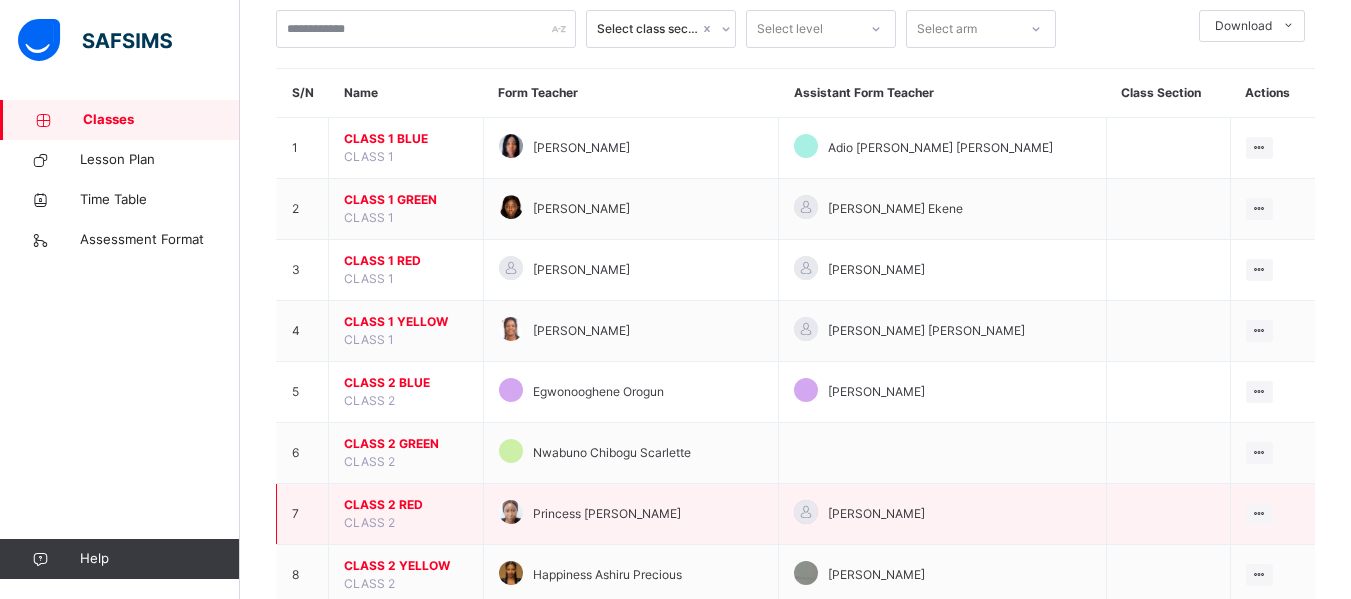 click on "CLASS 2   RED" at bounding box center (406, 505) 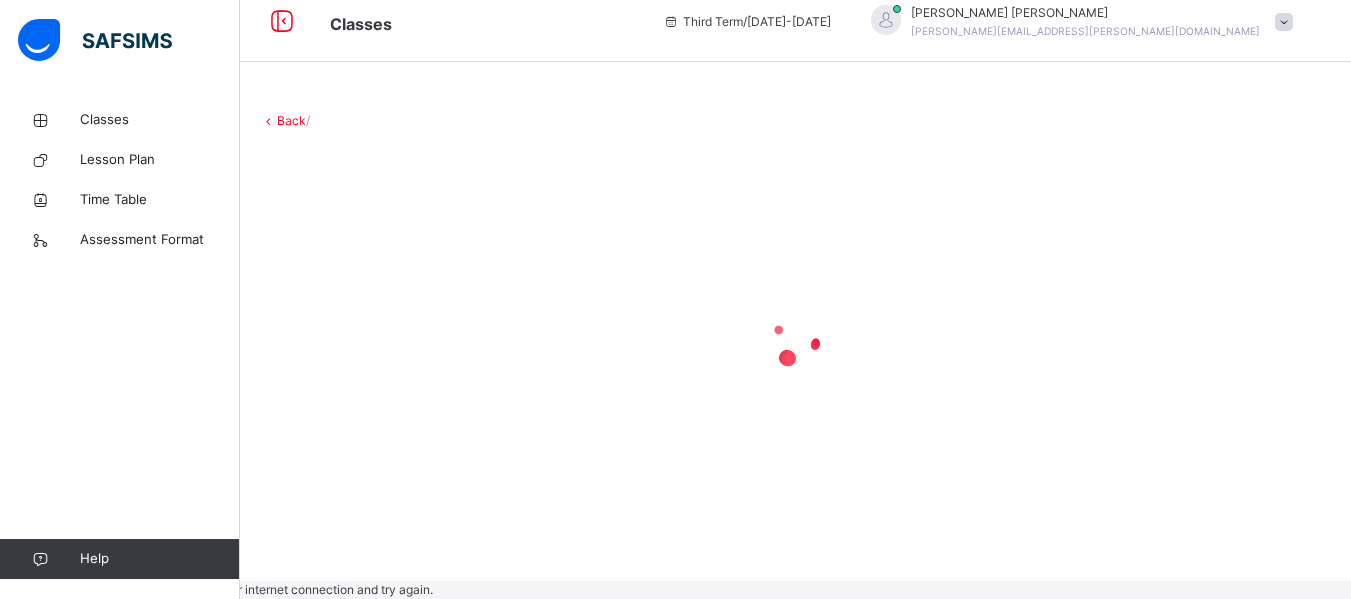 scroll, scrollTop: 0, scrollLeft: 0, axis: both 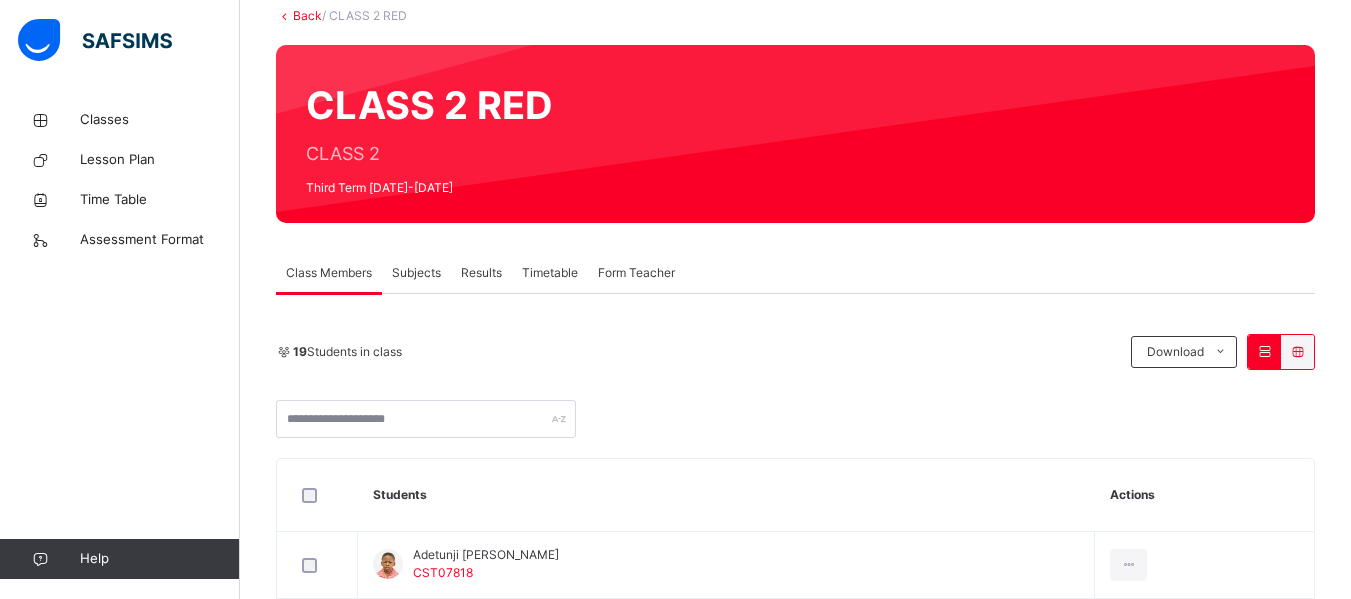 click on "Back" at bounding box center (307, 15) 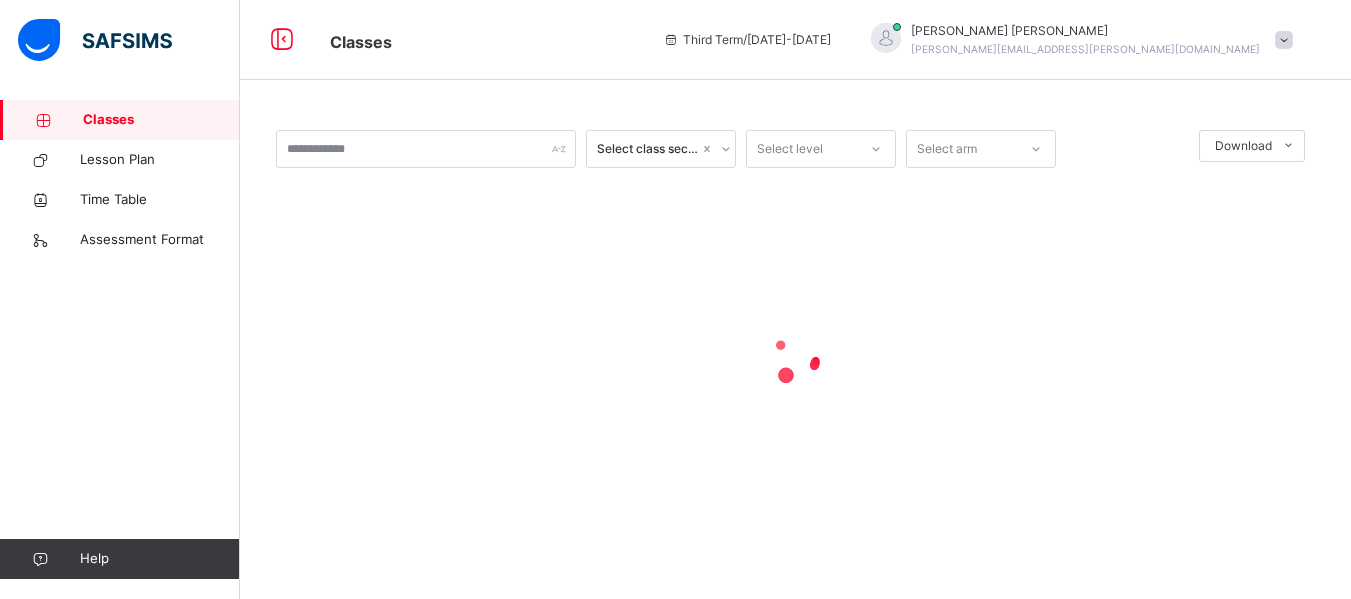 scroll, scrollTop: 0, scrollLeft: 0, axis: both 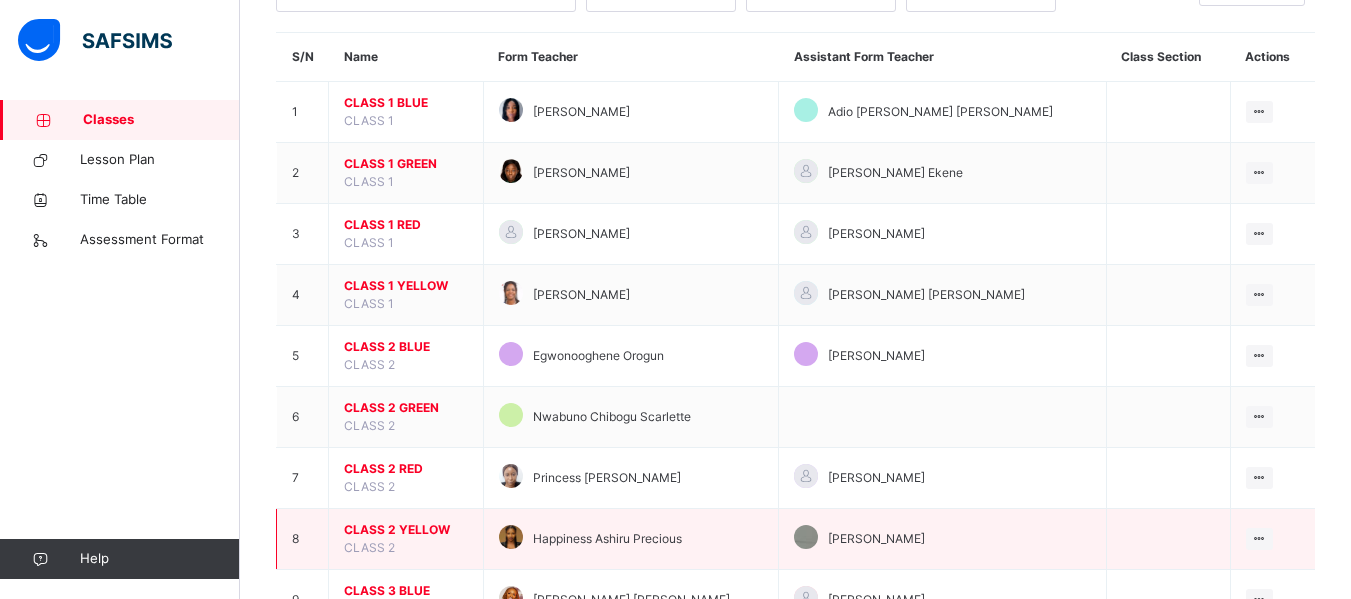 click on "CLASS 2   YELLOW" at bounding box center [406, 530] 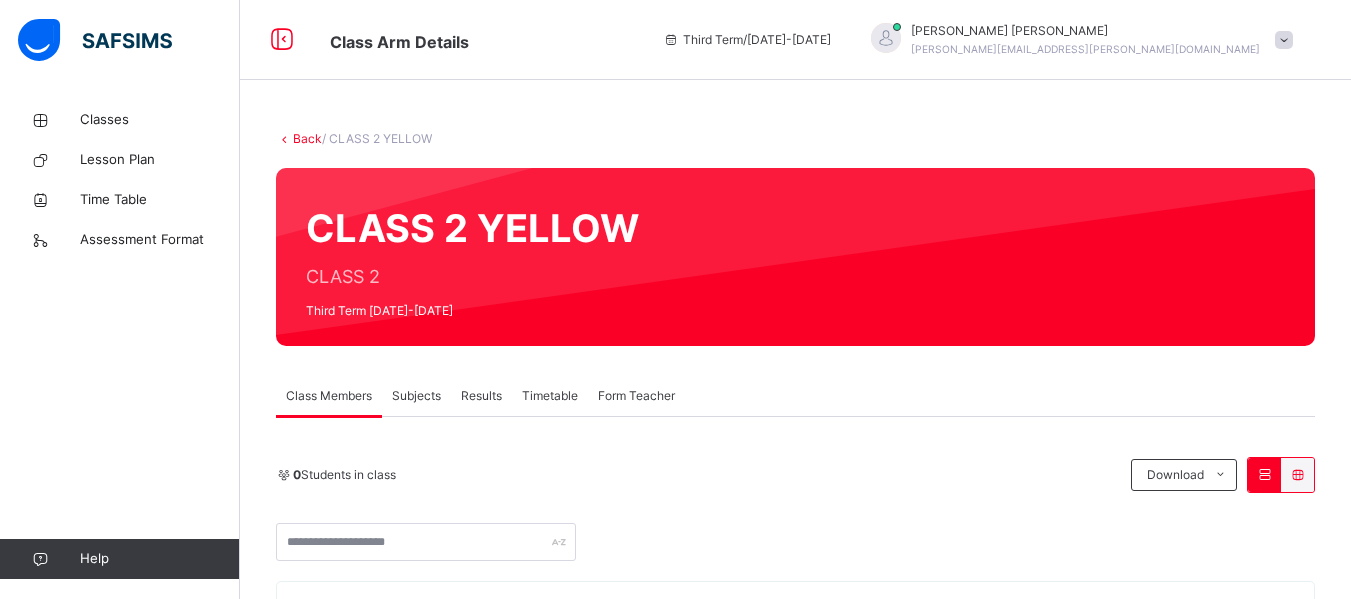 scroll, scrollTop: 231, scrollLeft: 0, axis: vertical 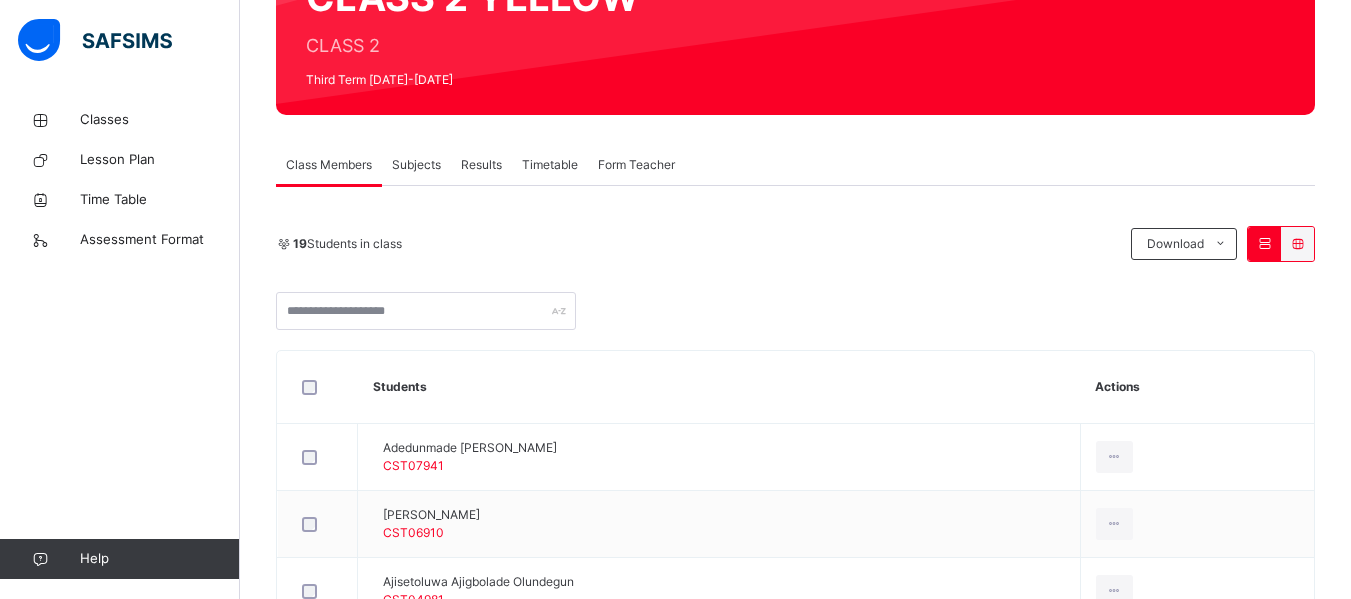 click on "Subjects" at bounding box center (416, 165) 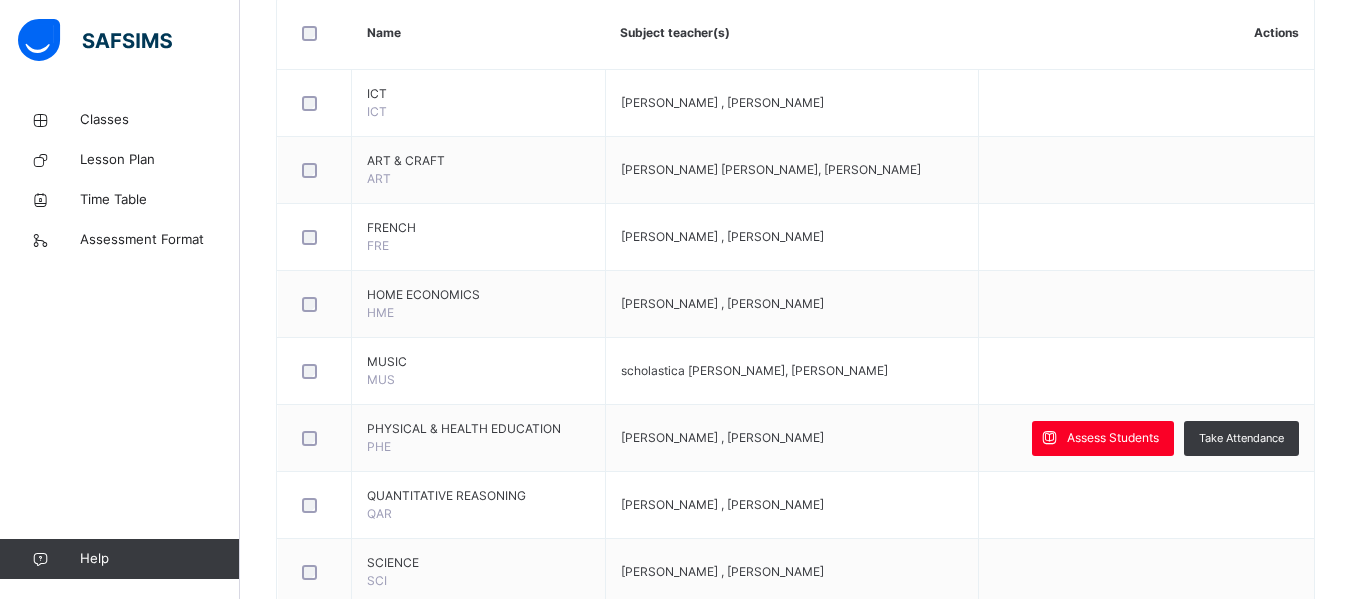 scroll, scrollTop: 748, scrollLeft: 0, axis: vertical 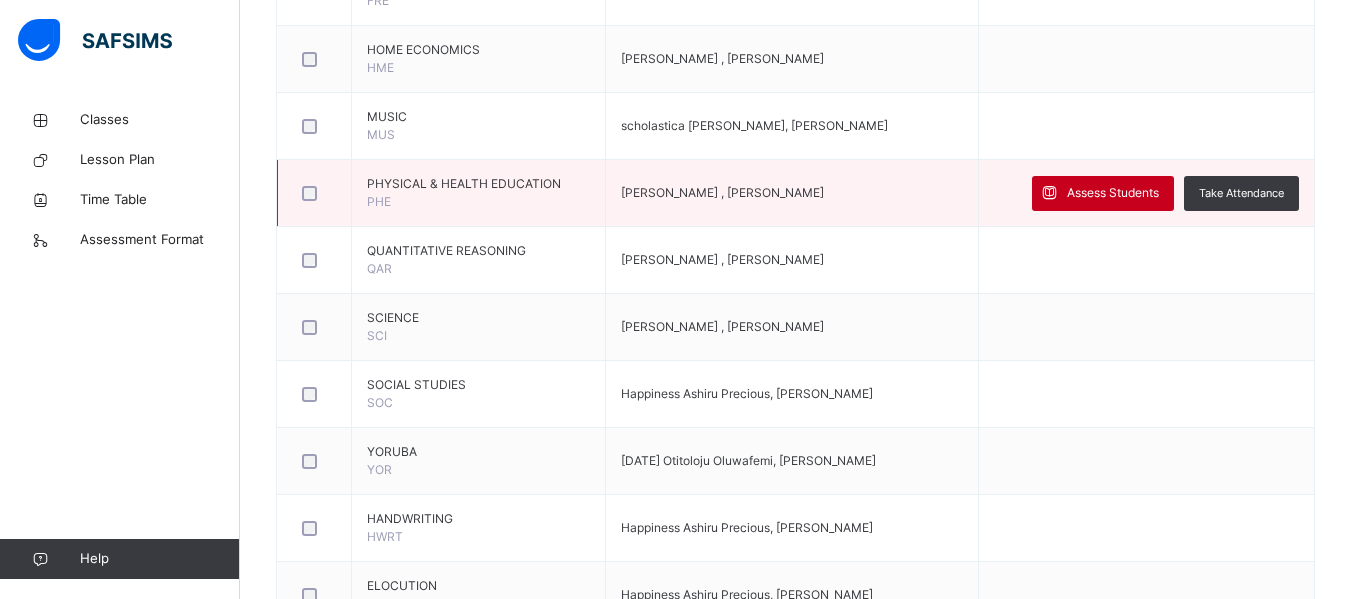 click on "Assess Students" at bounding box center (1113, 193) 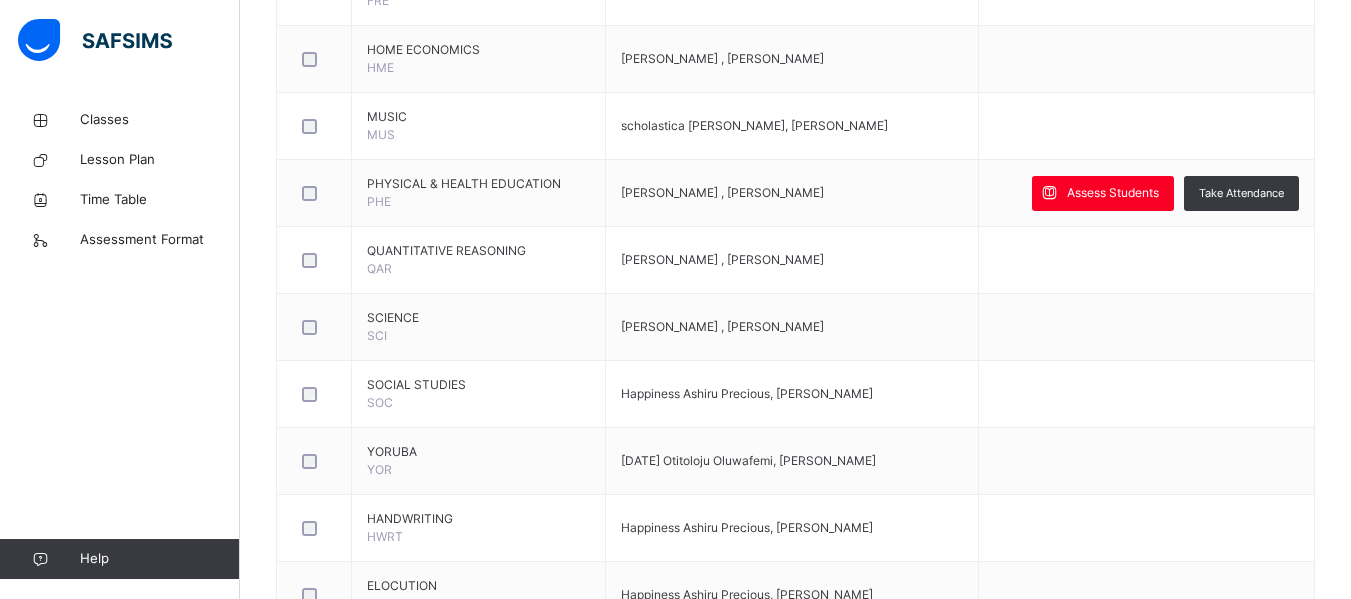 scroll, scrollTop: 219, scrollLeft: 0, axis: vertical 